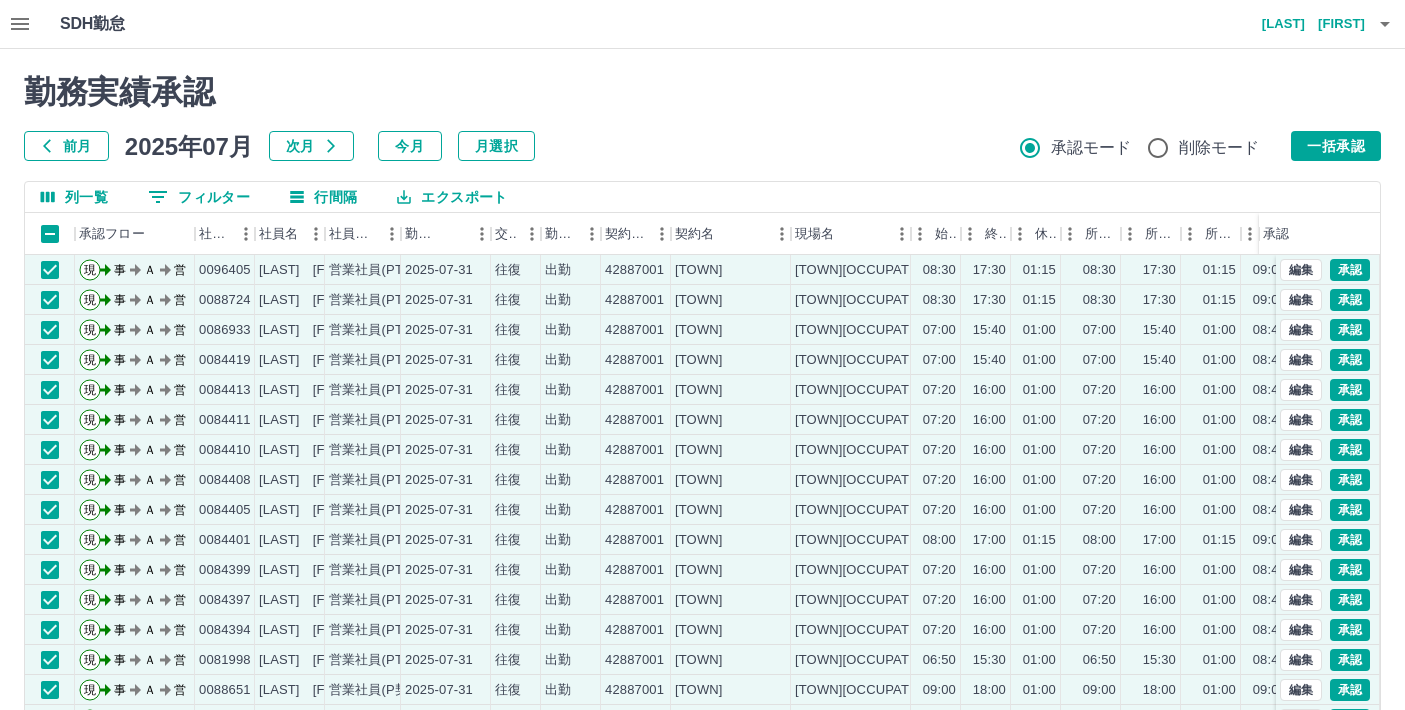 scroll, scrollTop: 134, scrollLeft: 0, axis: vertical 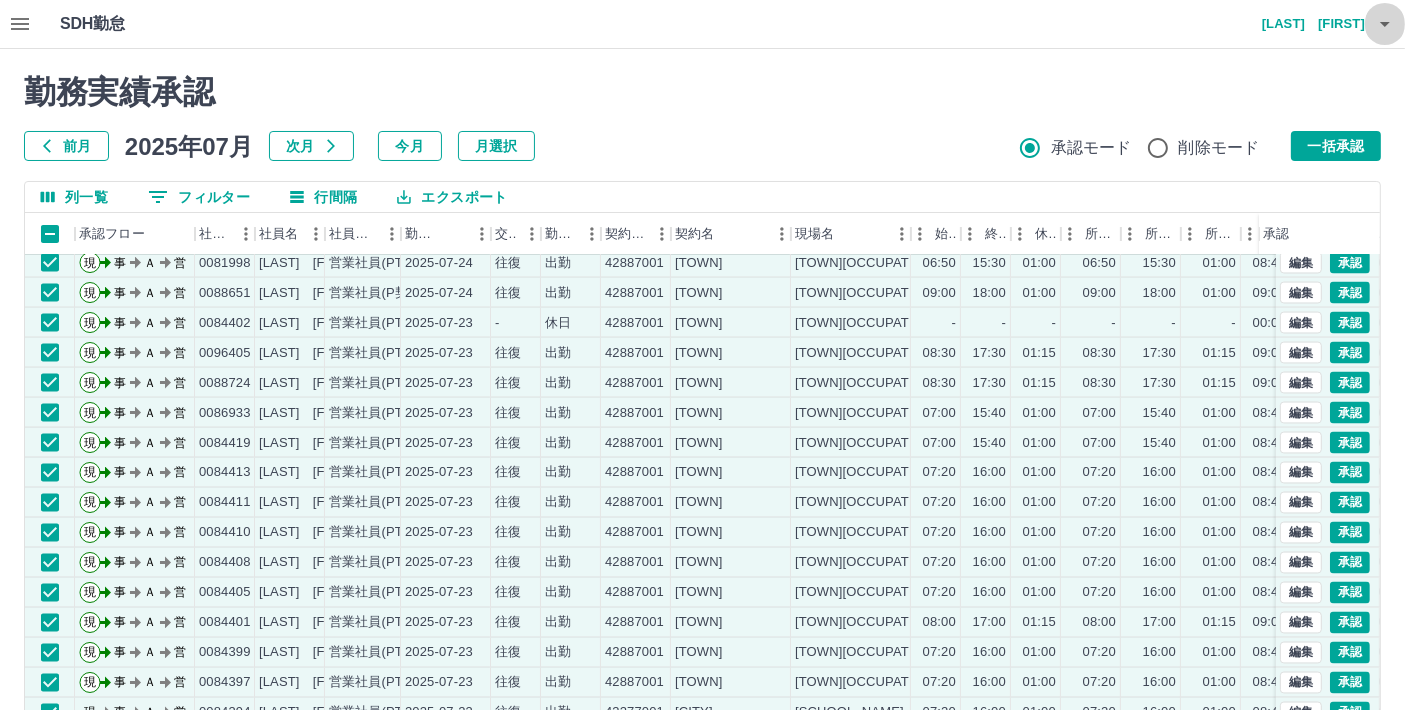 click at bounding box center (1385, 24) 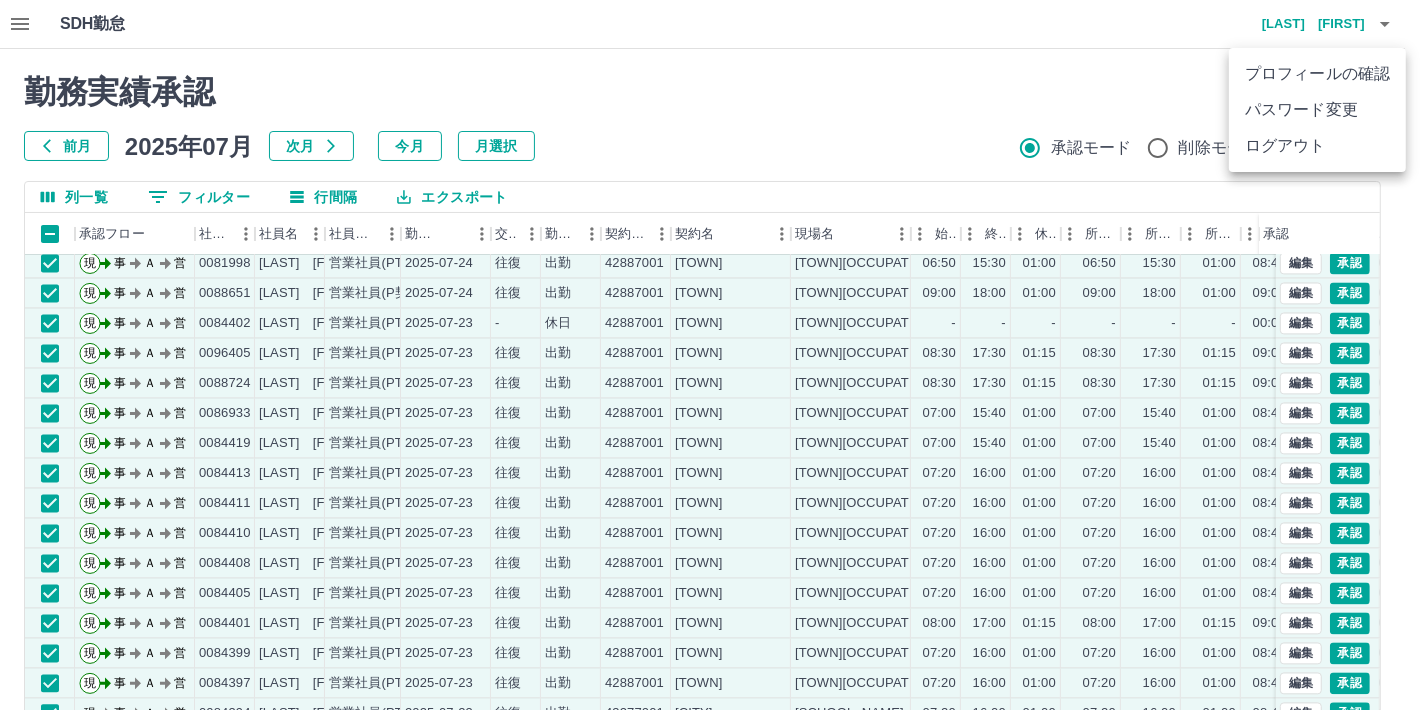 click on "ログアウト" at bounding box center (1317, 146) 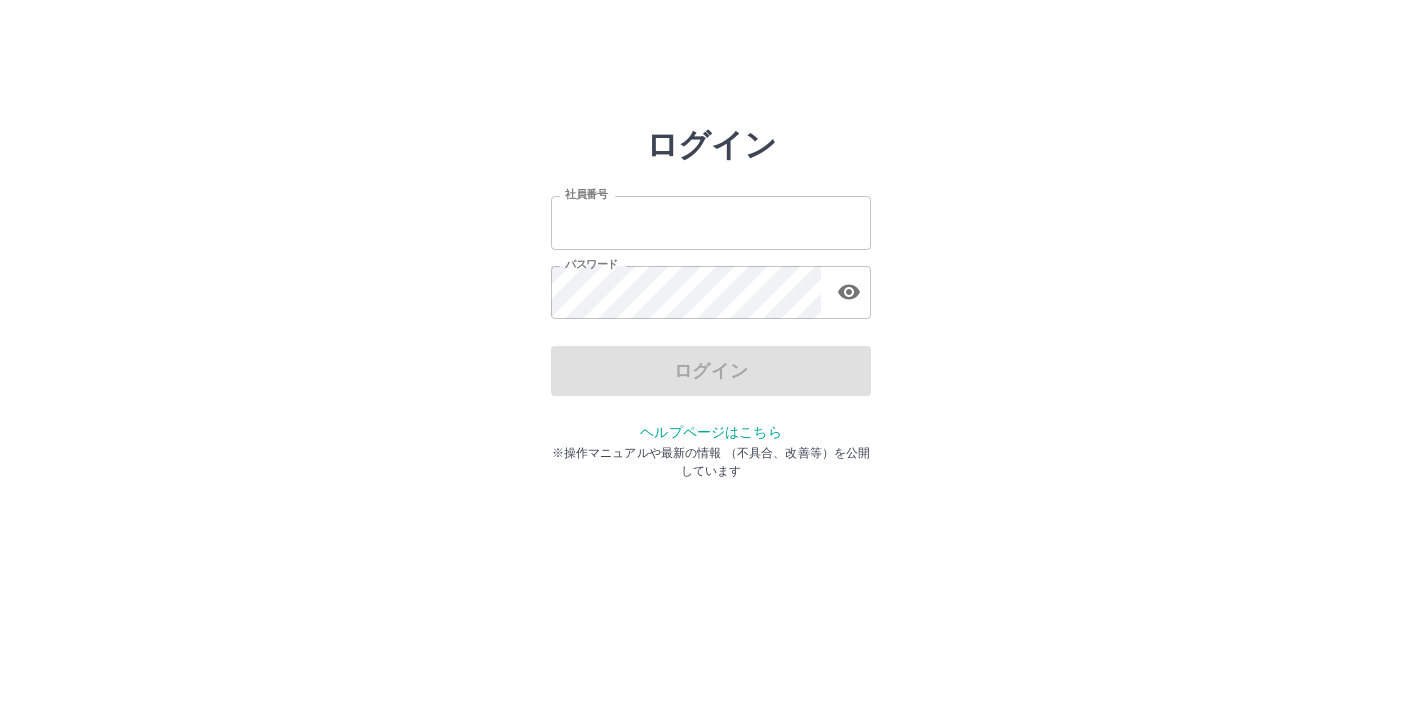 scroll, scrollTop: 0, scrollLeft: 0, axis: both 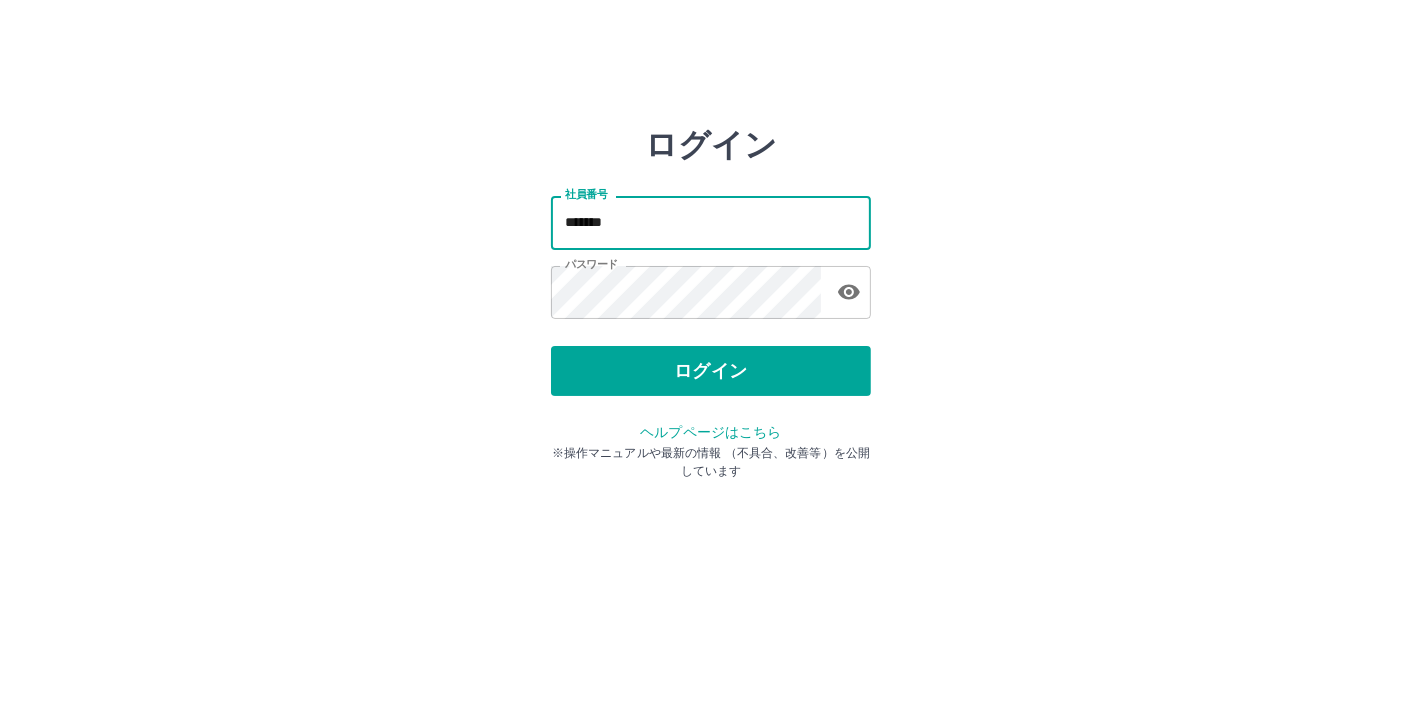 drag, startPoint x: 652, startPoint y: 232, endPoint x: 495, endPoint y: 226, distance: 157.11461 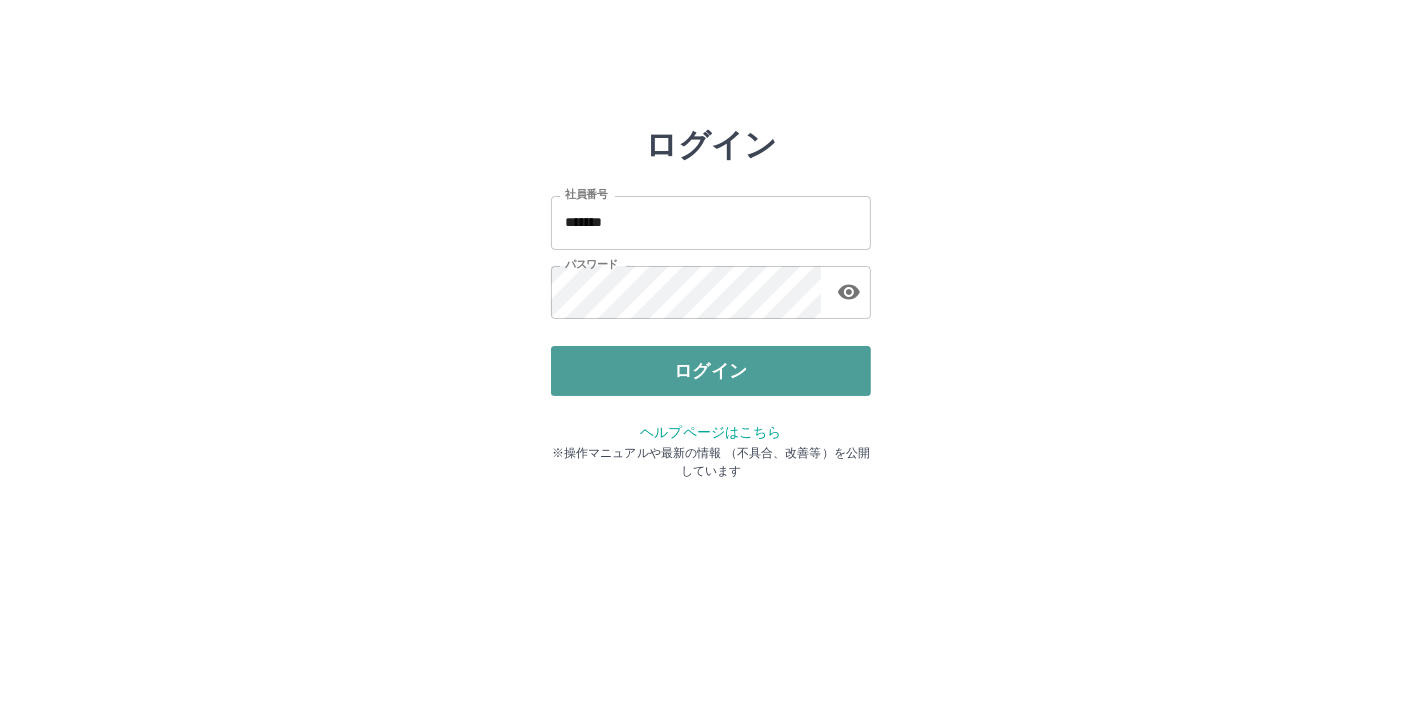 click on "ログイン" at bounding box center [711, 371] 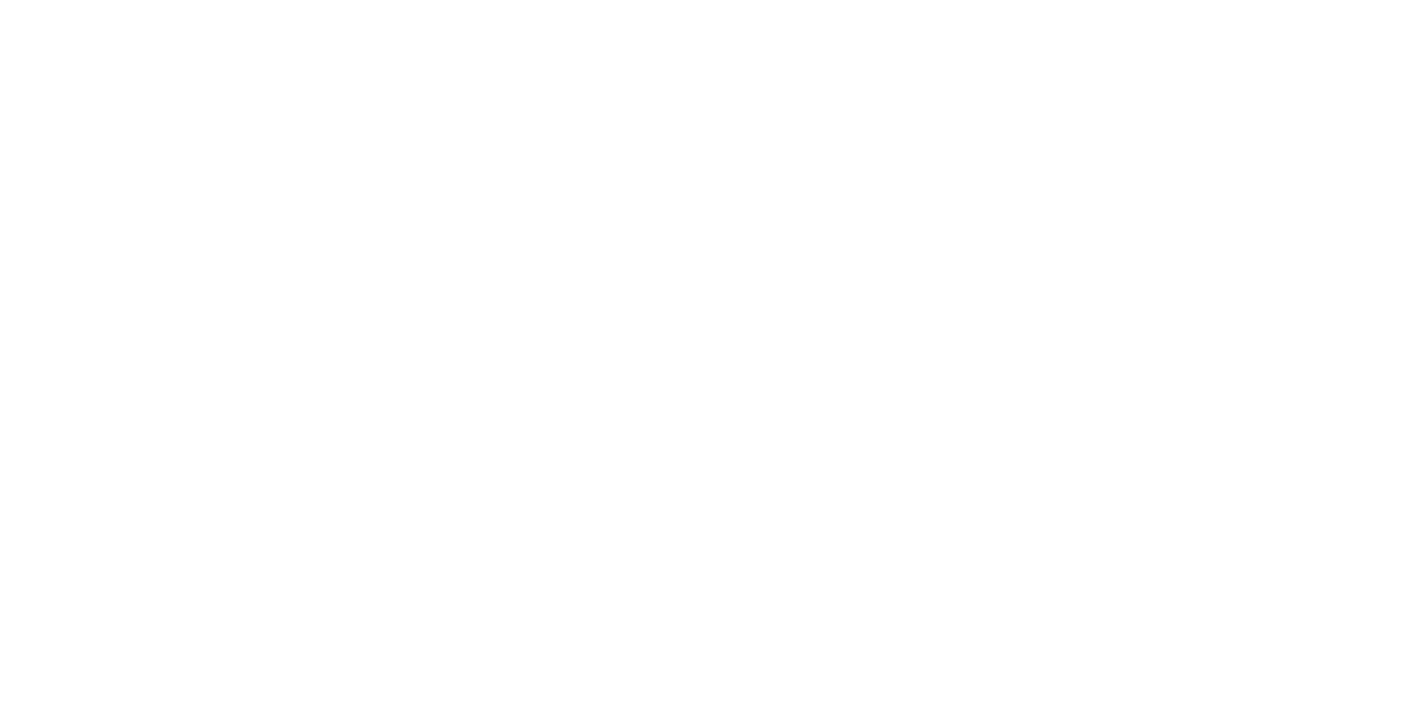 scroll, scrollTop: 0, scrollLeft: 0, axis: both 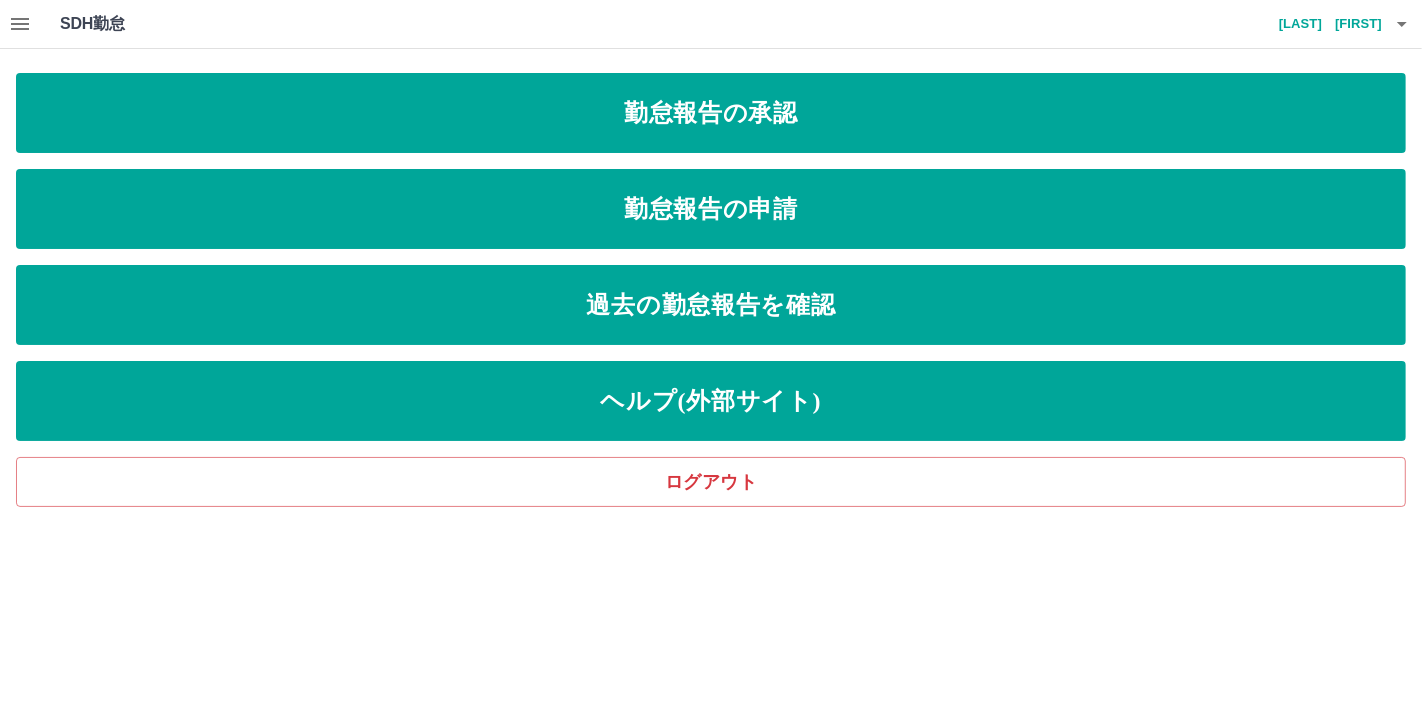 click 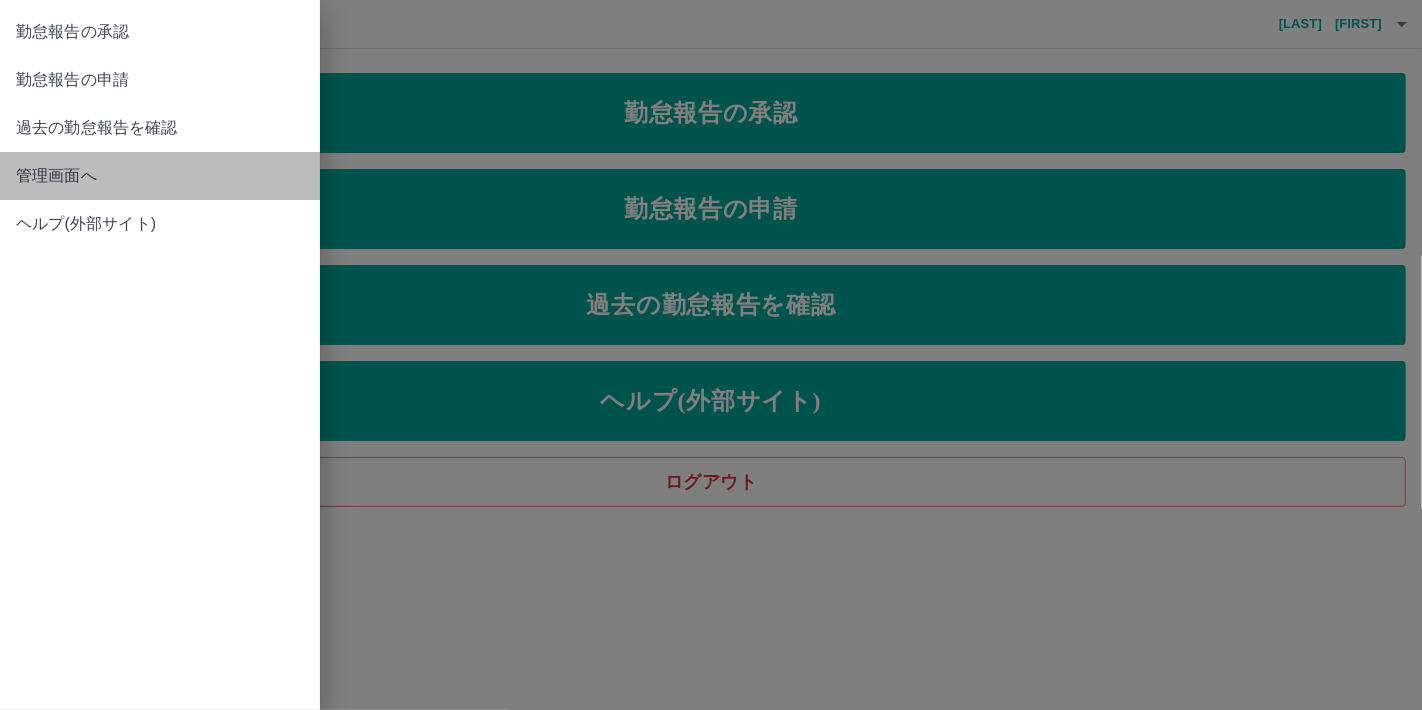 click on "管理画面へ" at bounding box center (160, 176) 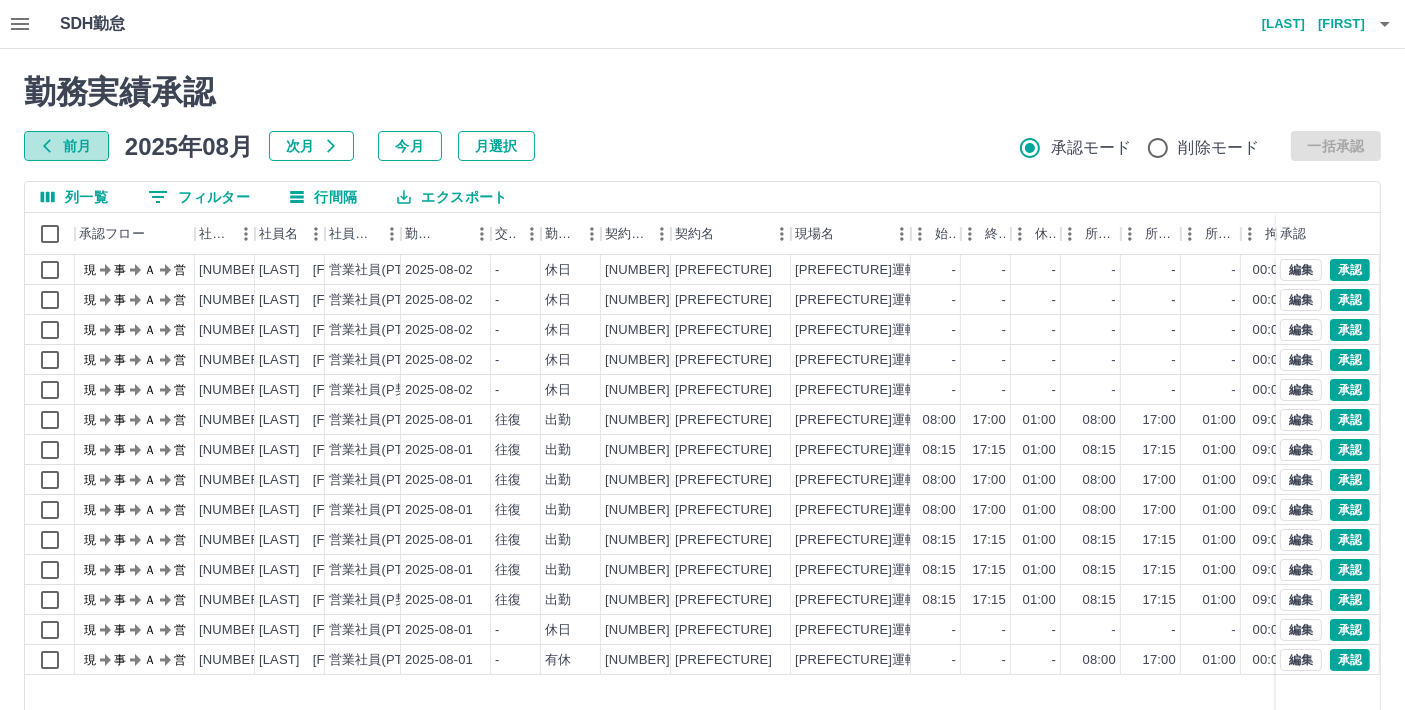 click on "前月" at bounding box center (66, 146) 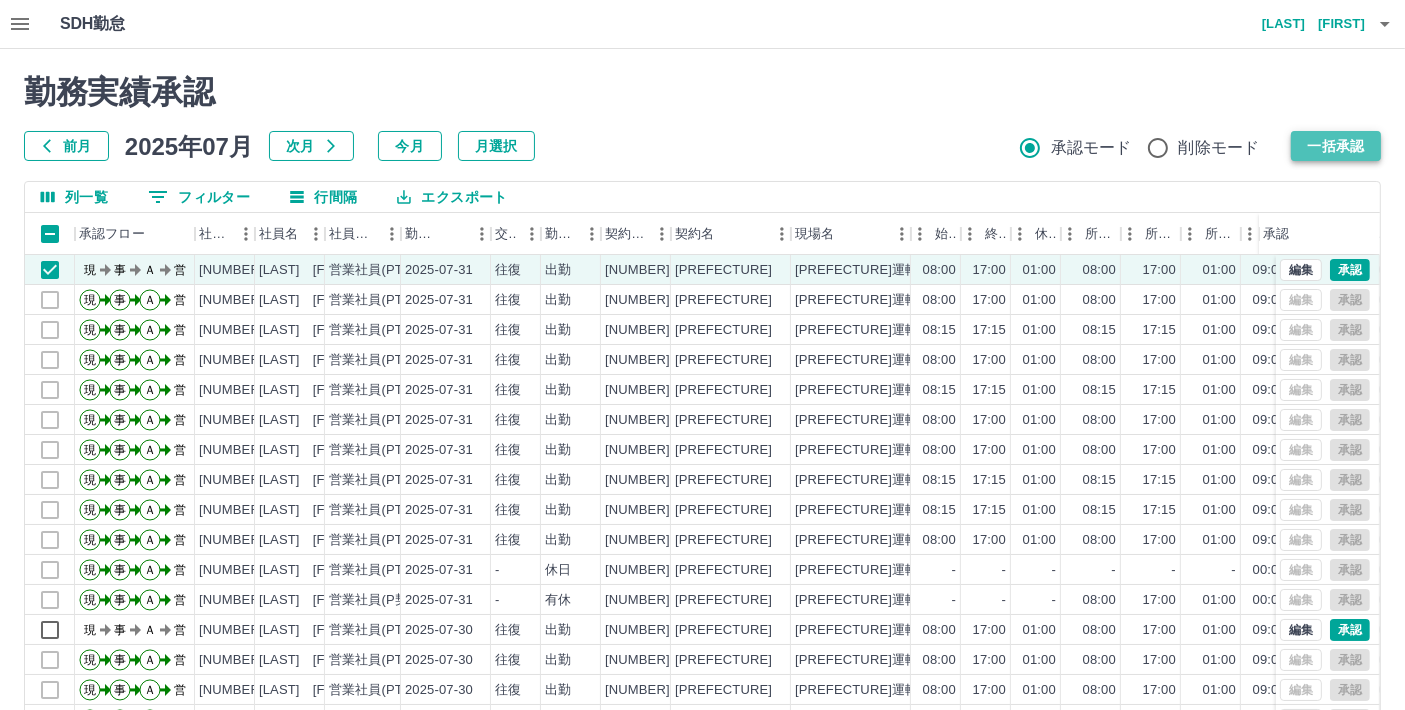 click on "一括承認" at bounding box center (1336, 146) 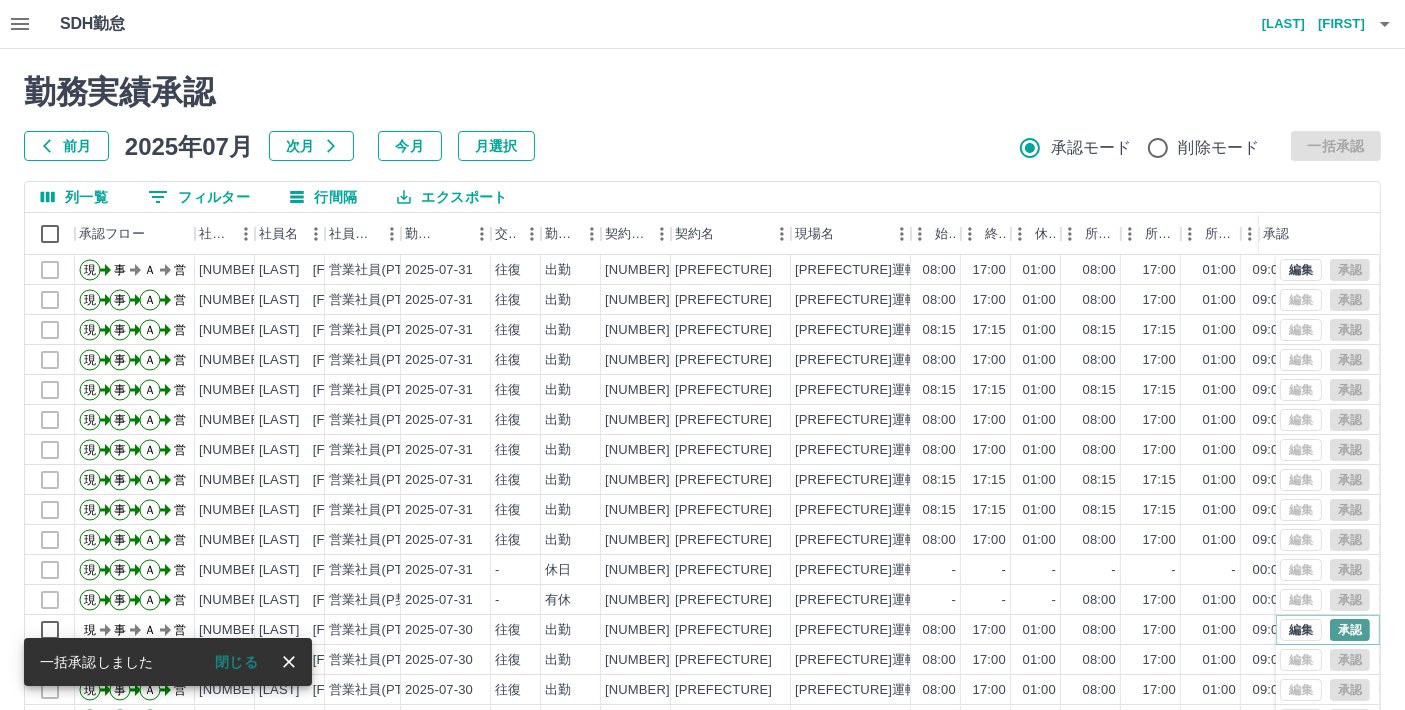 click on "承認" at bounding box center [1350, 630] 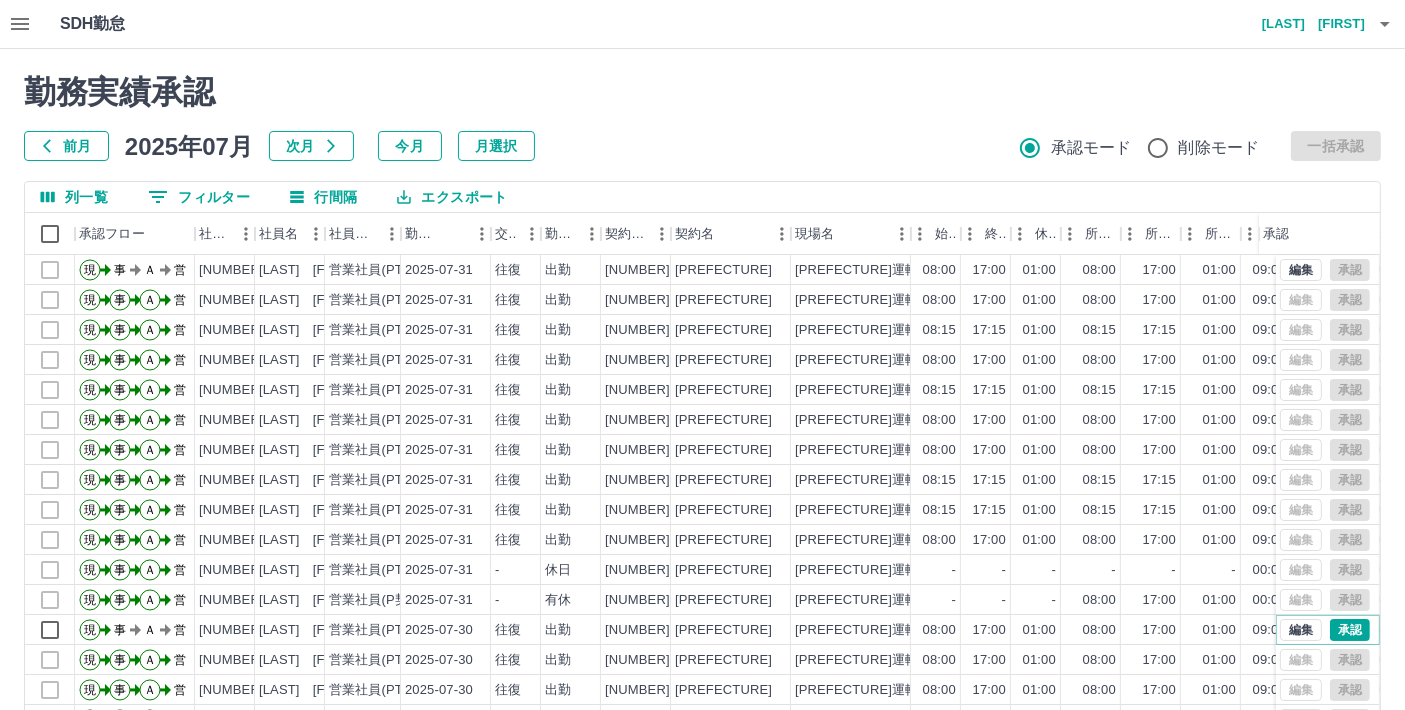 scroll, scrollTop: 102, scrollLeft: 0, axis: vertical 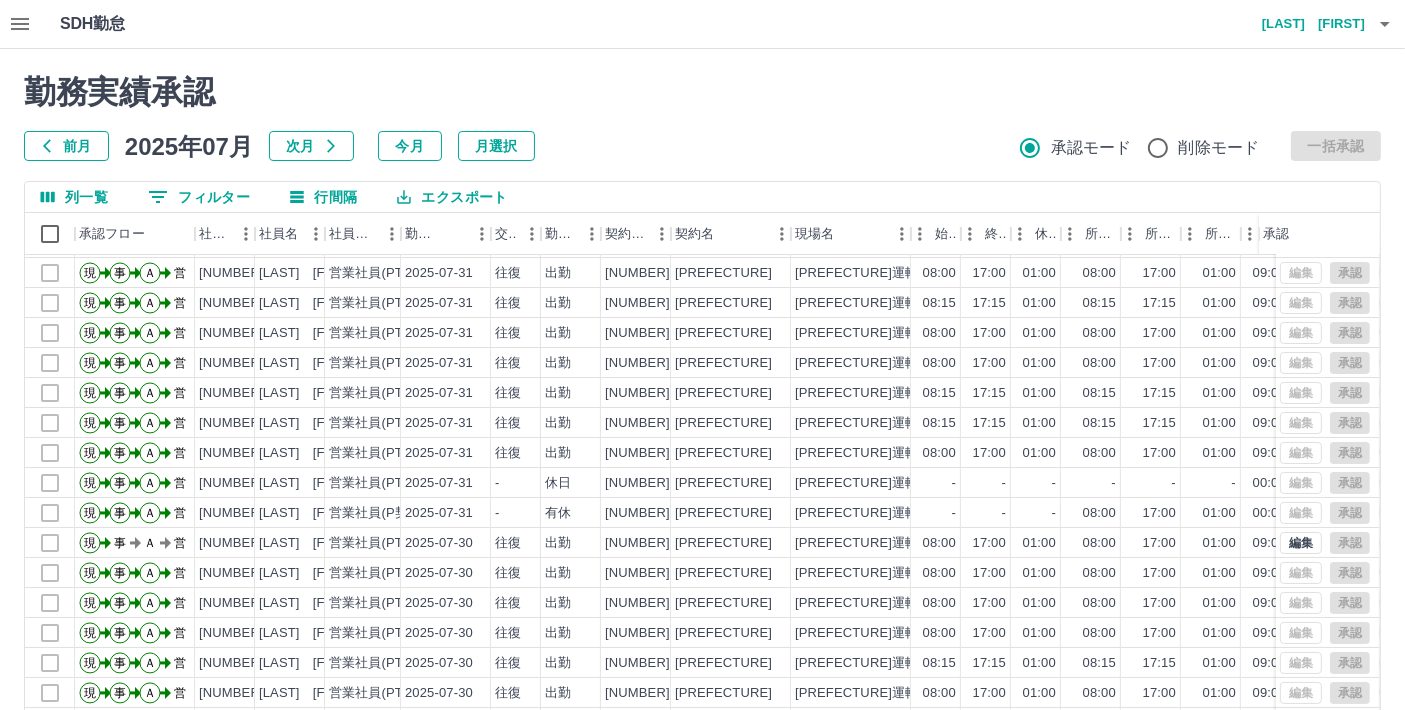 click on "勤務実績承認 前月 2025年07月 次月 今月 月選択 承認モード 削除モード 一括承認 列一覧 0 フィルター 行間隔 エクスポート 承認フロー 社員番号 社員名 社員区分 勤務日 交通費 勤務区分 契約コード 契約名 現場名 始業 終業 休憩 所定開始 所定終業 所定休憩 拘束 勤務 遅刻等 コメント ステータス 承認 現 事 Ａ 営 0093816 鈴木　暁美 営業社員(PT契約) 2025-07-31 往復 出勤 43361001 宮城県 宮城県運転免許センター 08:00 17:00 01:00 08:00 17:00 01:00 09:00 08:00 00:00 営業所長承認待 現 事 Ａ 営 0104310 髙梨　浩子 営業社員(PT契約) 2025-07-31 往復 出勤 43361001 宮城県 宮城県運転免許センター 08:15 17:15 01:00 08:15 17:15 01:00 09:00 08:00 00:00 営業所長承認待 現 事 Ａ 営 0101813 髙屋　絵里奈 営業社員(PT契約) 2025-07-31 往復 出勤 43361001 宮城県 宮城県運転免許センター 08:00 17:00 01:00 08:00 17:00 01:00 現" at bounding box center [702, 447] 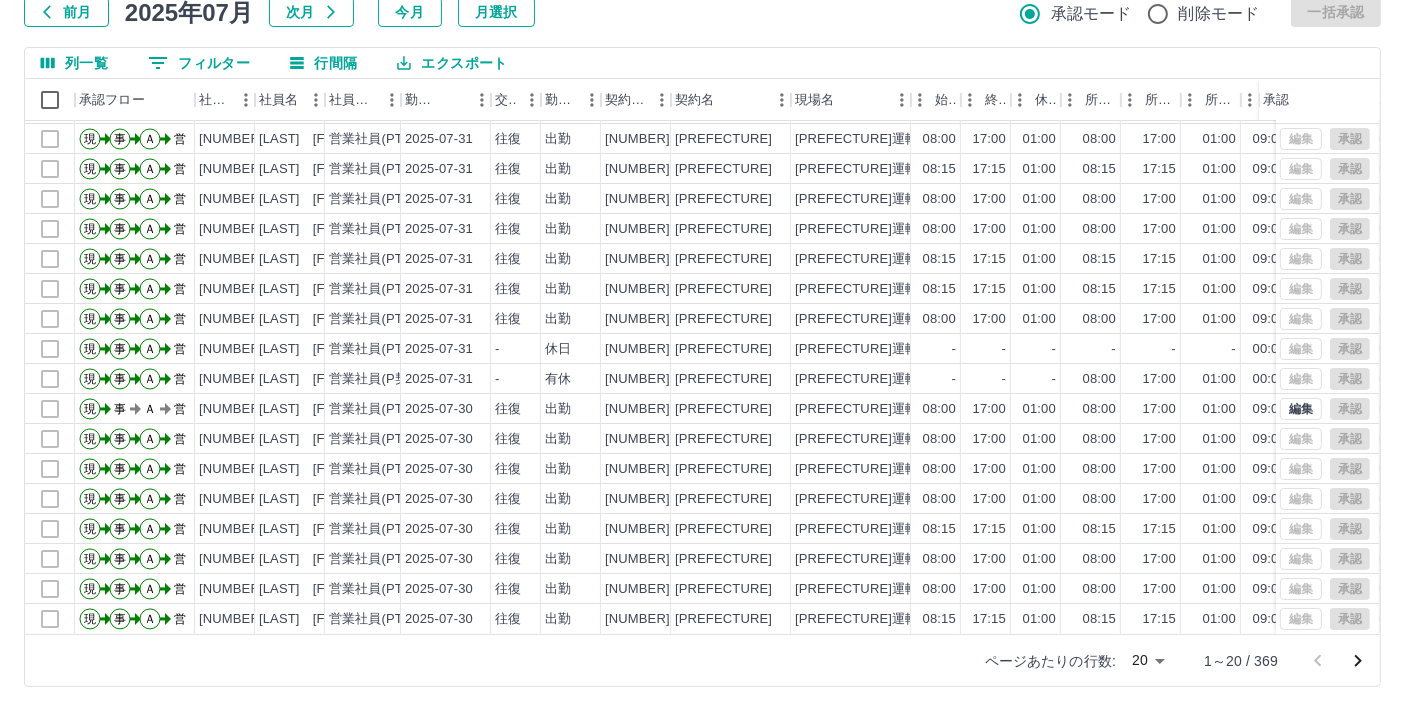 click on "SDH勤怠 平野　秋乃 勤務実績承認 前月 2025年07月 次月 今月 月選択 承認モード 削除モード 一括承認 列一覧 0 フィルター 行間隔 エクスポート 承認フロー 社員番号 社員名 社員区分 勤務日 交通費 勤務区分 契約コード 契約名 現場名 始業 終業 休憩 所定開始 所定終業 所定休憩 拘束 勤務 遅刻等 コメント ステータス 承認 現 事 Ａ 営 0093816 鈴木　暁美 営業社員(PT契約) 2025-07-31 往復 出勤 43361001 宮城県 宮城県運転免許センター 08:00 17:00 01:00 08:00 17:00 01:00 09:00 08:00 00:00 営業所長承認待 現 事 Ａ 営 0104310 髙梨　浩子 営業社員(PT契約) 2025-07-31 往復 出勤 43361001 宮城県 宮城県運転免許センター 08:15 17:15 01:00 08:15 17:15 01:00 09:00 08:00 00:00 営業所長承認待 現 事 Ａ 営 0101813 髙屋　絵里奈 営業社員(PT契約) 2025-07-31 往復 出勤 43361001 宮城県 宮城県運転免許センター 08:00 17:00 -" at bounding box center (702, 288) 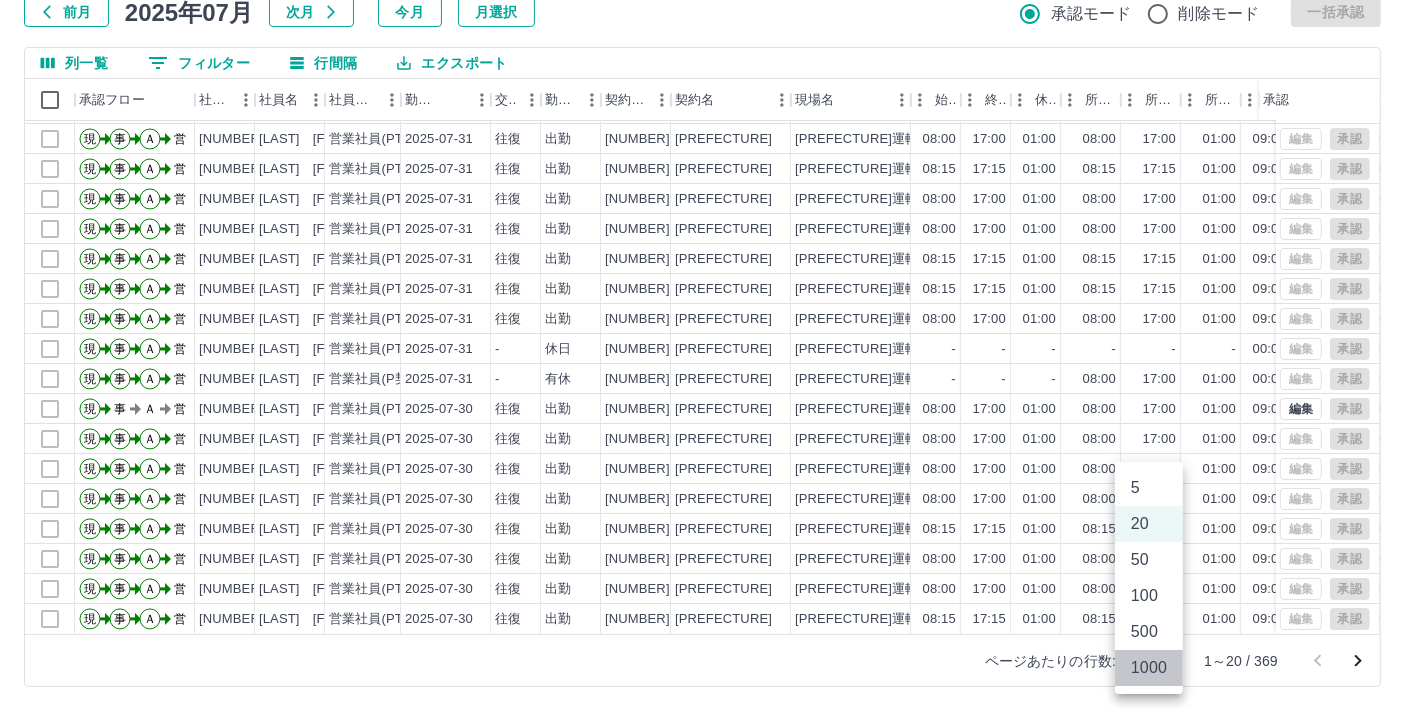 click on "1000" at bounding box center [1149, 668] 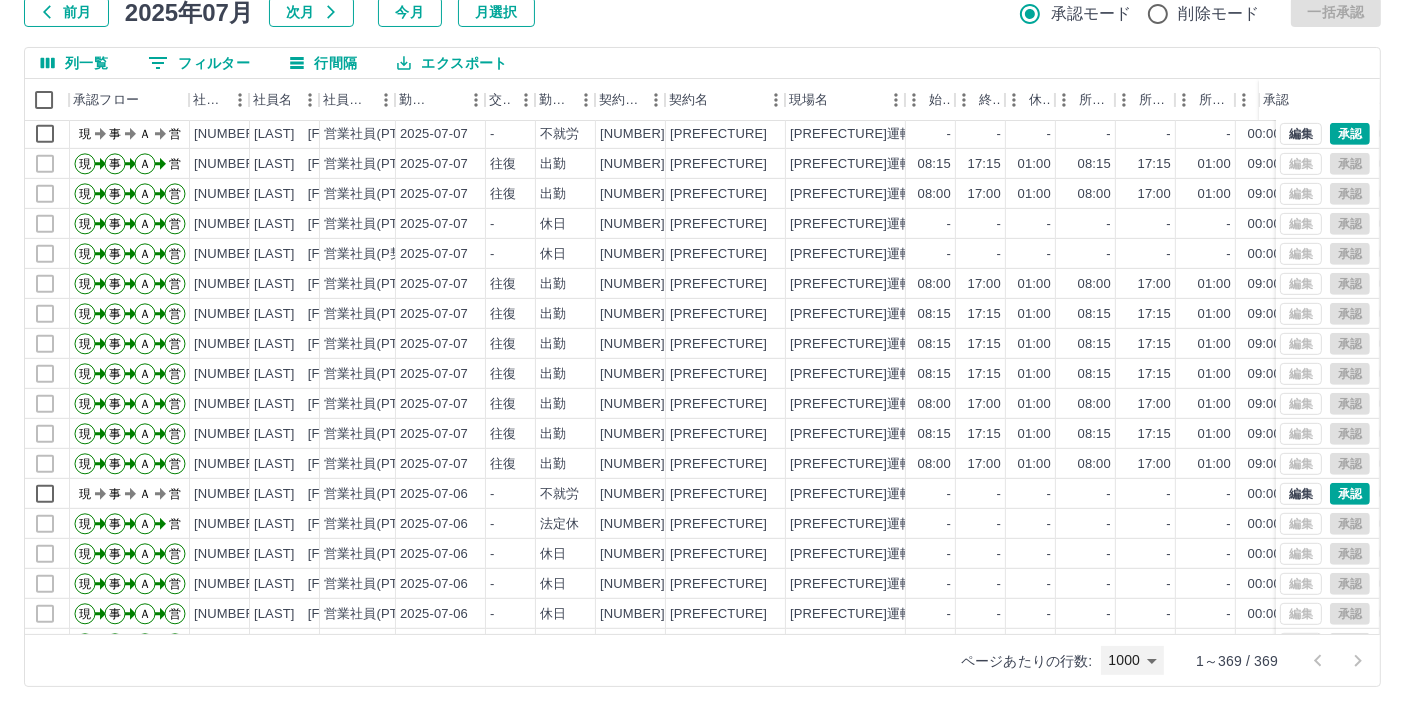 scroll, scrollTop: 8553, scrollLeft: 5, axis: both 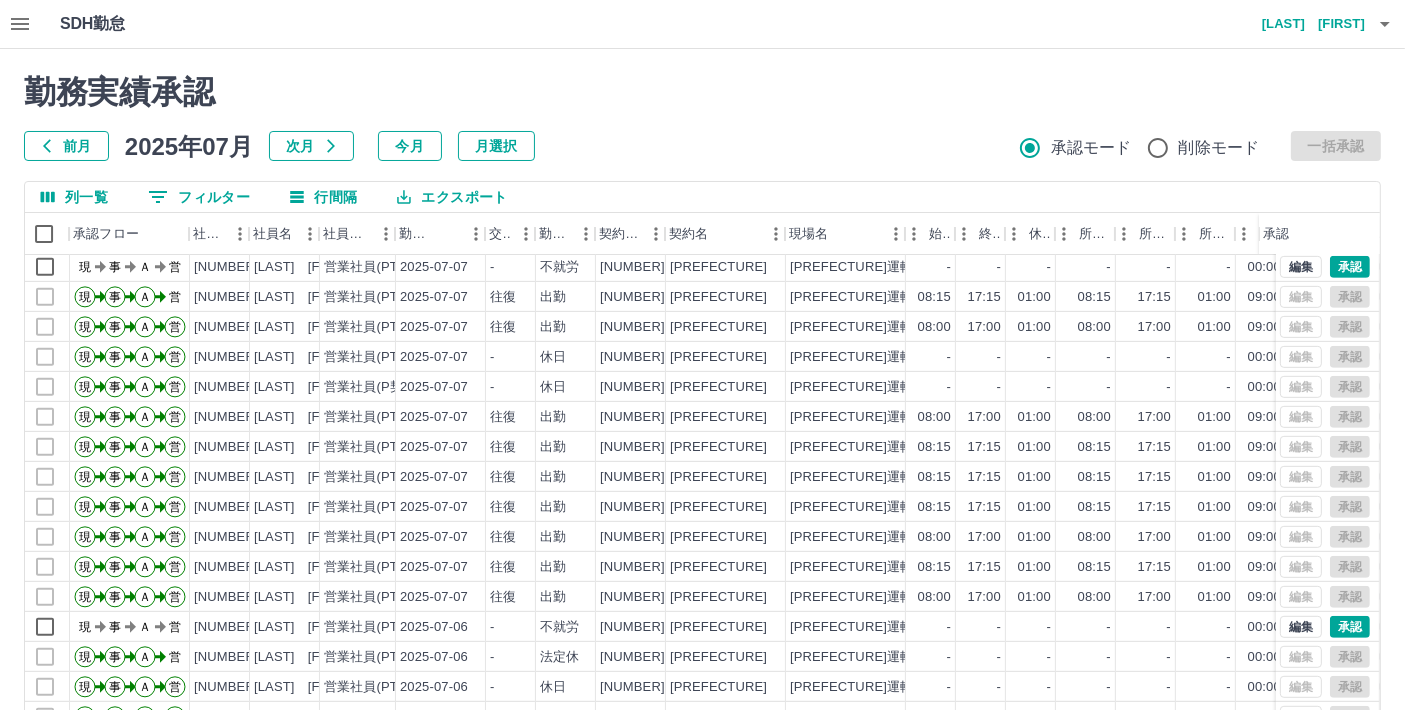 click on "平野　秋乃" at bounding box center [1305, 24] 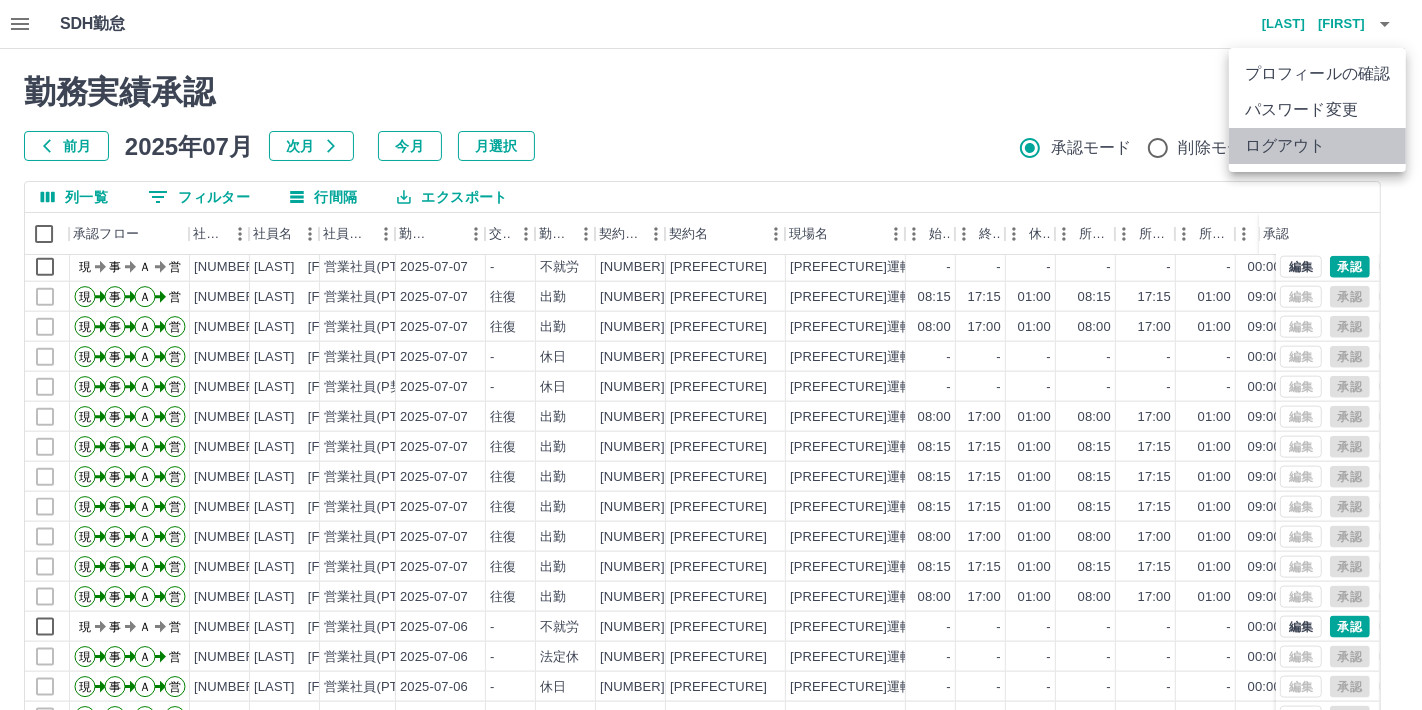 click on "ログアウト" at bounding box center (1317, 146) 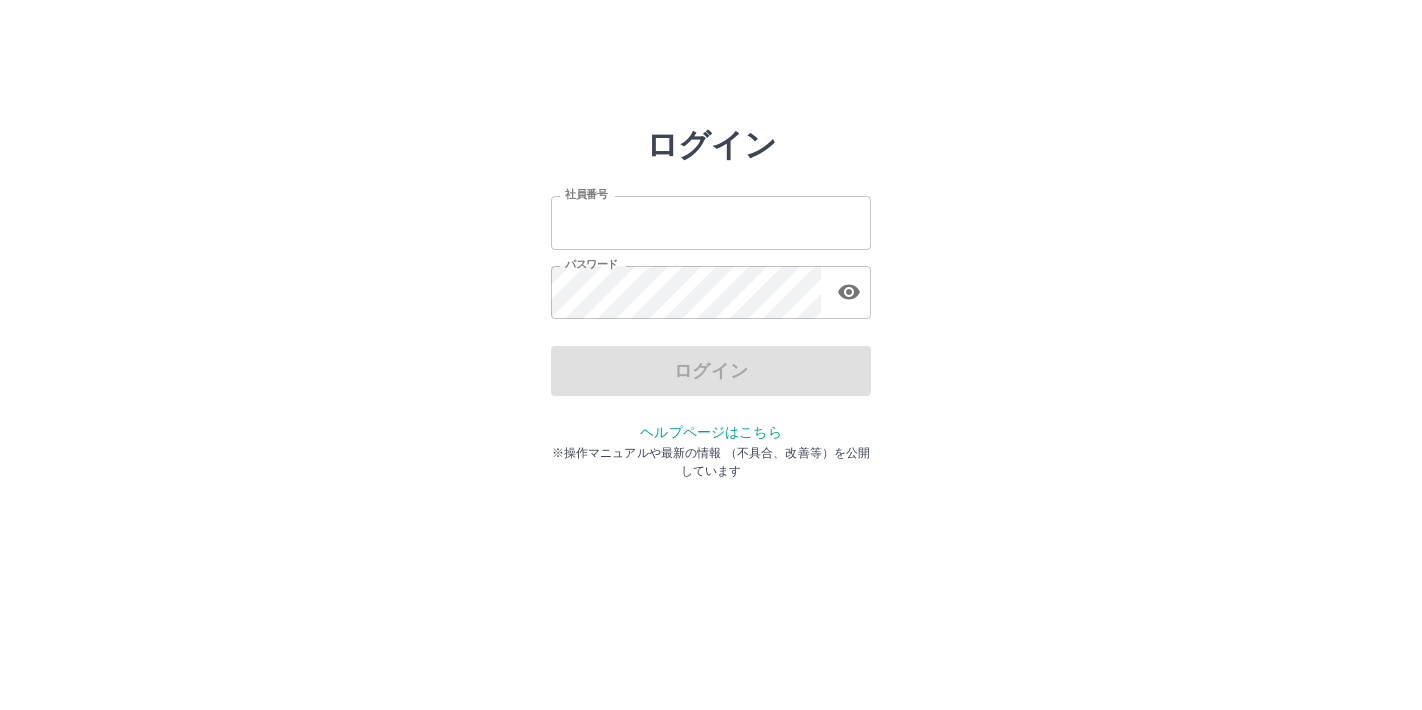 scroll, scrollTop: 0, scrollLeft: 0, axis: both 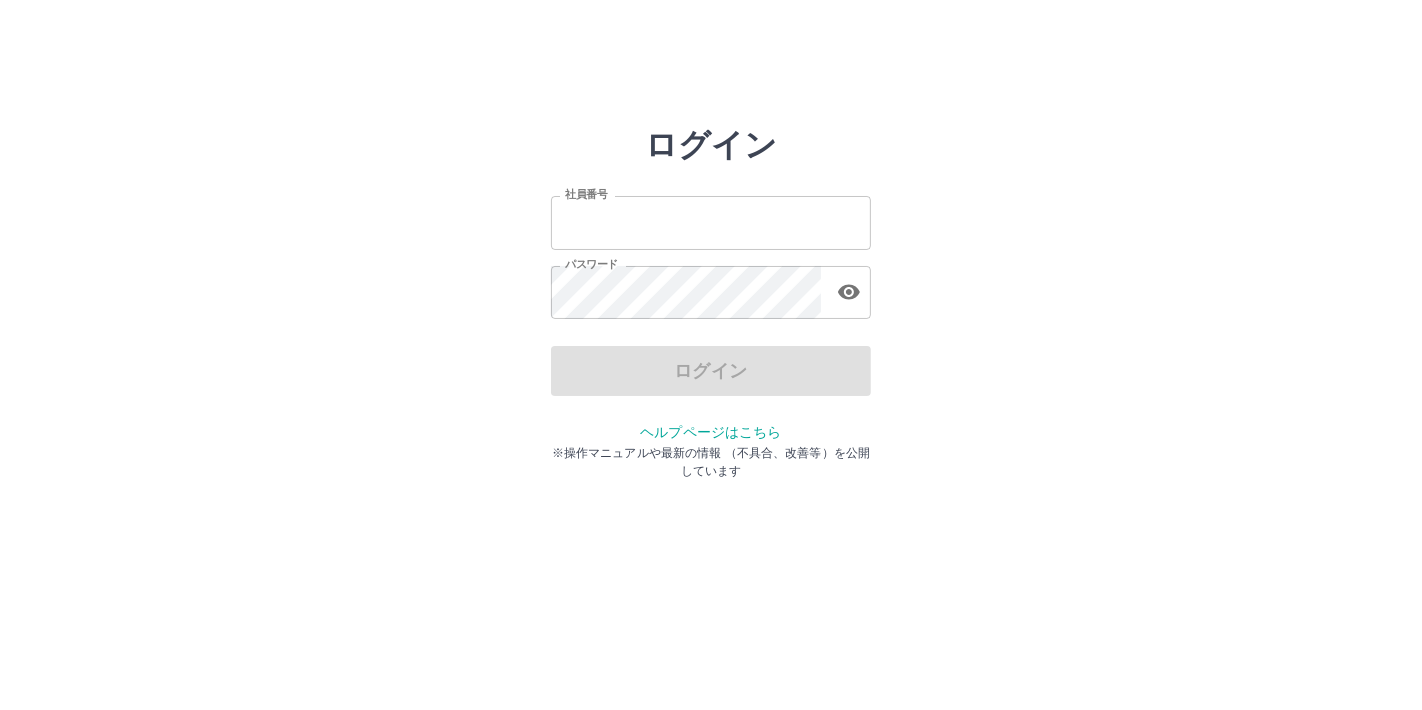 type on "*******" 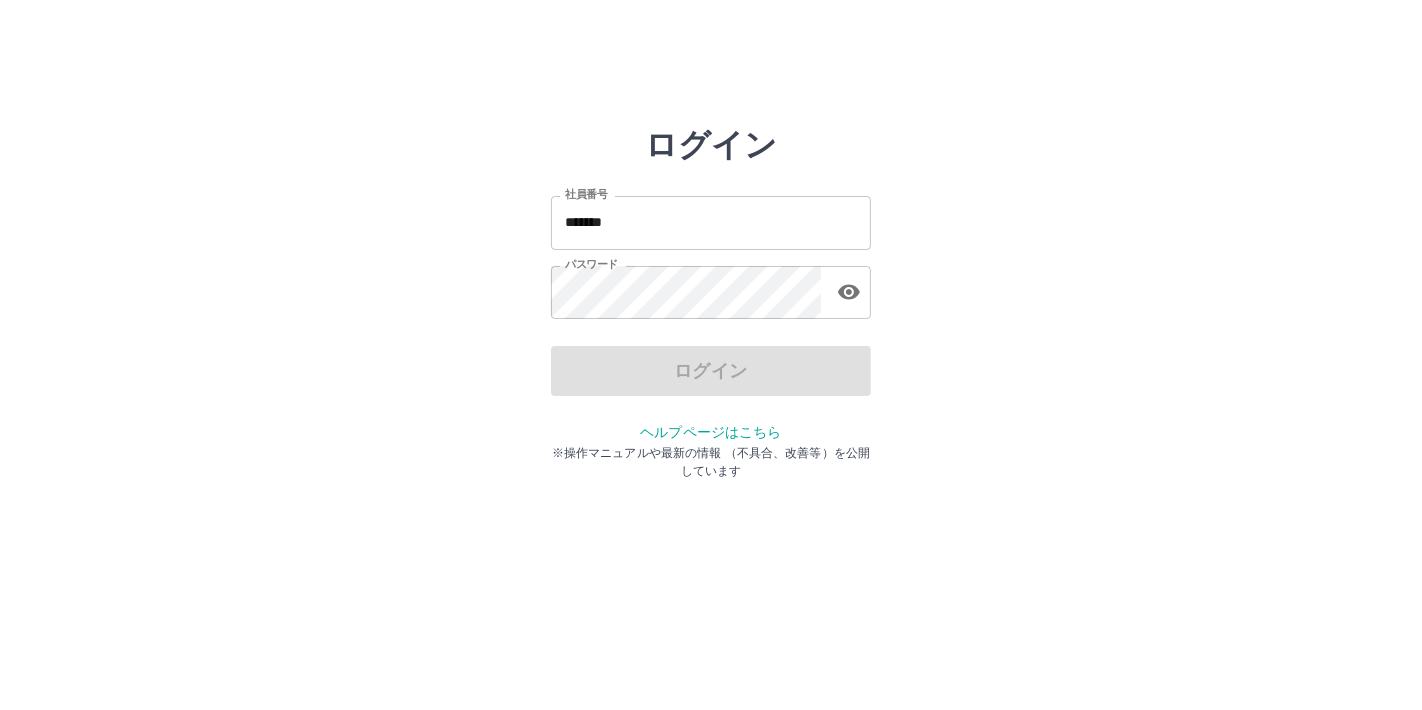 click on "ログイン" at bounding box center (711, 371) 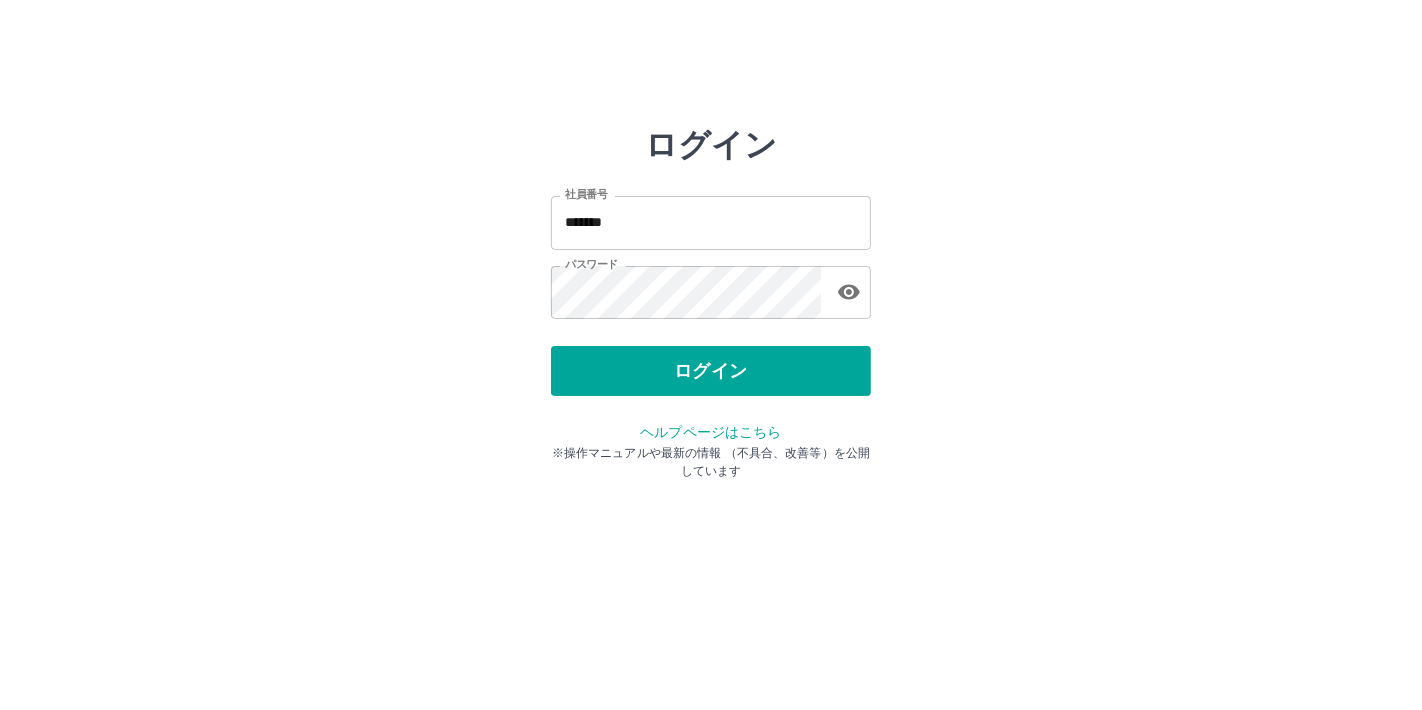 click on "ログイン" at bounding box center (711, 371) 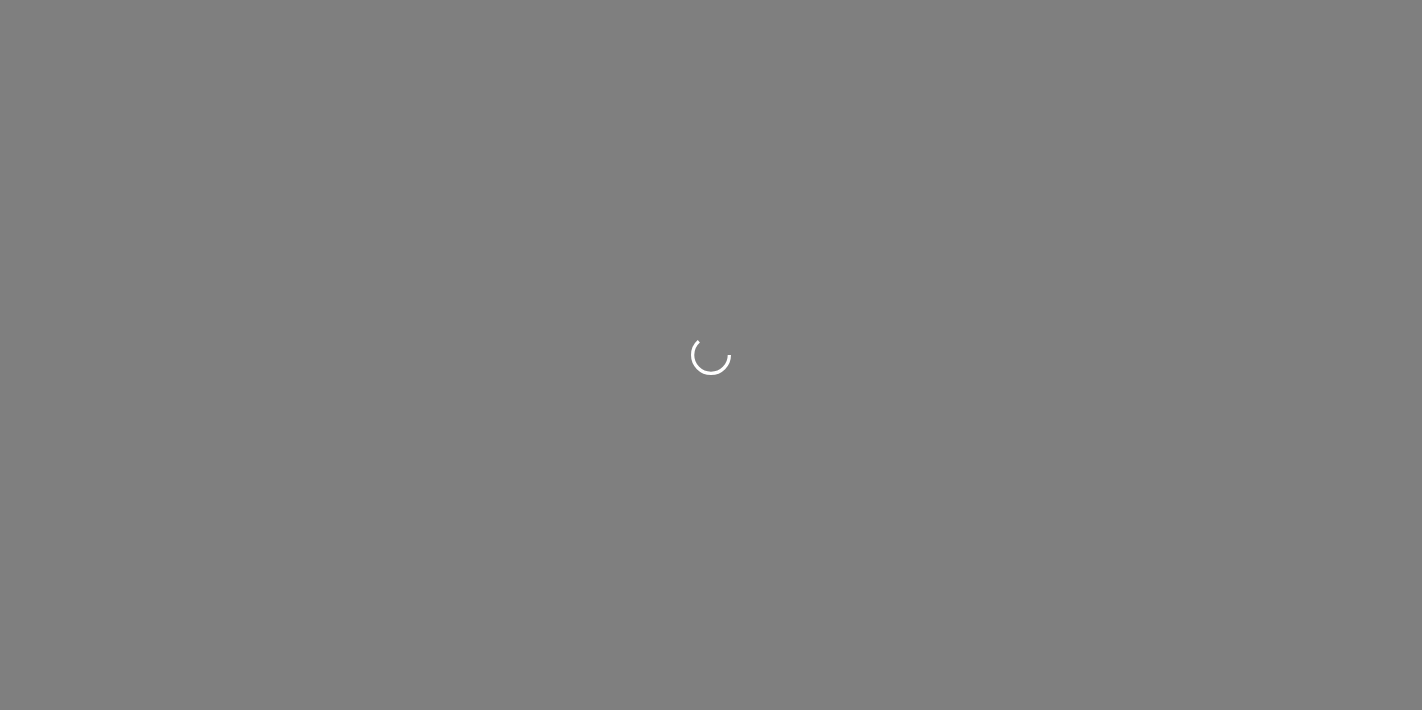 scroll, scrollTop: 0, scrollLeft: 0, axis: both 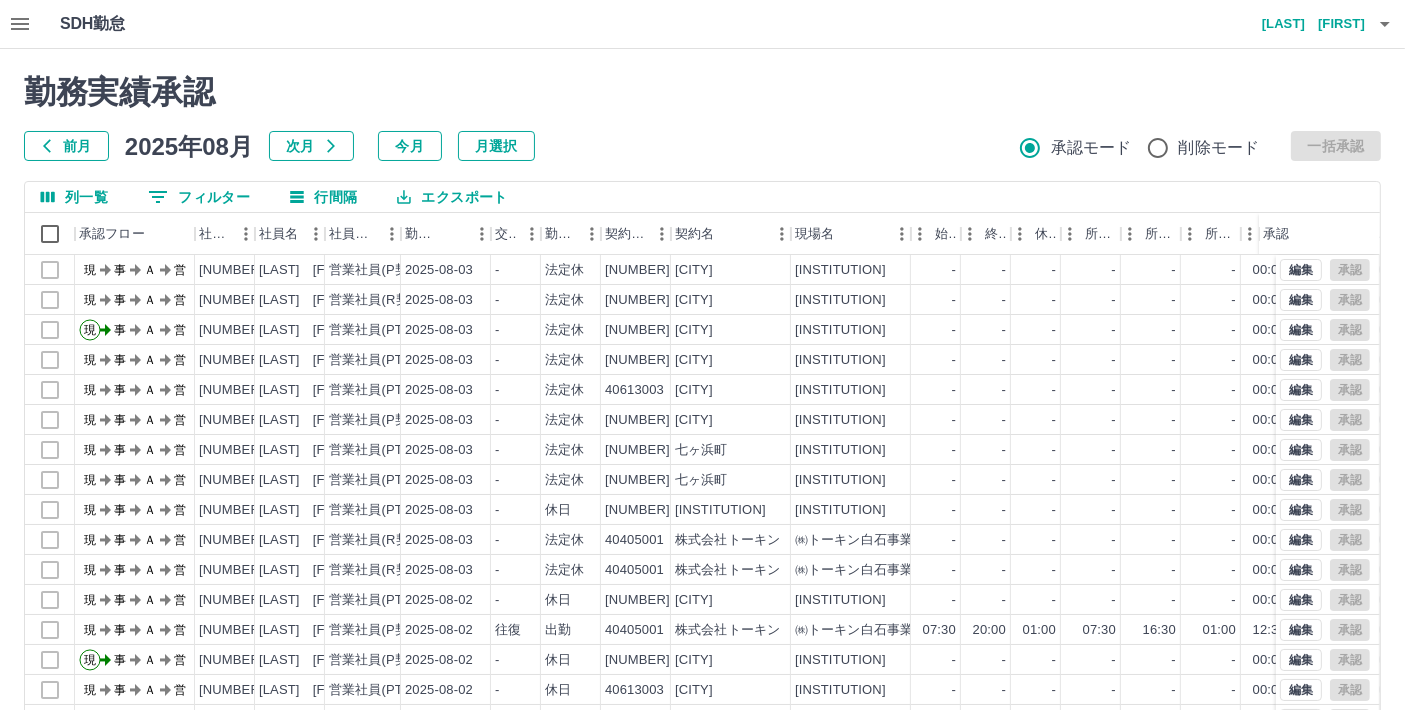 click on "唐木　俊一" at bounding box center [1305, 24] 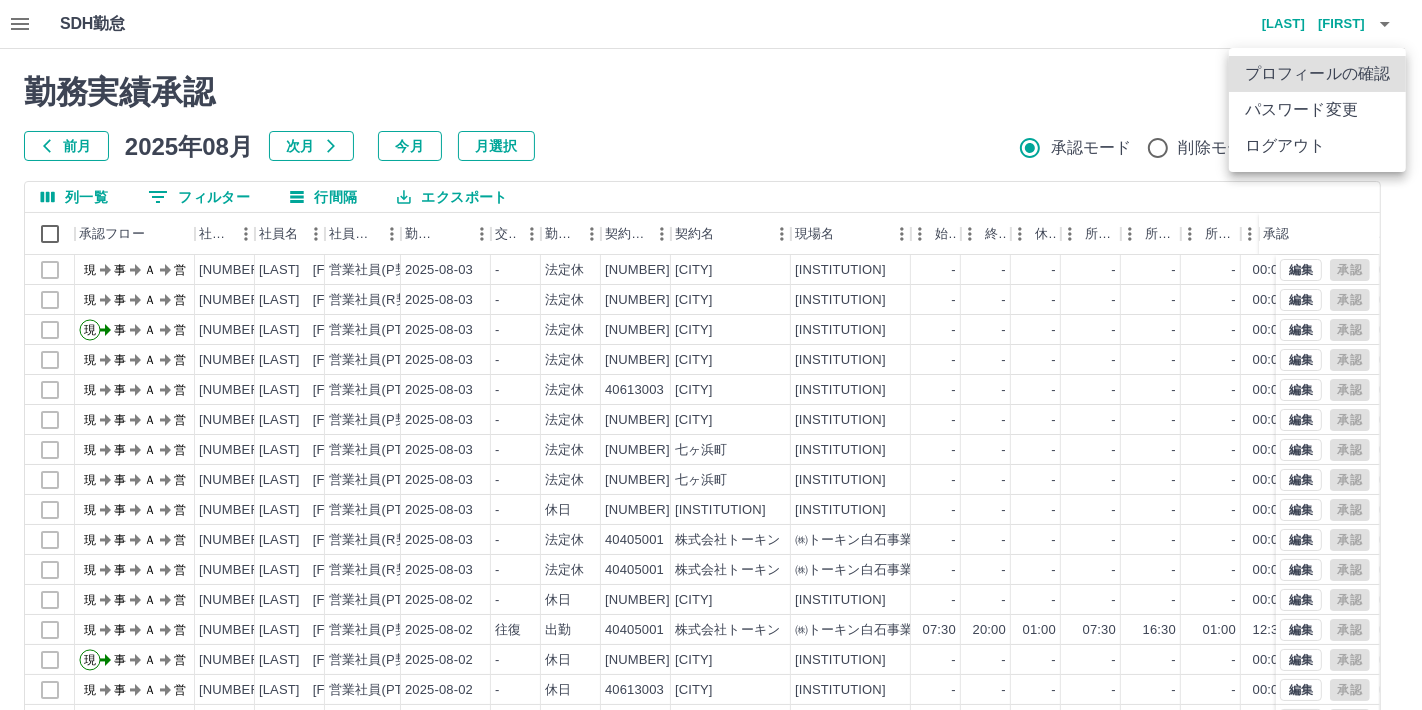 click on "ログアウト" at bounding box center (1317, 146) 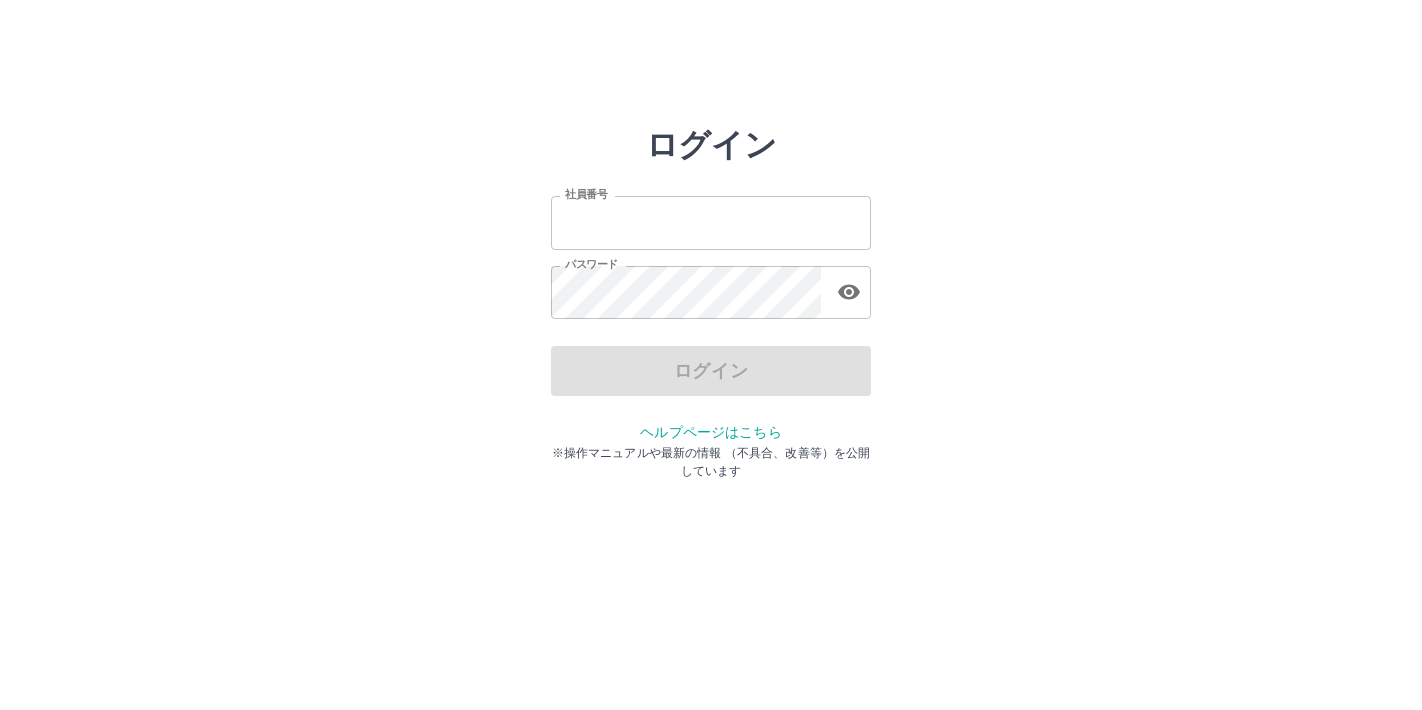scroll, scrollTop: 0, scrollLeft: 0, axis: both 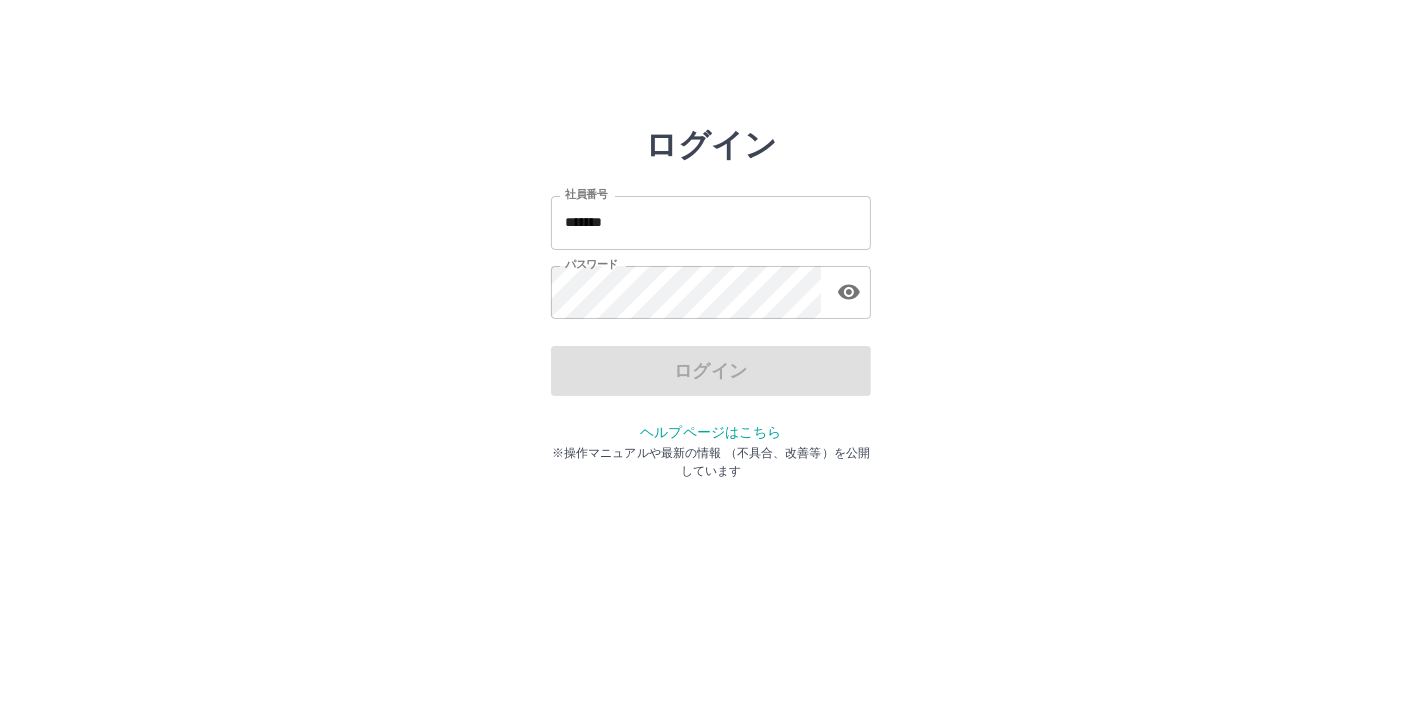click on "*******" at bounding box center [711, 222] 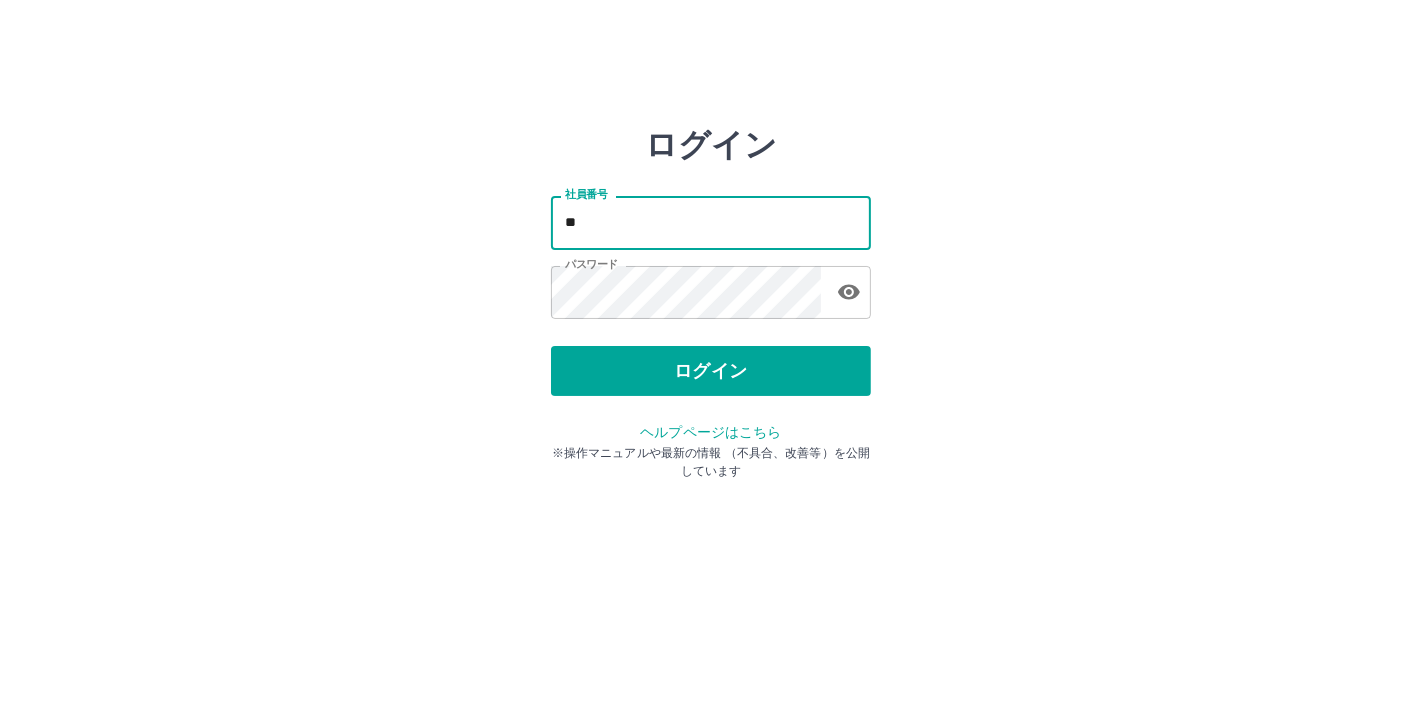 type on "*" 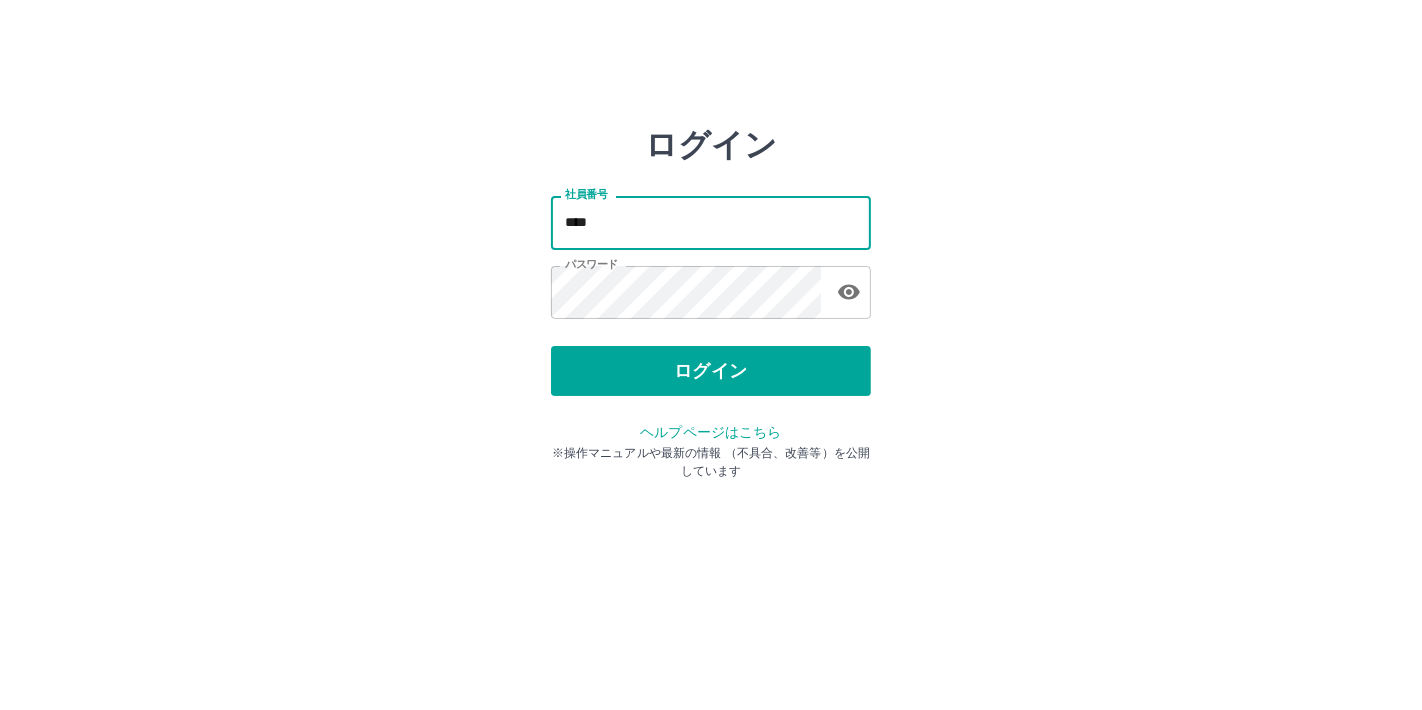 type on "*******" 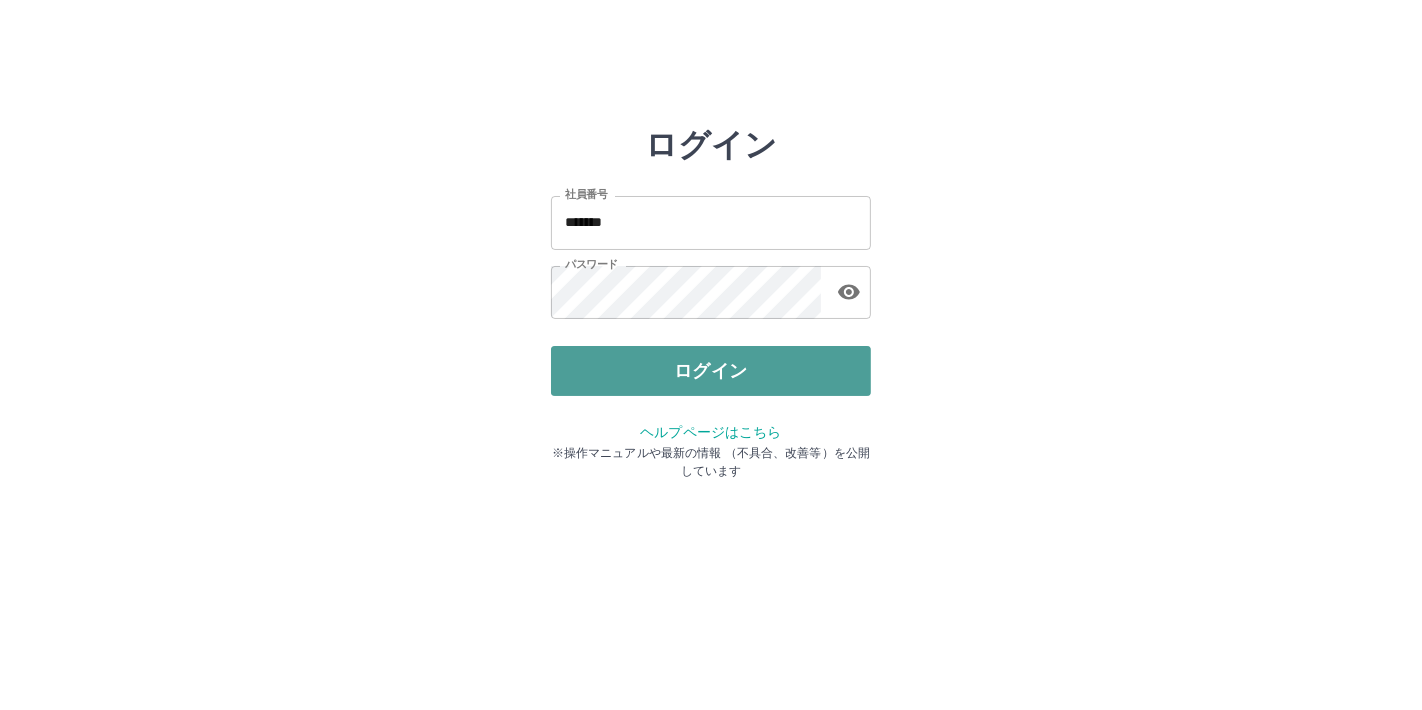 click on "ログイン" at bounding box center (711, 371) 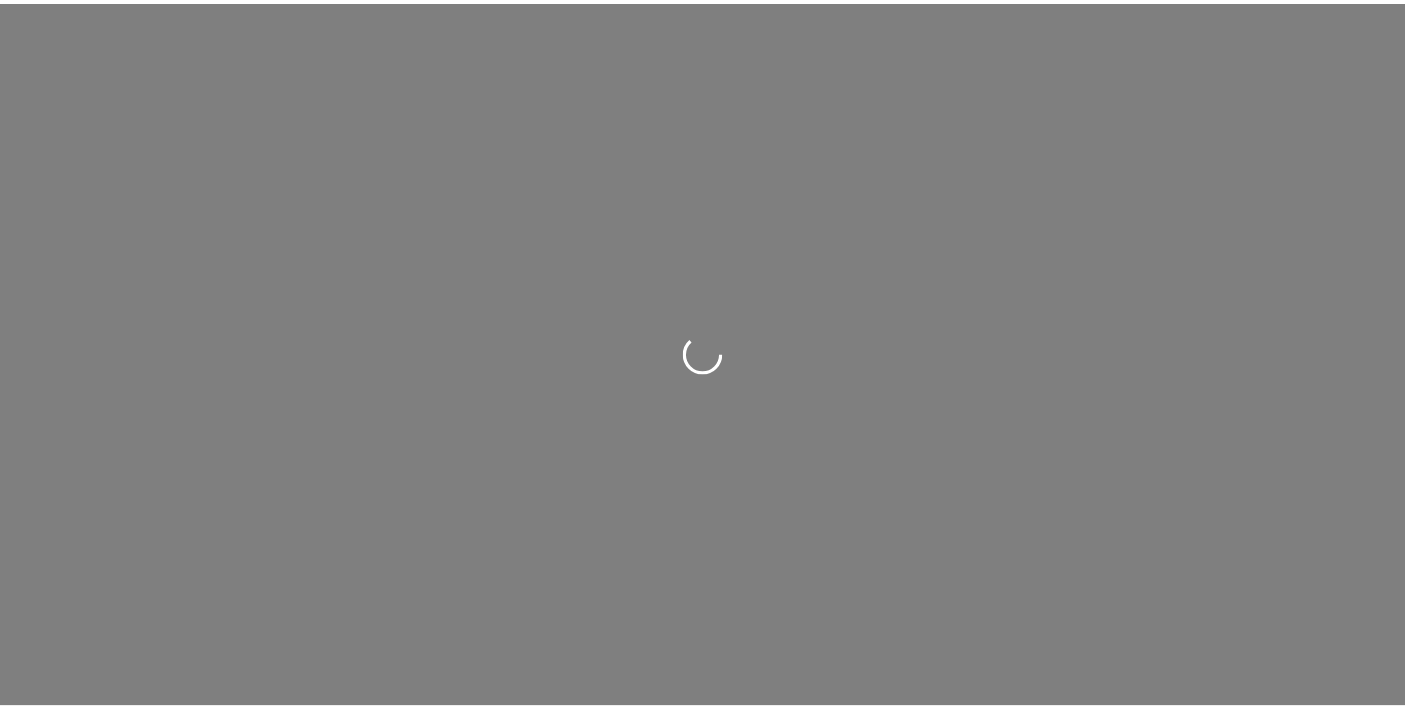 scroll, scrollTop: 0, scrollLeft: 0, axis: both 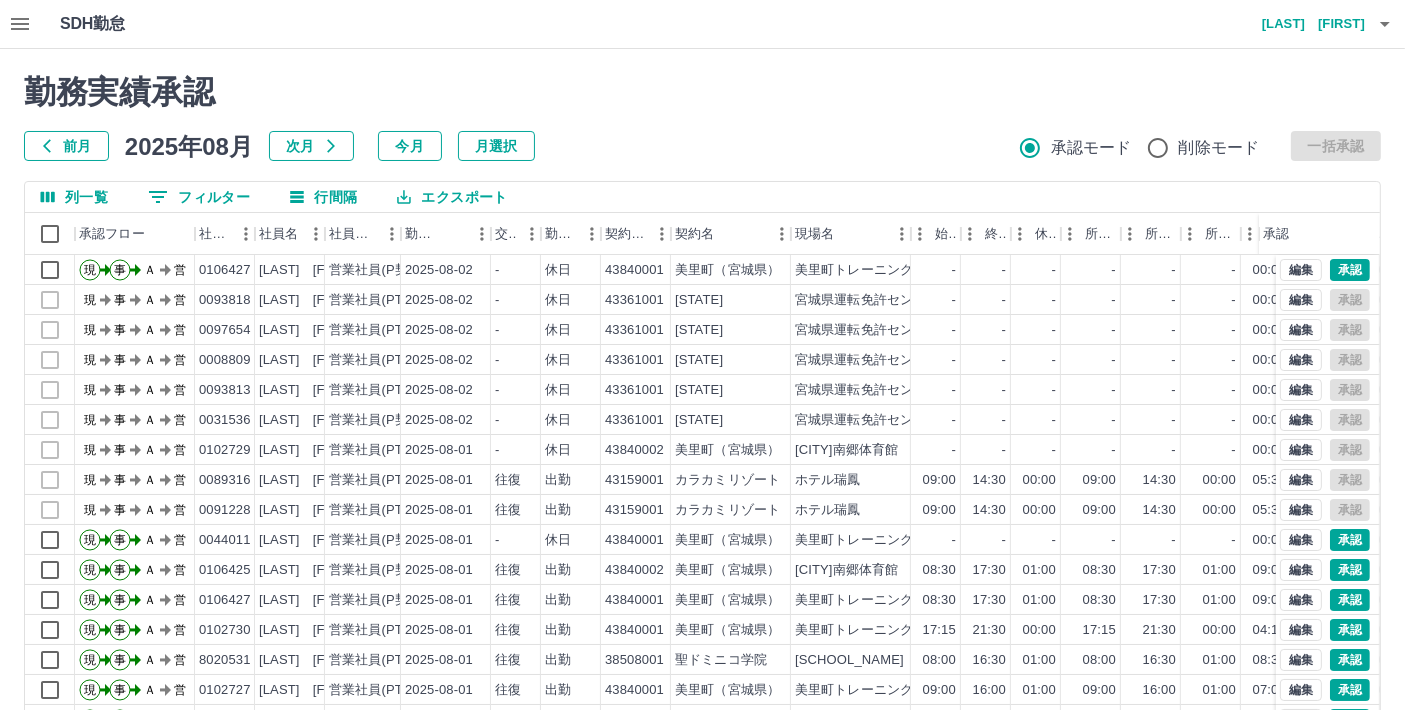 click on "勤務実績承認 前月 2025年08月 次月 今月 月選択 承認モード 削除モード 一括承認" at bounding box center [702, 117] 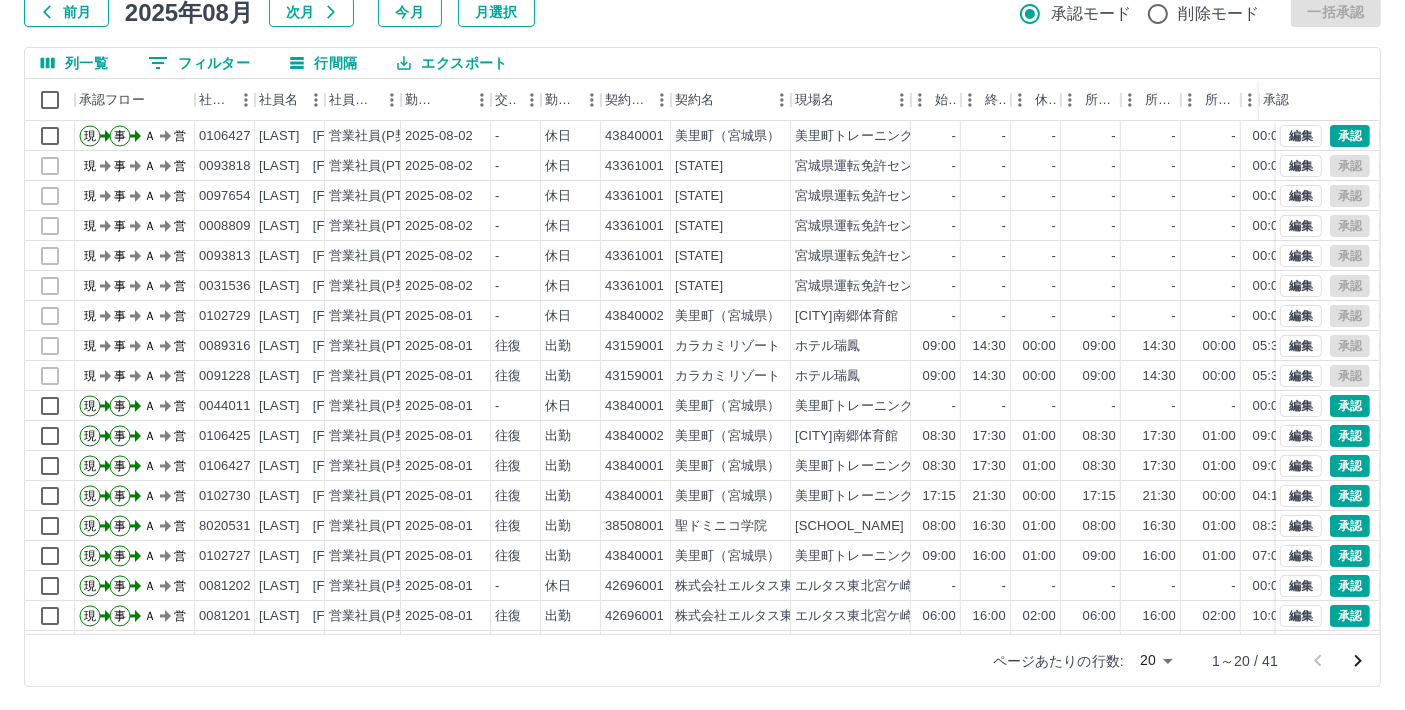 click on "前月" at bounding box center [66, 12] 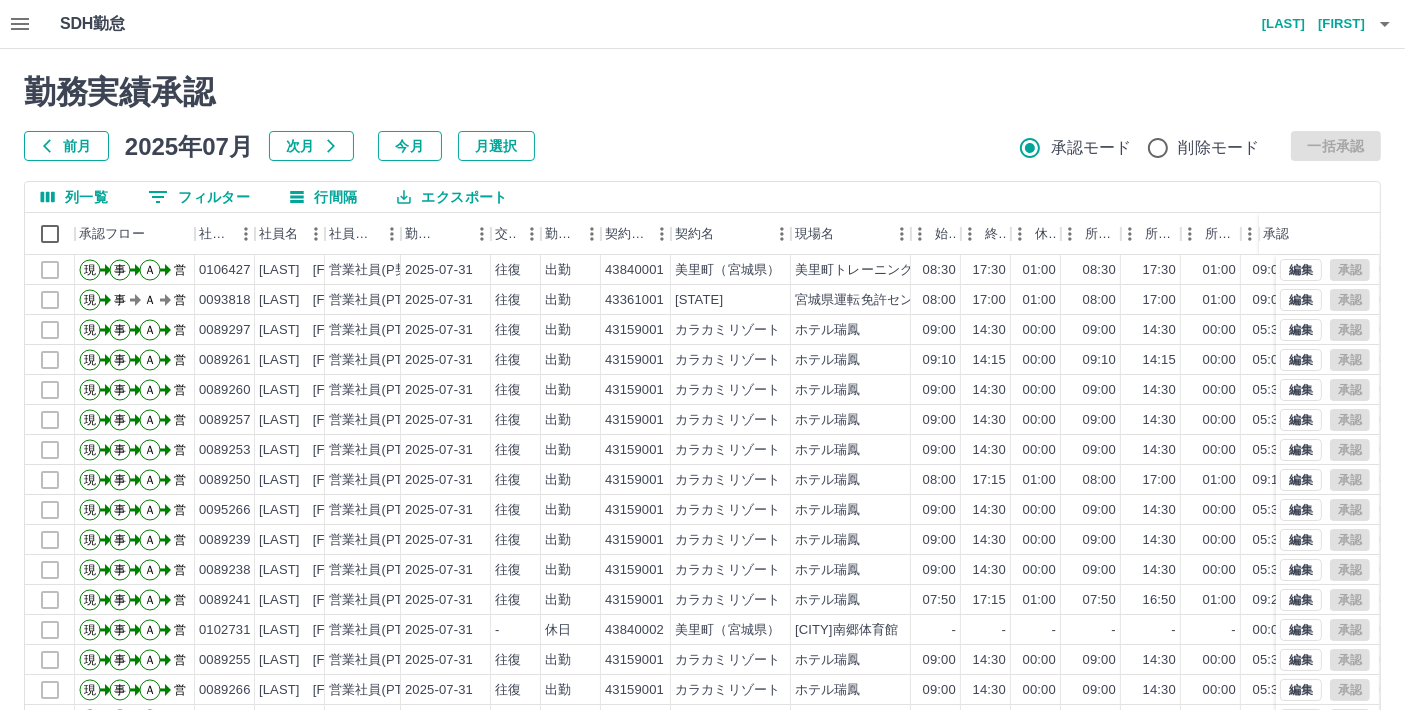 scroll, scrollTop: 134, scrollLeft: 0, axis: vertical 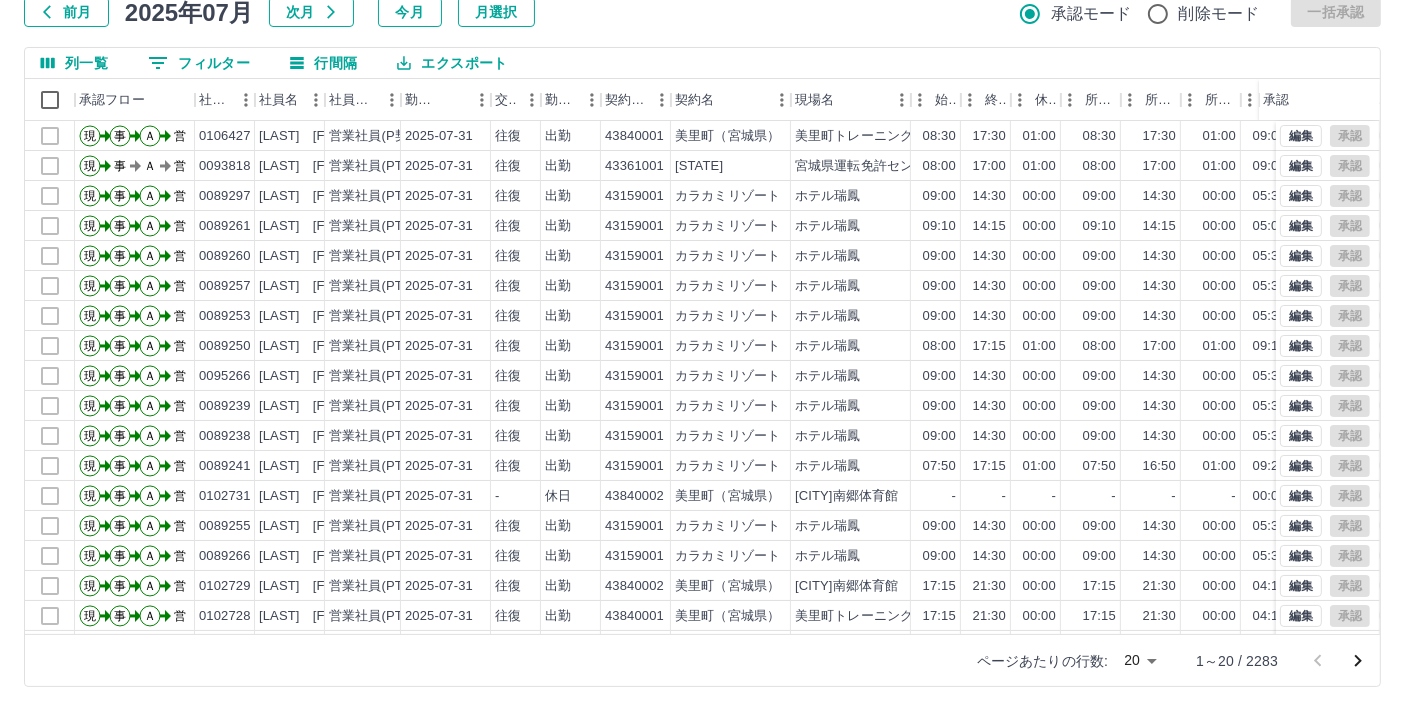 click on "SDH勤怠 村山　裕樹 勤務実績承認 前月 [DATE] 次月 今月 月選択 承認モード 削除モード 一括承認 列一覧 0 フィルター 行間隔 エクスポート 承認フロー 社員番号 社員名 社員区分 勤務日 交通費 勤務区分 契約コード 契約名 現場名 始業 終業 休憩 所定開始 所定終業 所定休憩 拘束 勤務 遅刻等 コメント ステータス 承認 現 事 Ａ 営 0106427 野地　陽一郎 営業社員(P契約) [DATE] 往復 出勤 43840001 [CITY]（[STATE]） [CITY]トレーニングセンター 08:30 17:30 01:00 08:30 17:30 01:00 09:00 08:00 00:00 営業所長承認待 現 事 Ａ 営 0093818 伊藤　智子 営業社員(PT契約) [DATE] 往復 出勤 43361001 [STATE] [STATE]運転免許センター 08:00 17:00 01:00 08:00 17:00 01:00 09:00 08:00 00:00 事務担当者承認待 現 事 Ａ 営 0089297 大沼　道子 営業社員(PT契約) [DATE] 往復 出勤 43159001 カラカミリゾート 09:00 現" at bounding box center (702, 288) 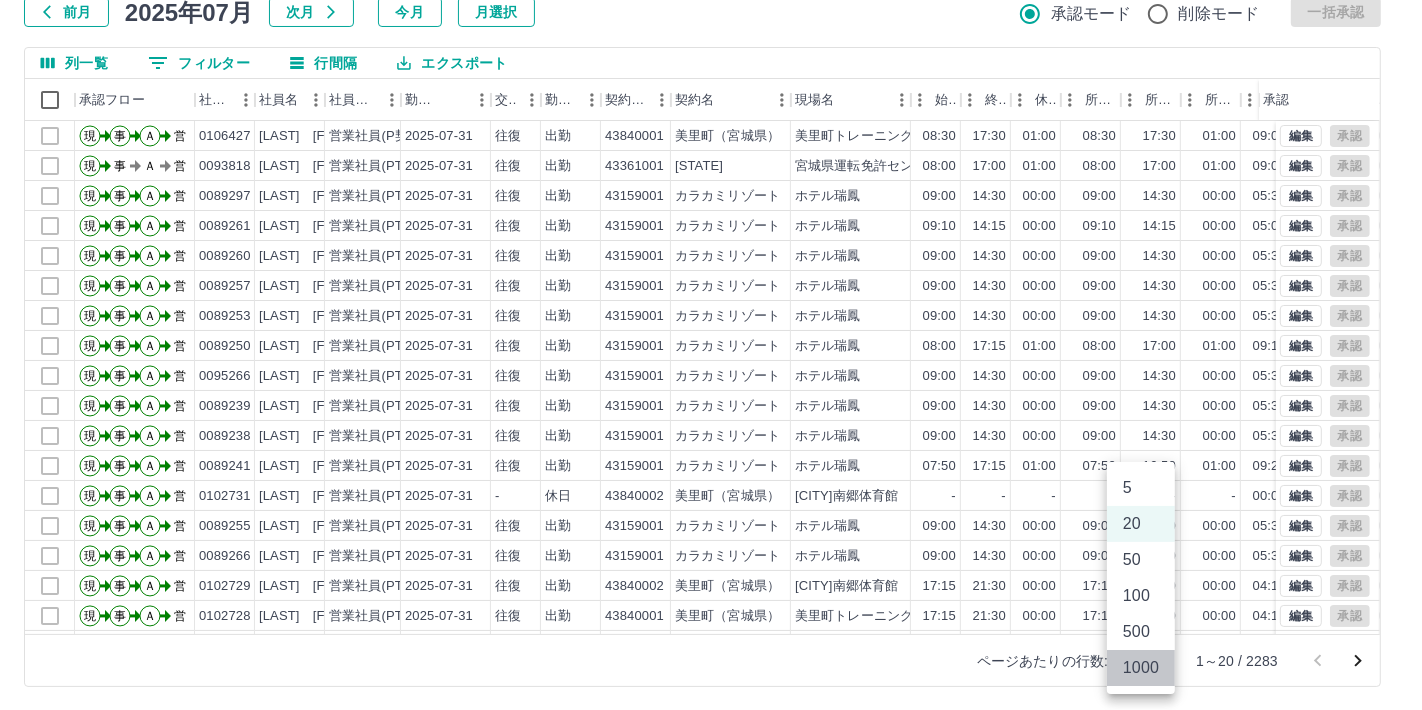click on "1000" at bounding box center (1141, 668) 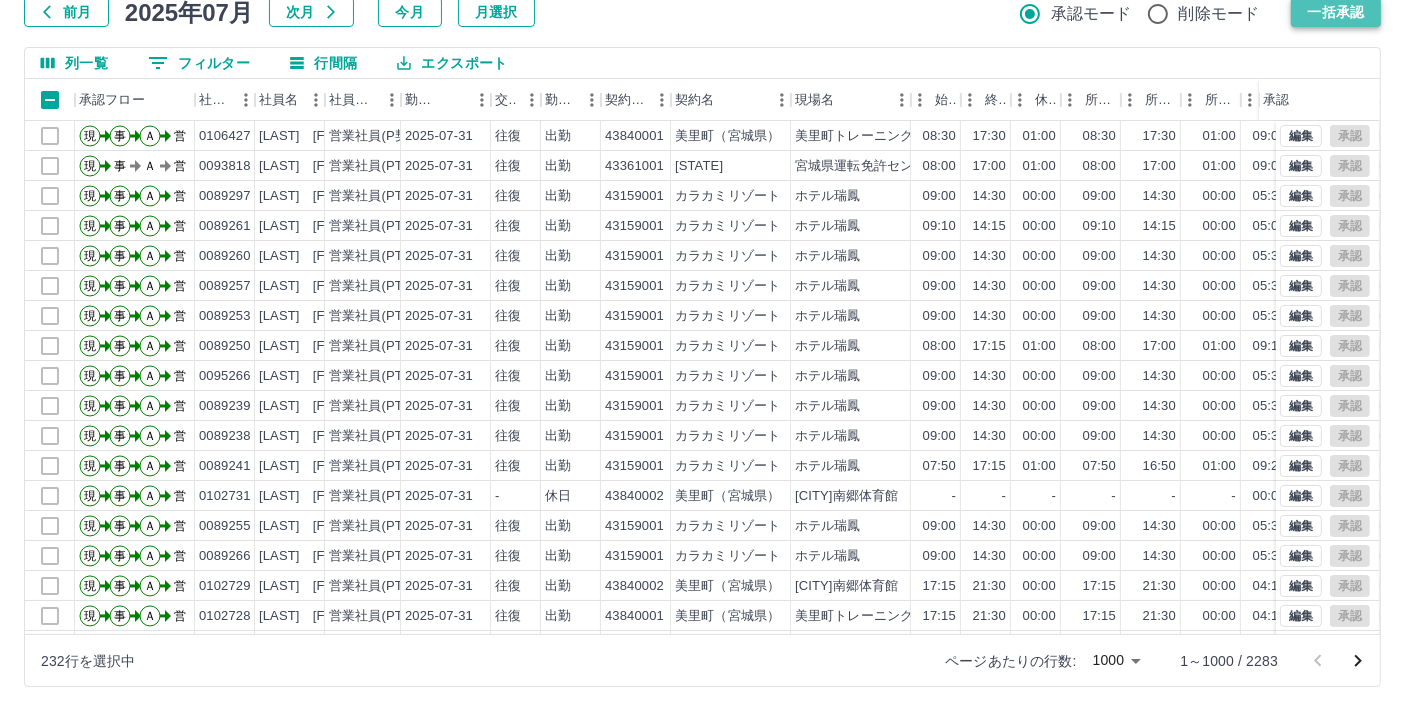 click on "一括承認" at bounding box center (1336, 12) 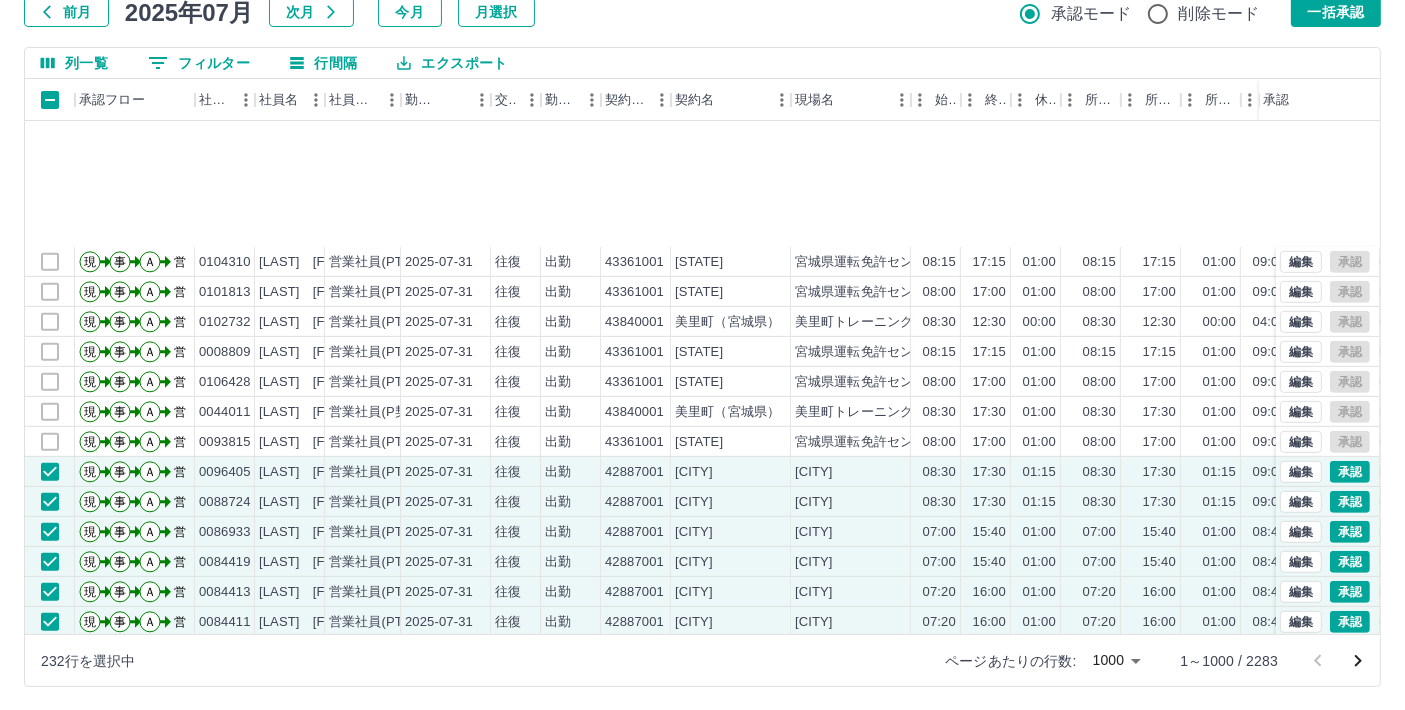 scroll, scrollTop: 1134, scrollLeft: 0, axis: vertical 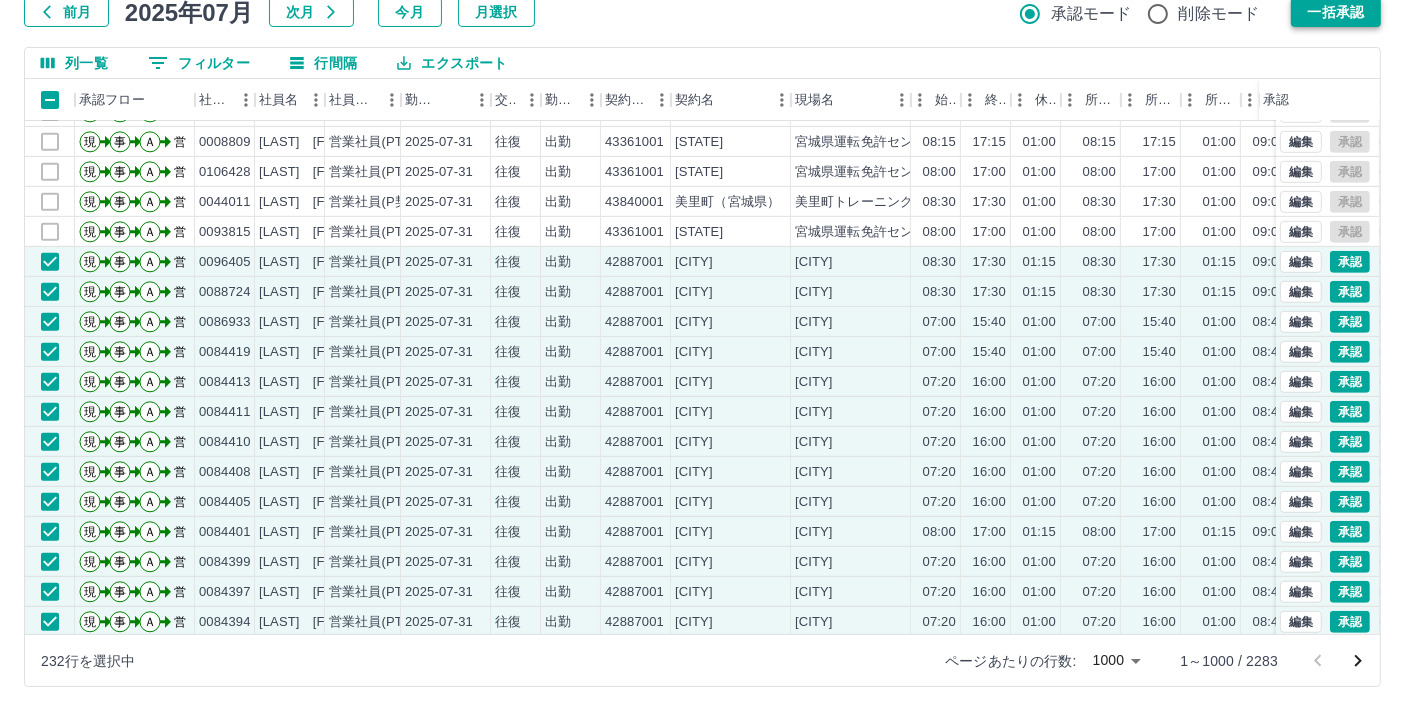 click on "一括承認" at bounding box center [1336, 12] 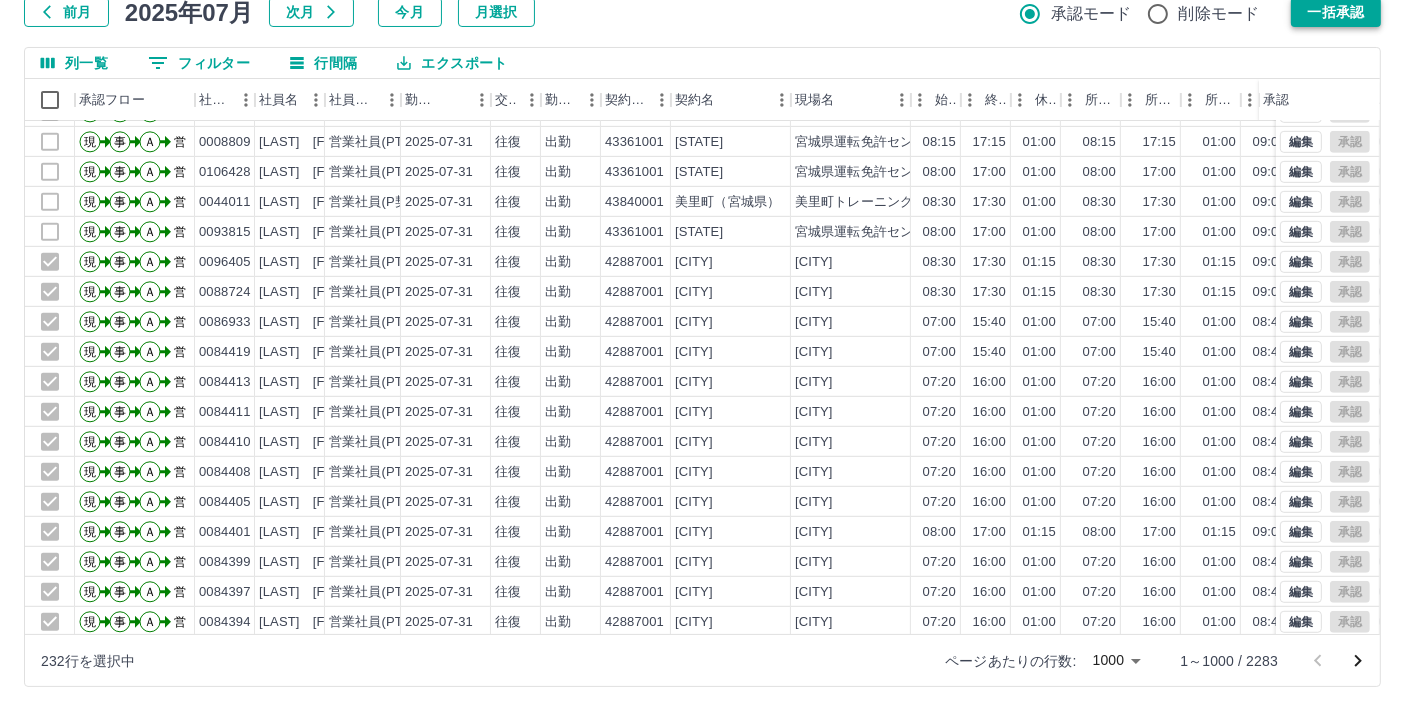scroll, scrollTop: 1419, scrollLeft: 0, axis: vertical 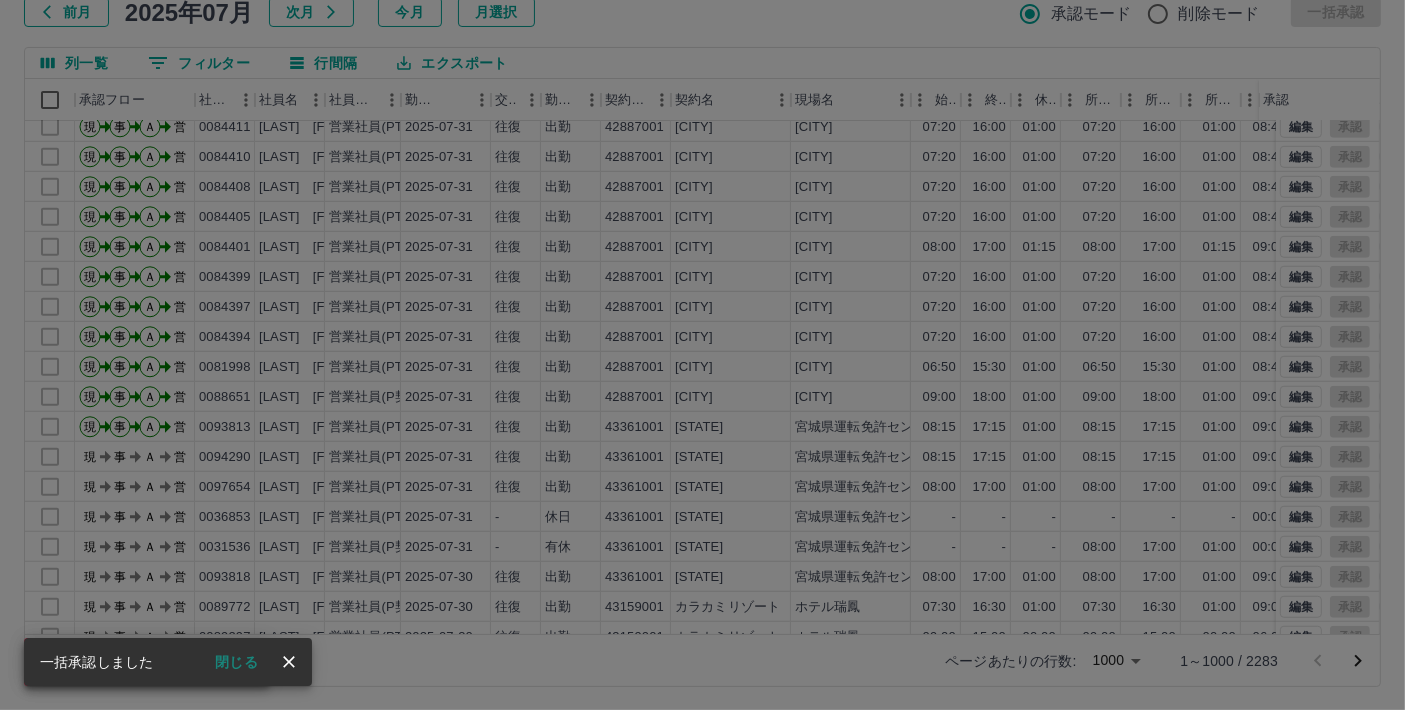 click on "閉じる" at bounding box center [236, 662] 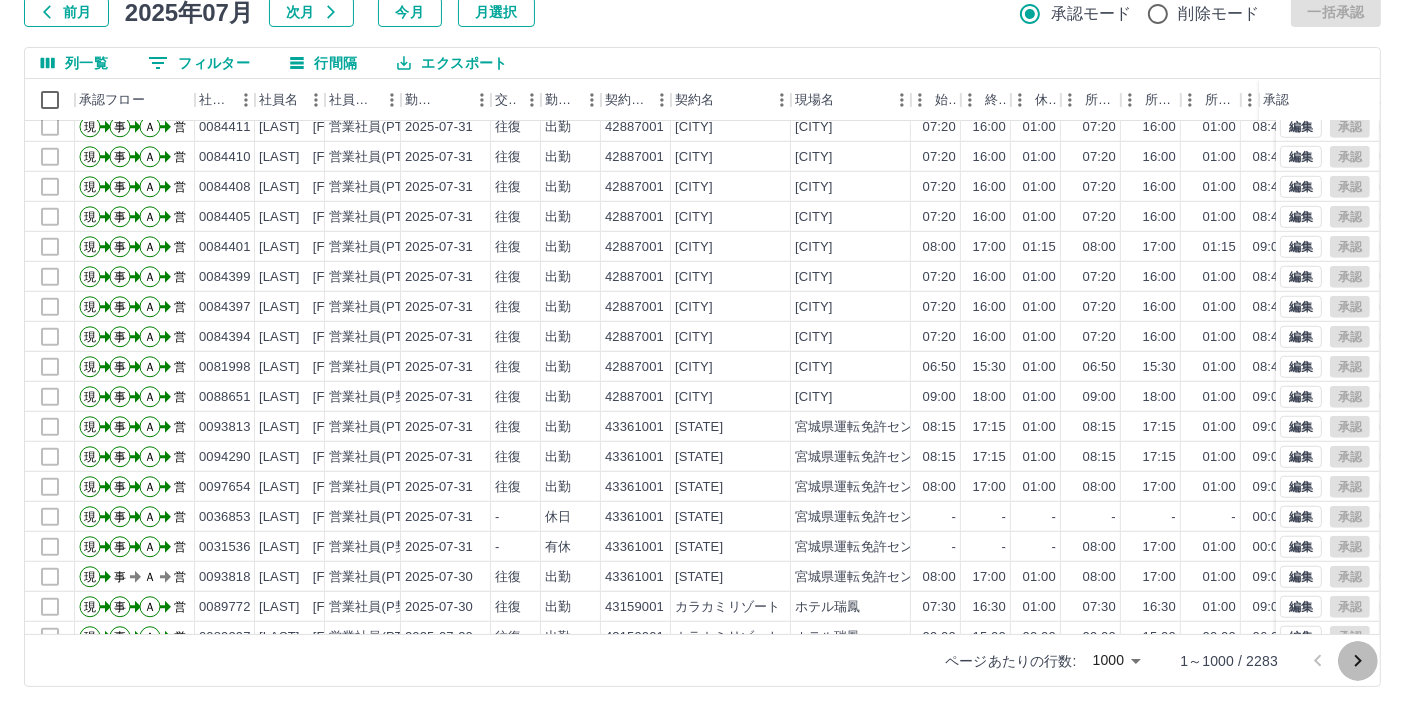 click 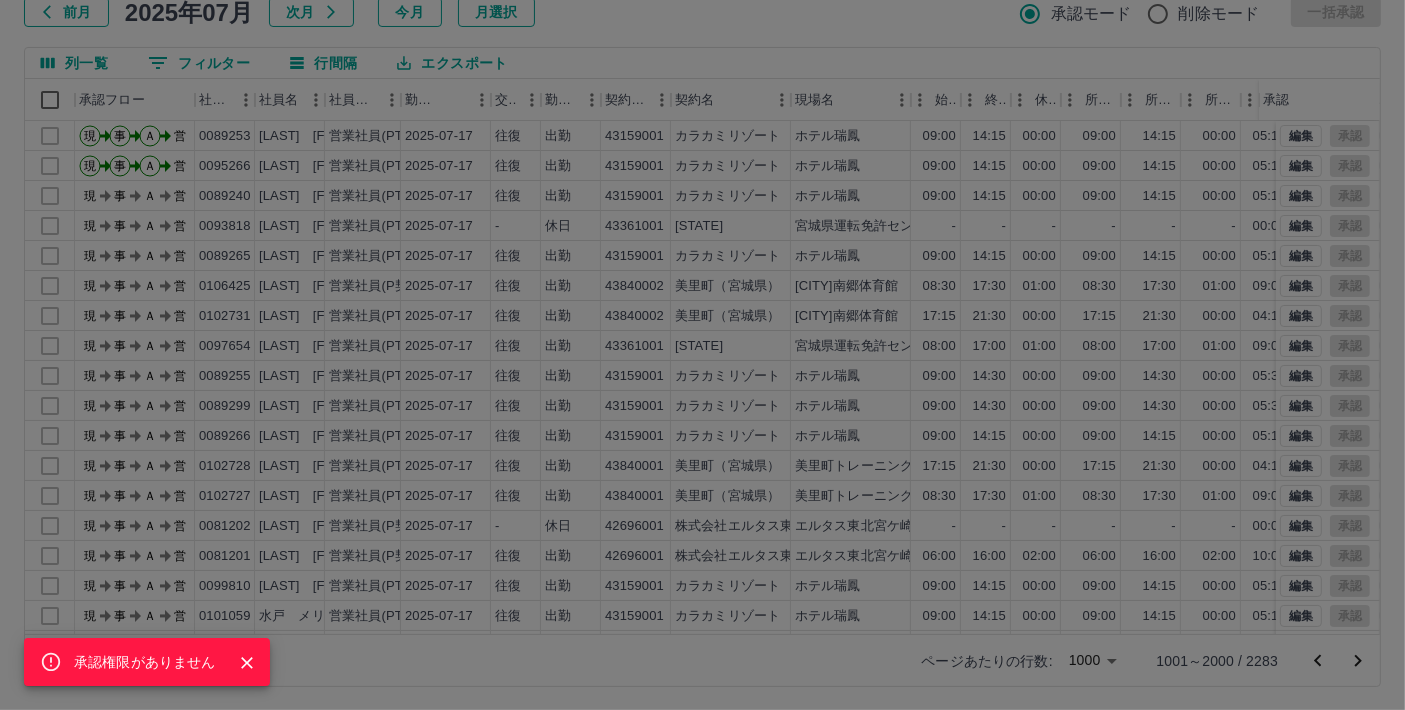 scroll, scrollTop: 0, scrollLeft: 0, axis: both 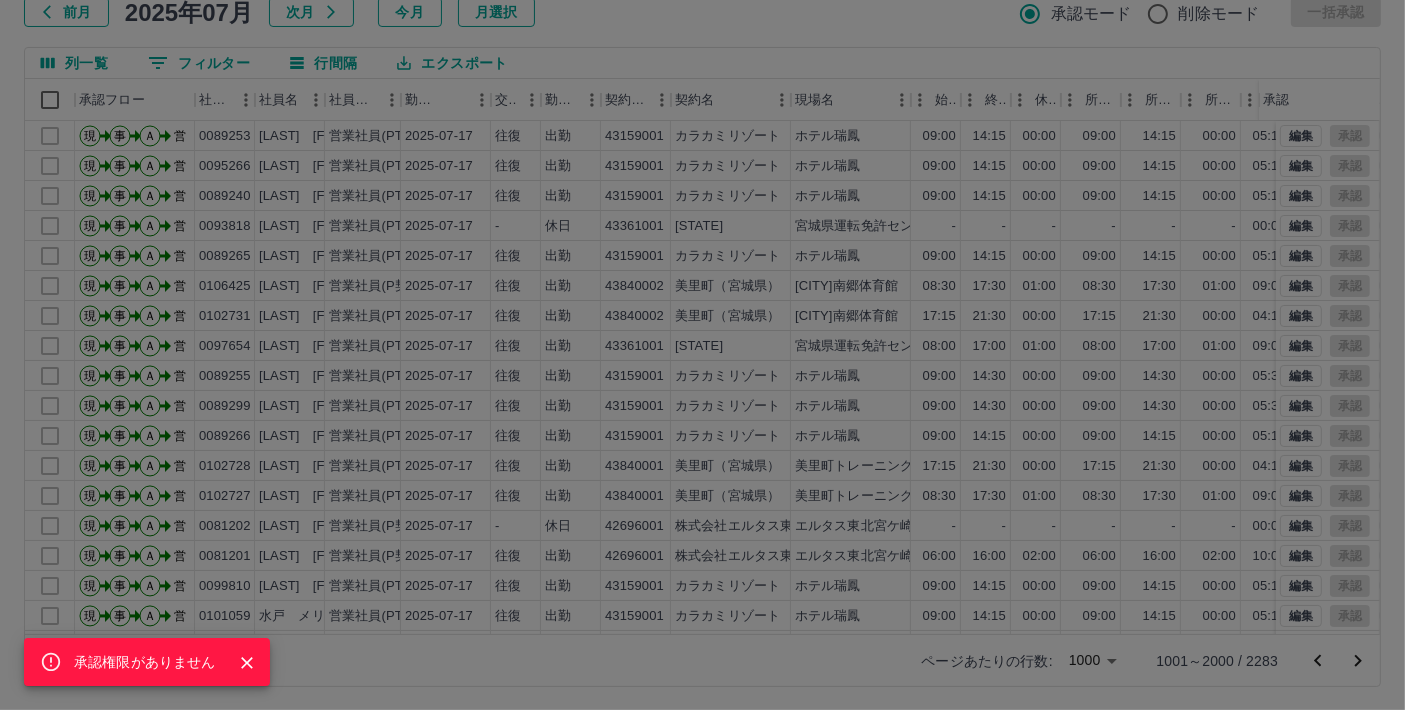 click 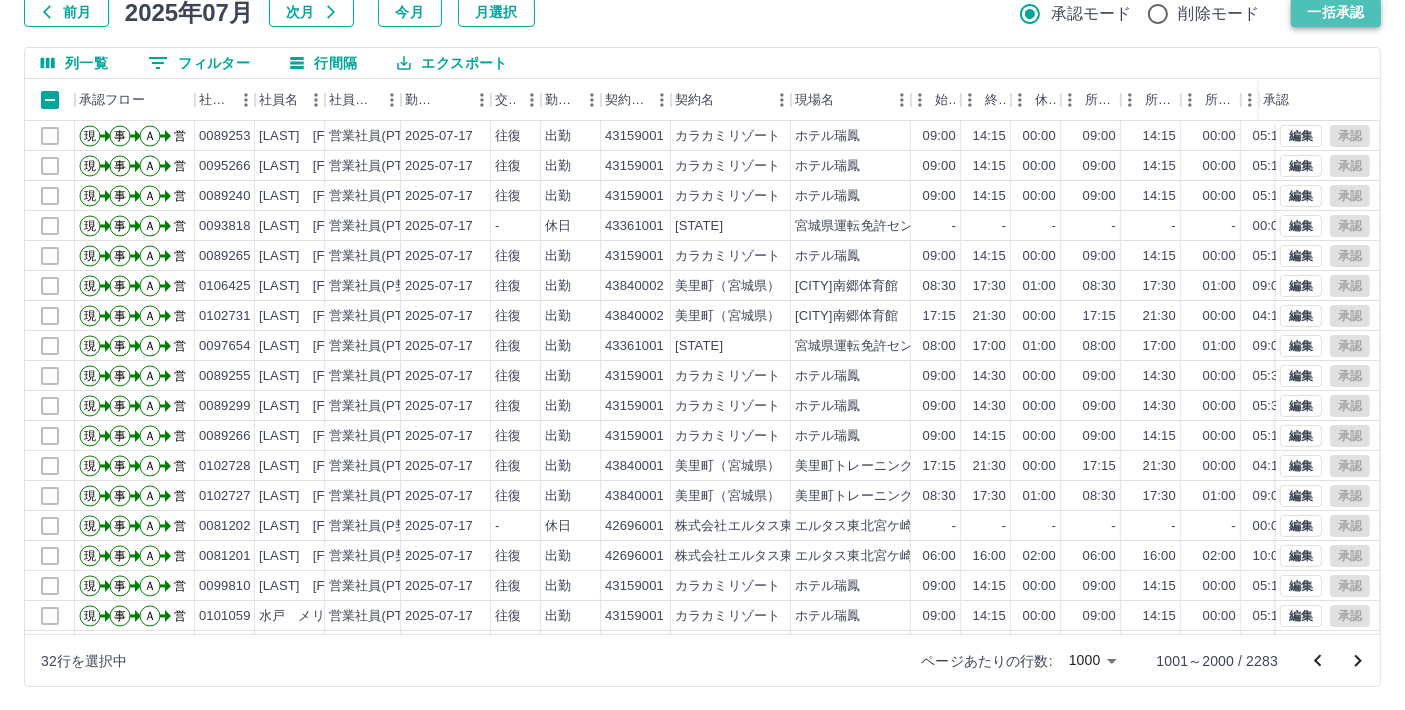 click on "一括承認" at bounding box center (1336, 12) 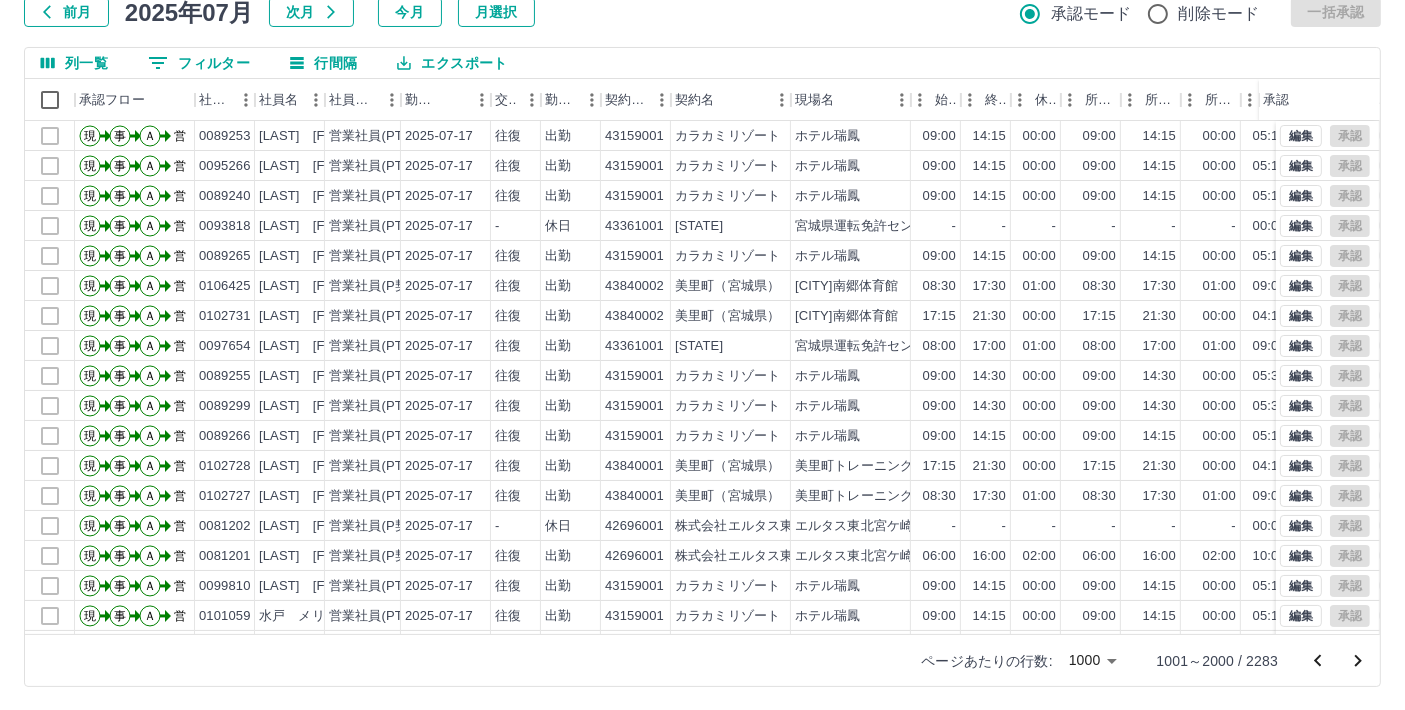 scroll, scrollTop: 0, scrollLeft: 0, axis: both 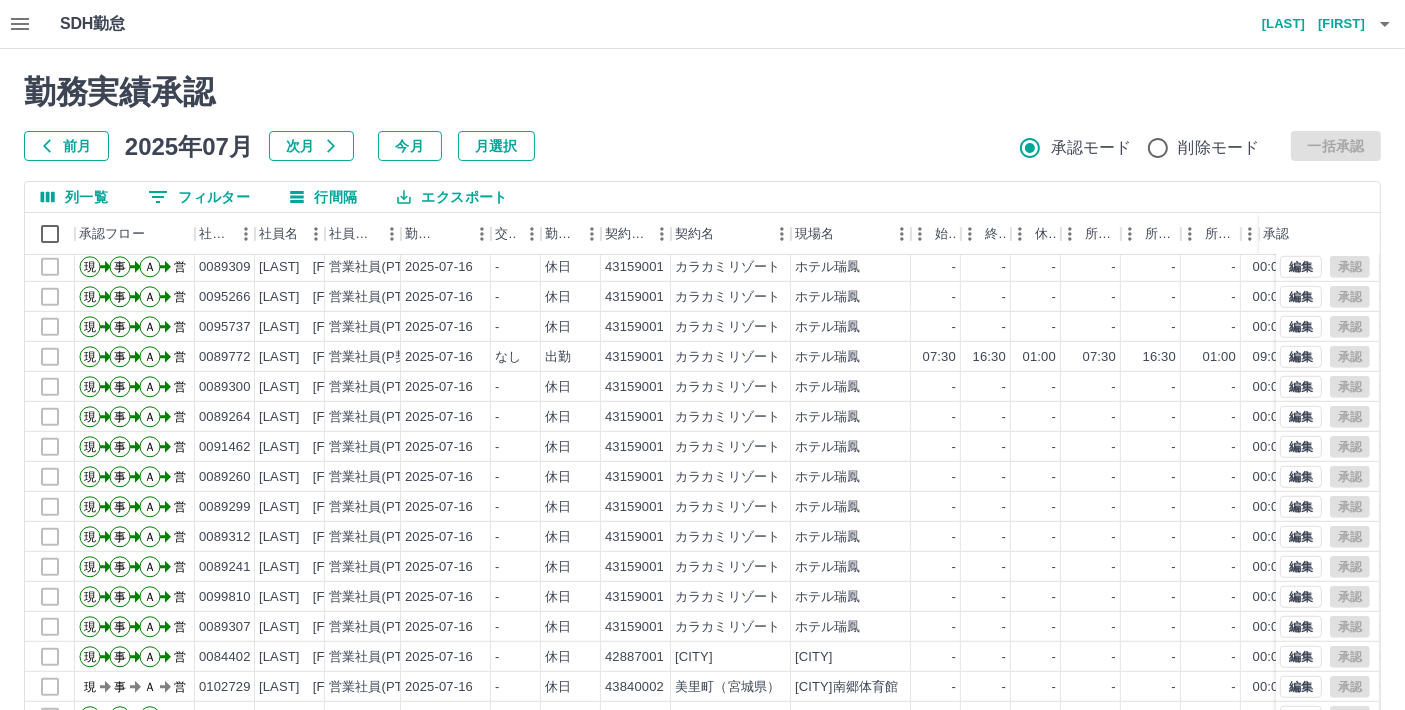 click on "列一覧 0 フィルター 行間隔 エクスポート" at bounding box center [702, 197] 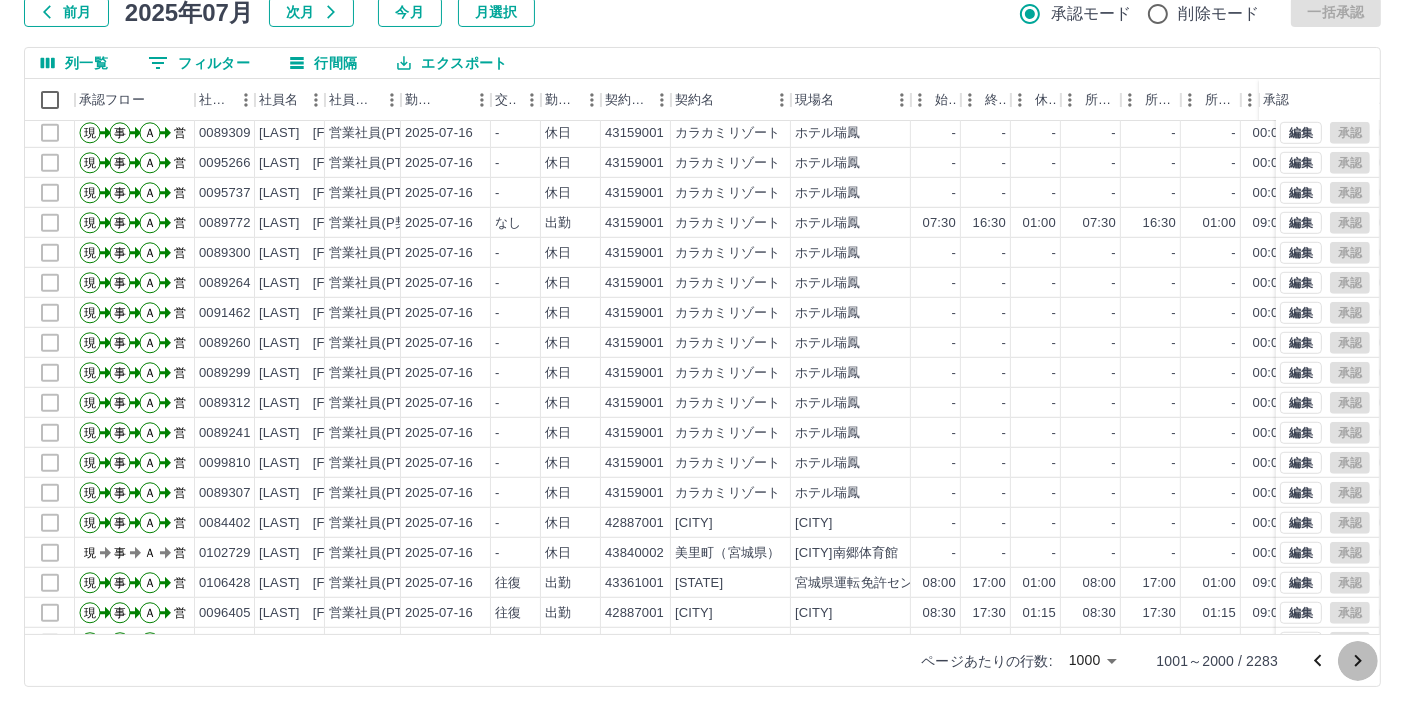 click 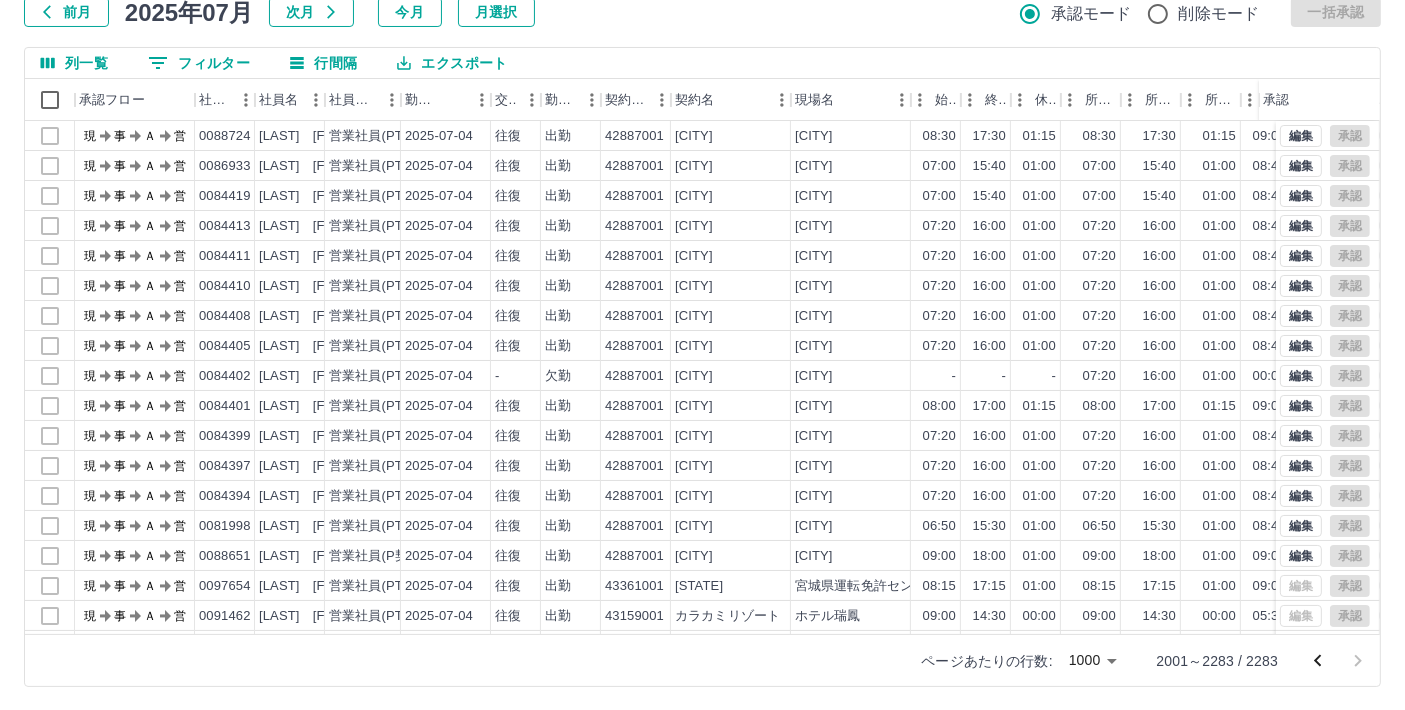 scroll, scrollTop: 0, scrollLeft: 0, axis: both 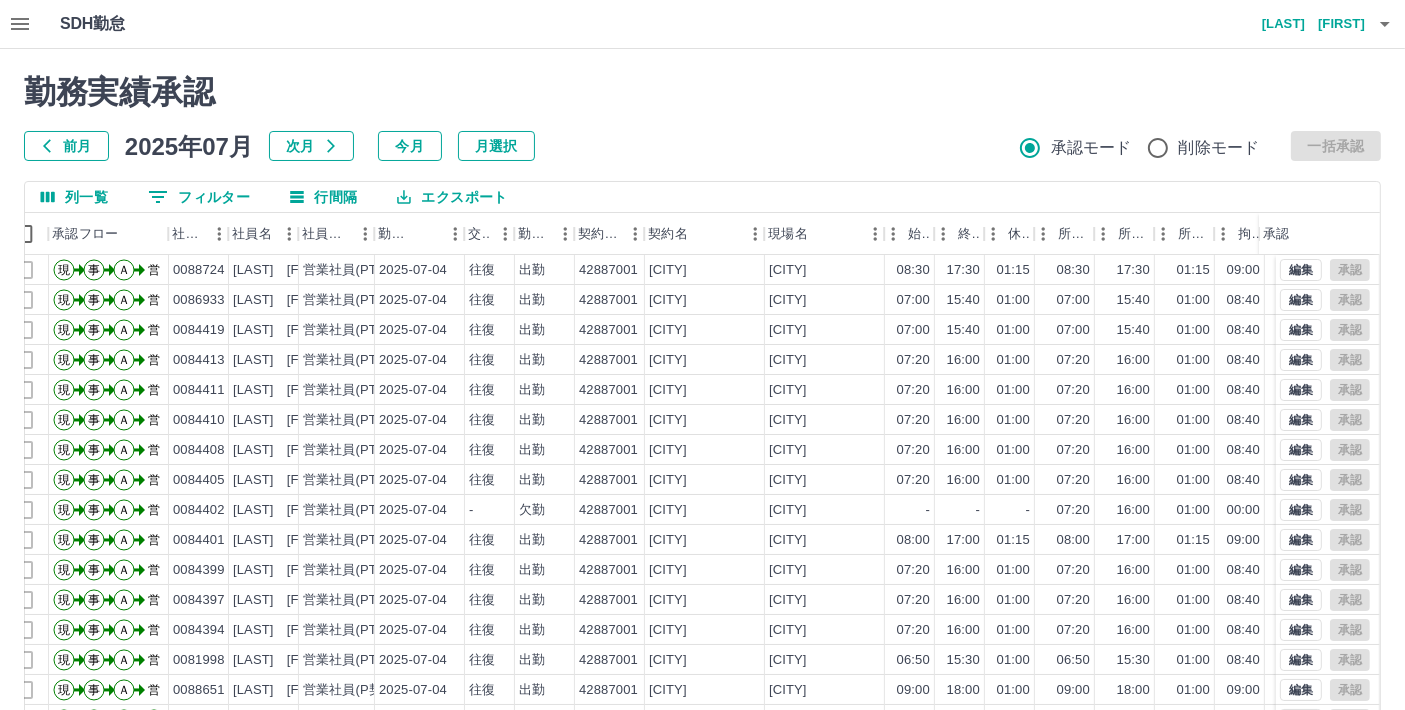 click on "村山　裕樹" at bounding box center (1305, 24) 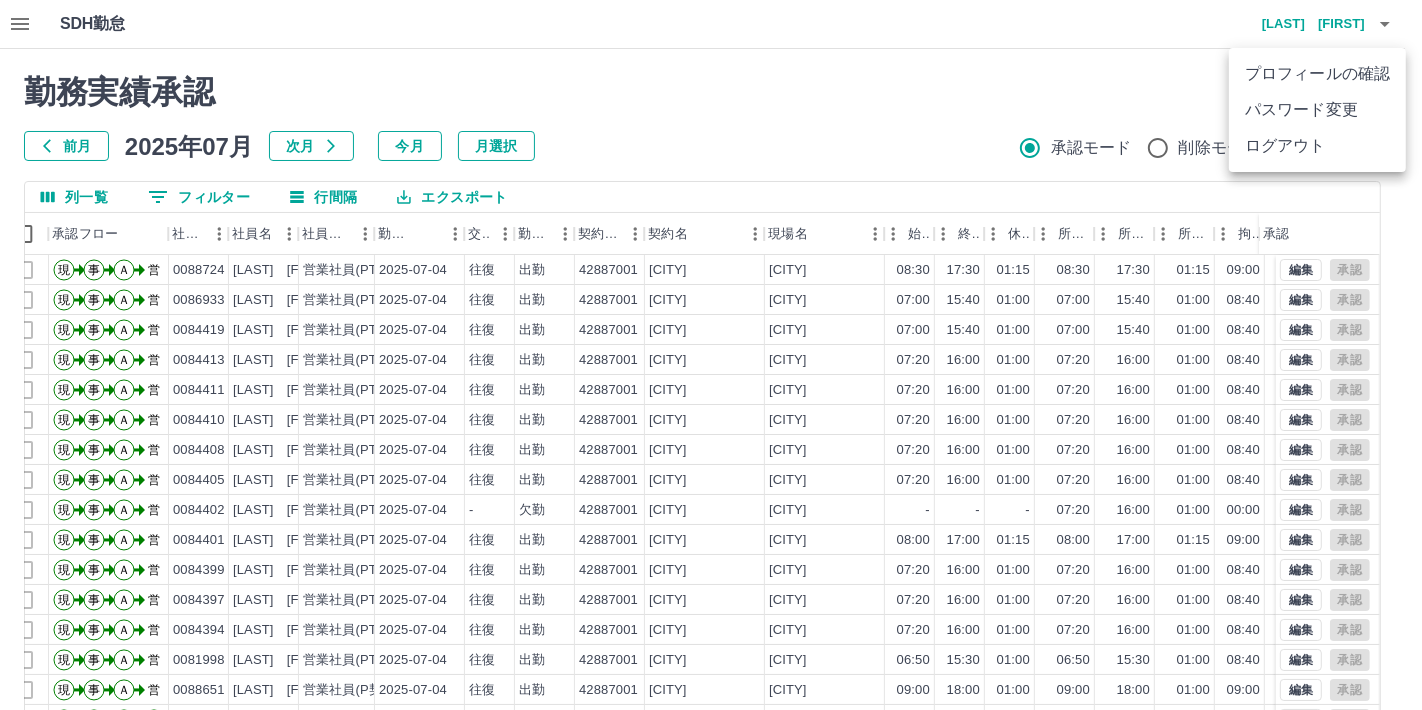 click on "ログアウト" at bounding box center (1317, 146) 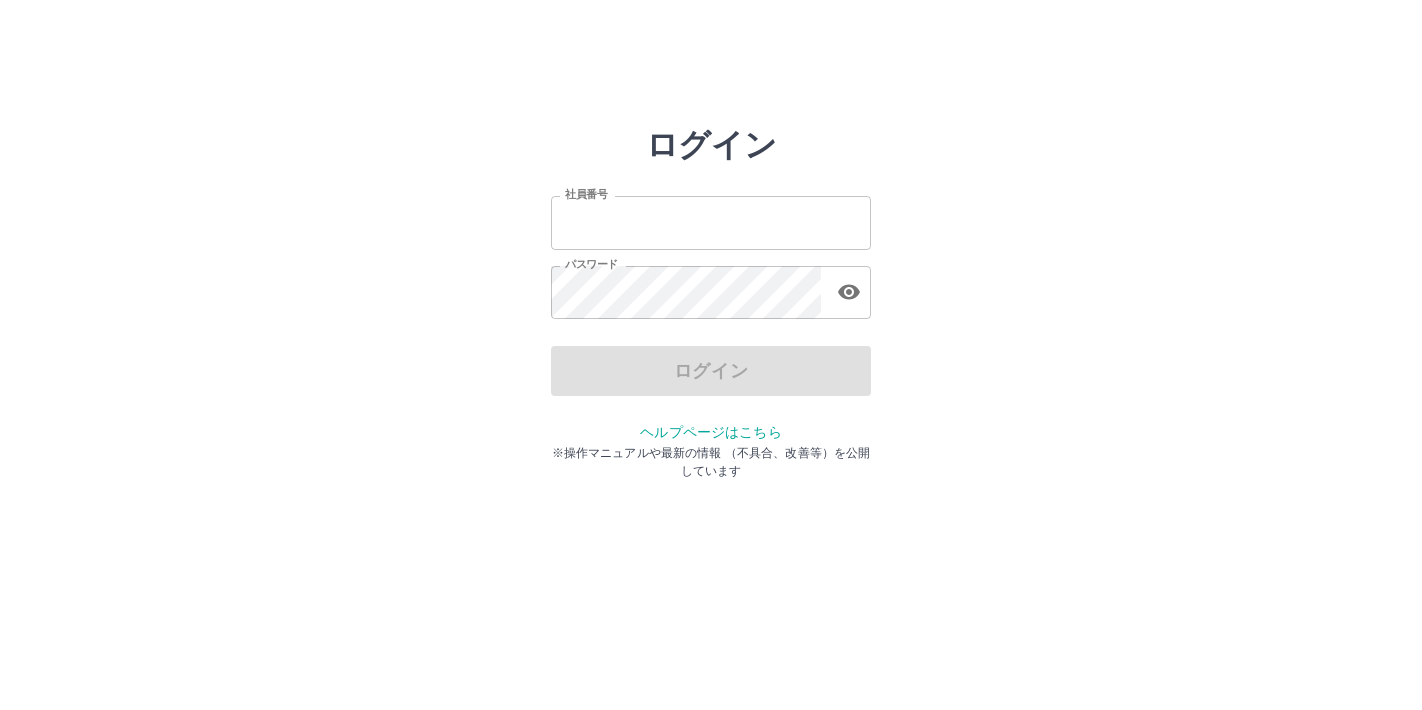 scroll, scrollTop: 0, scrollLeft: 0, axis: both 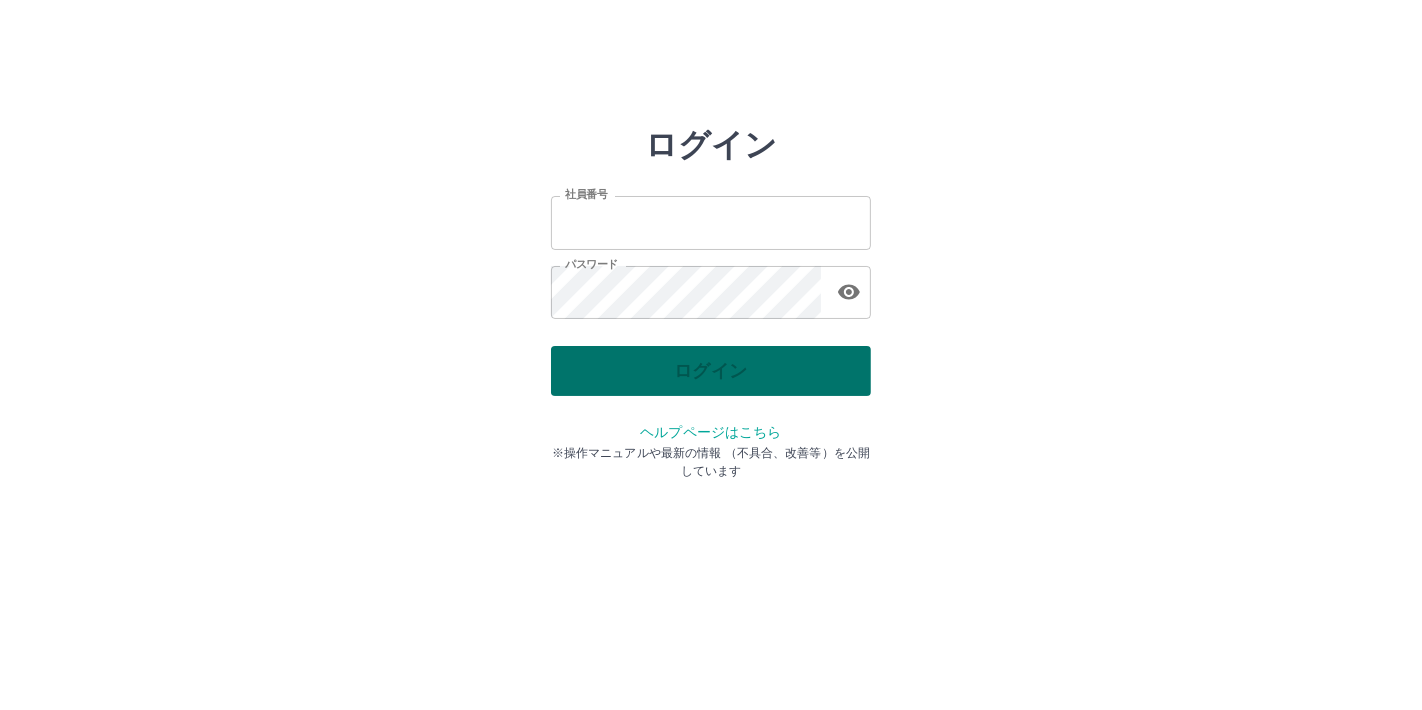 type on "*******" 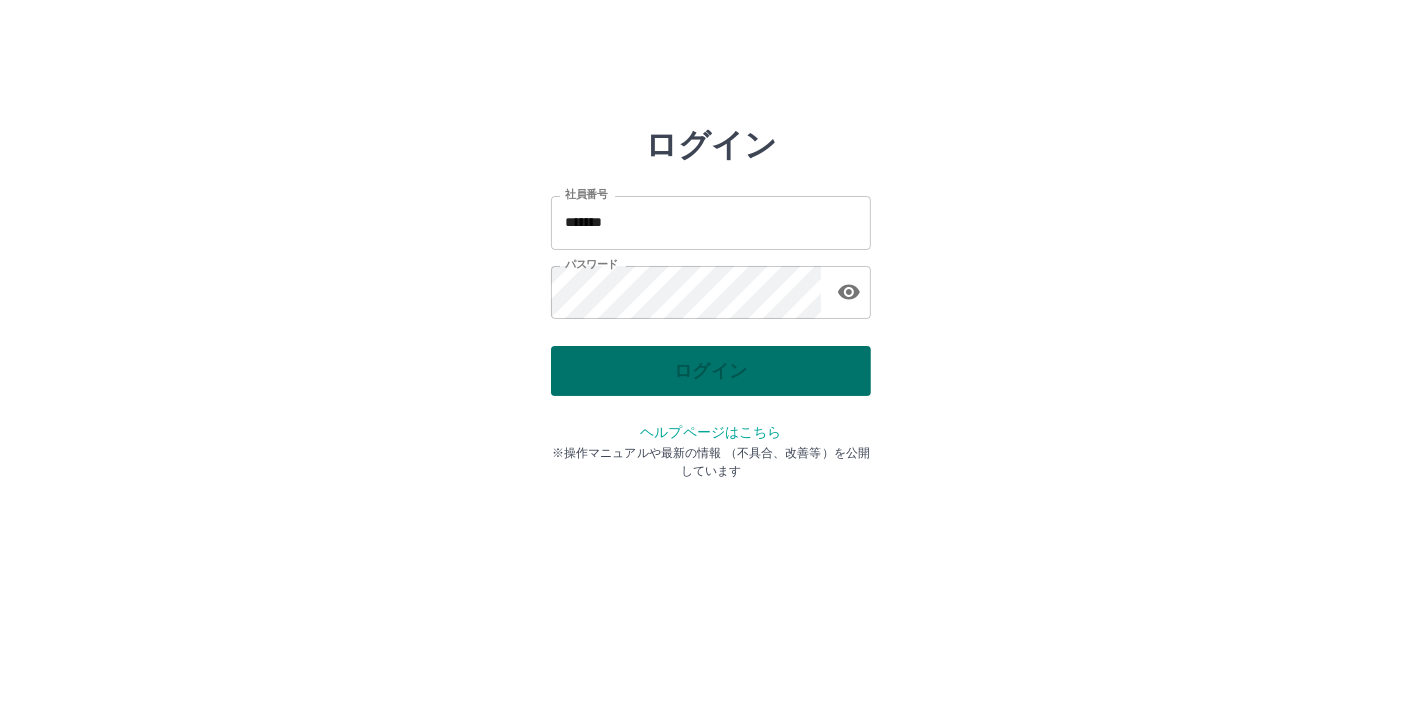 click on "ログイン" at bounding box center [711, 371] 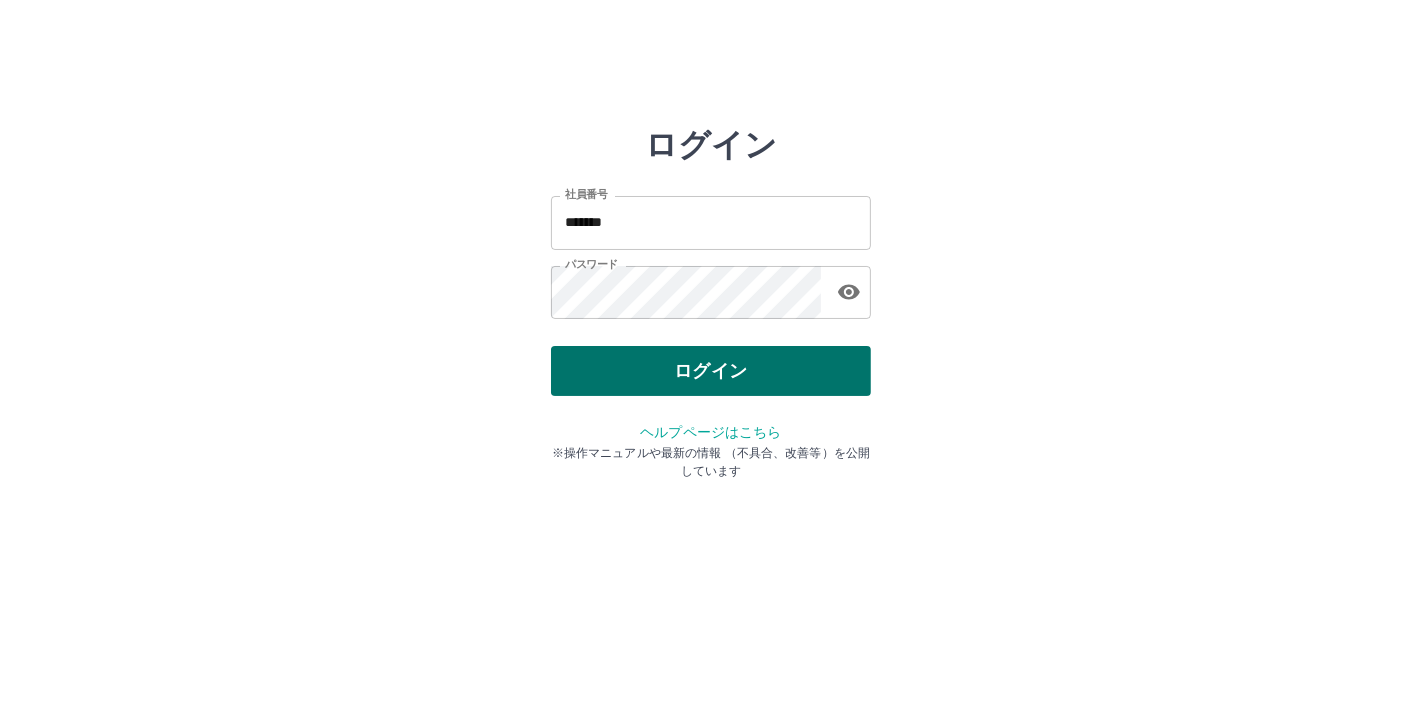 click on "ログイン" at bounding box center [711, 371] 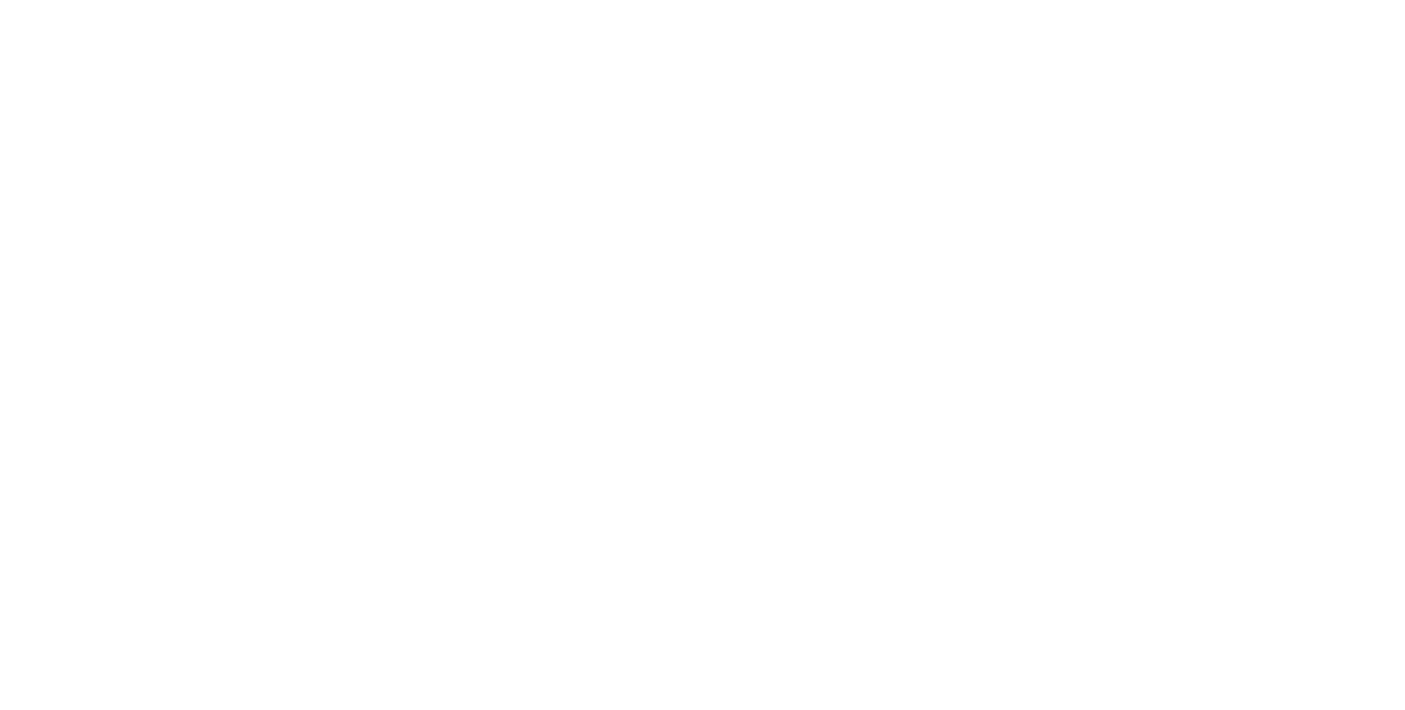 scroll, scrollTop: 0, scrollLeft: 0, axis: both 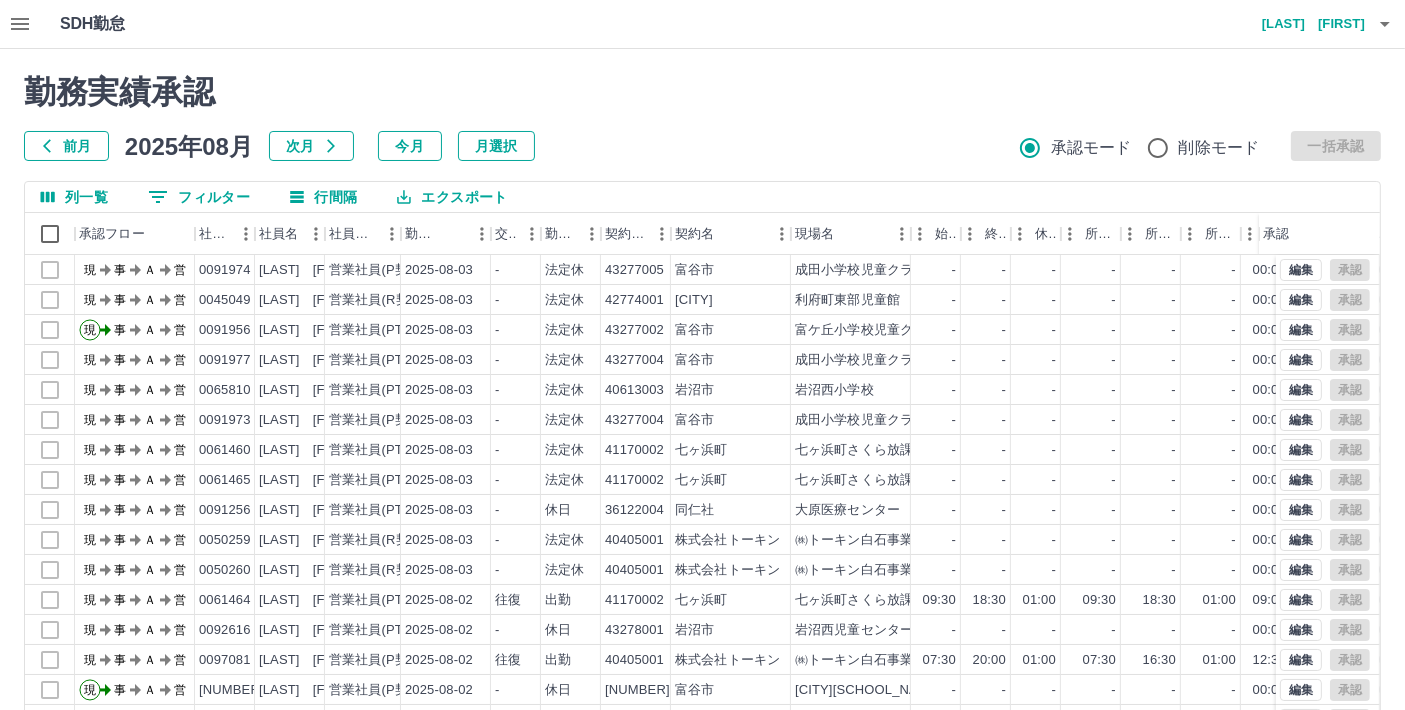 click on "前月" at bounding box center (66, 146) 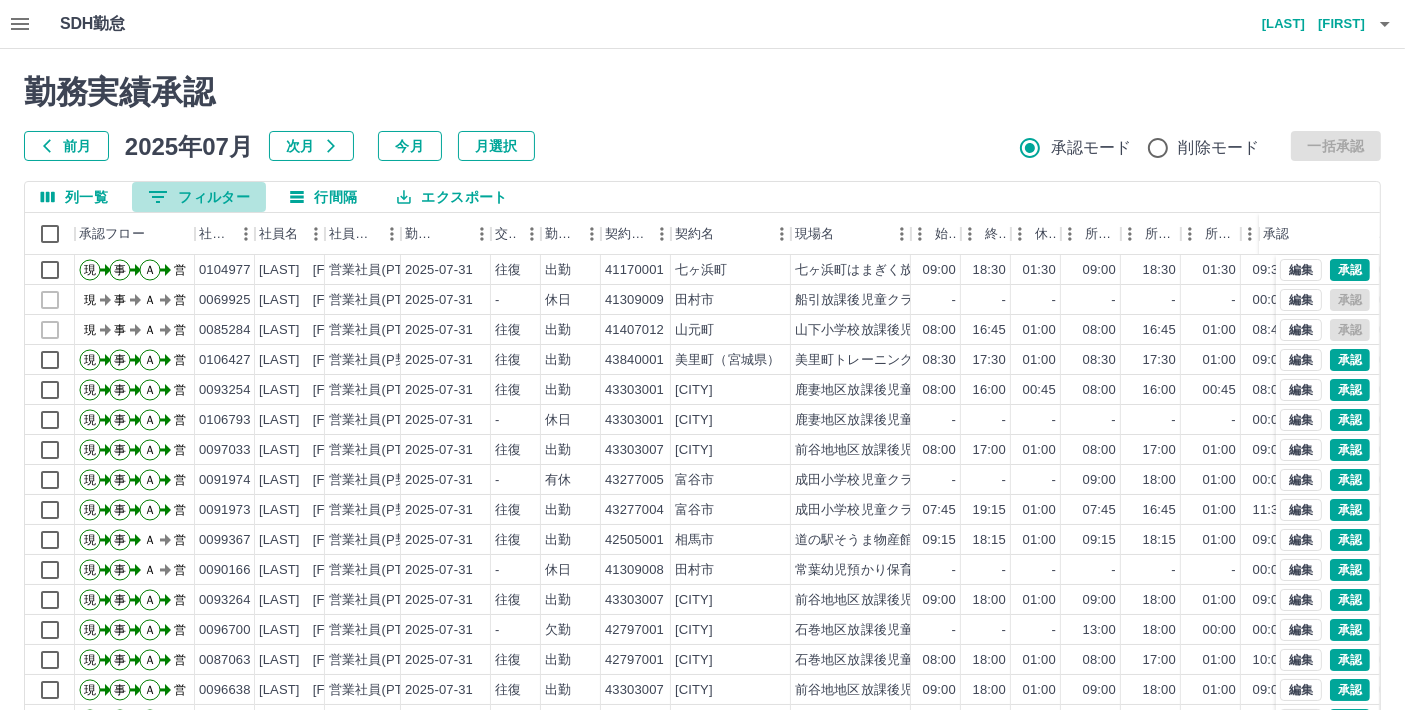 click on "0 フィルター" at bounding box center [199, 197] 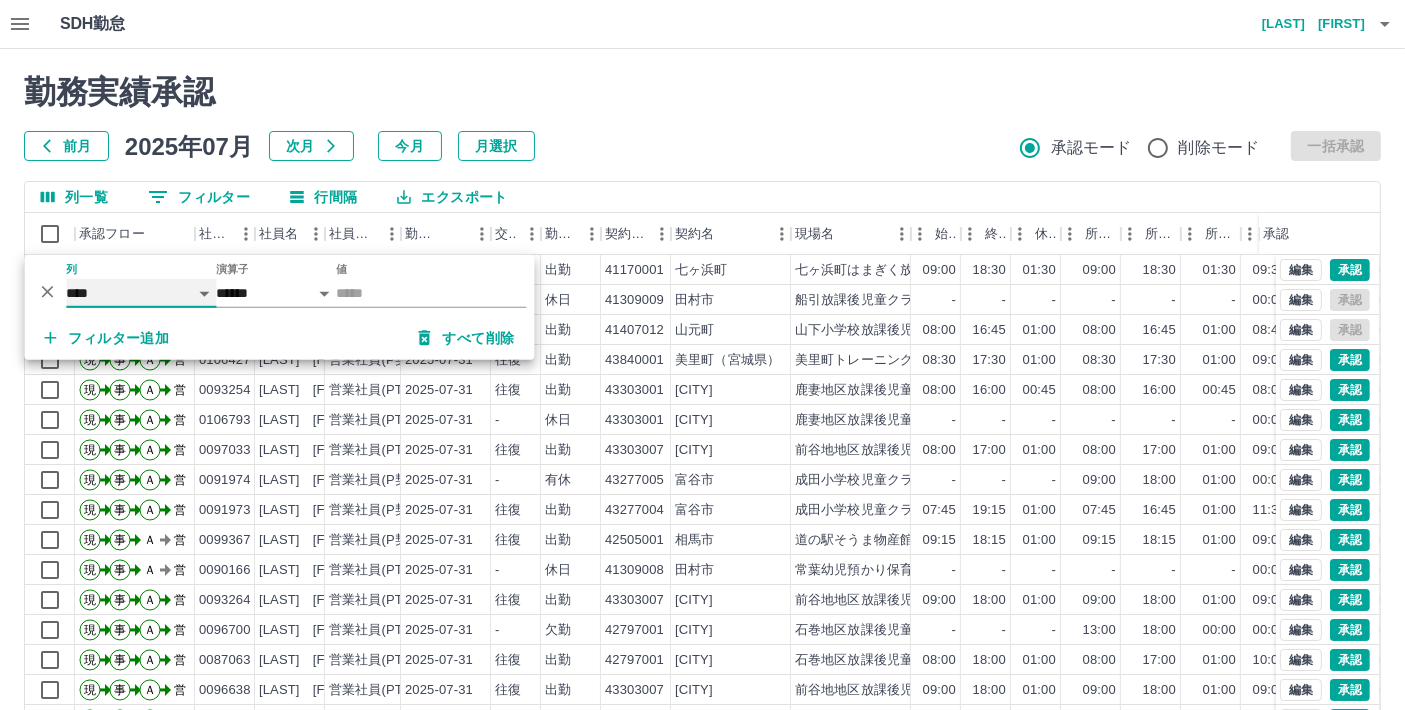 click on "**** *** **** *** *** **** ***** *** *** ** ** ** **** **** **** ** ** *** **** *****" at bounding box center (141, 293) 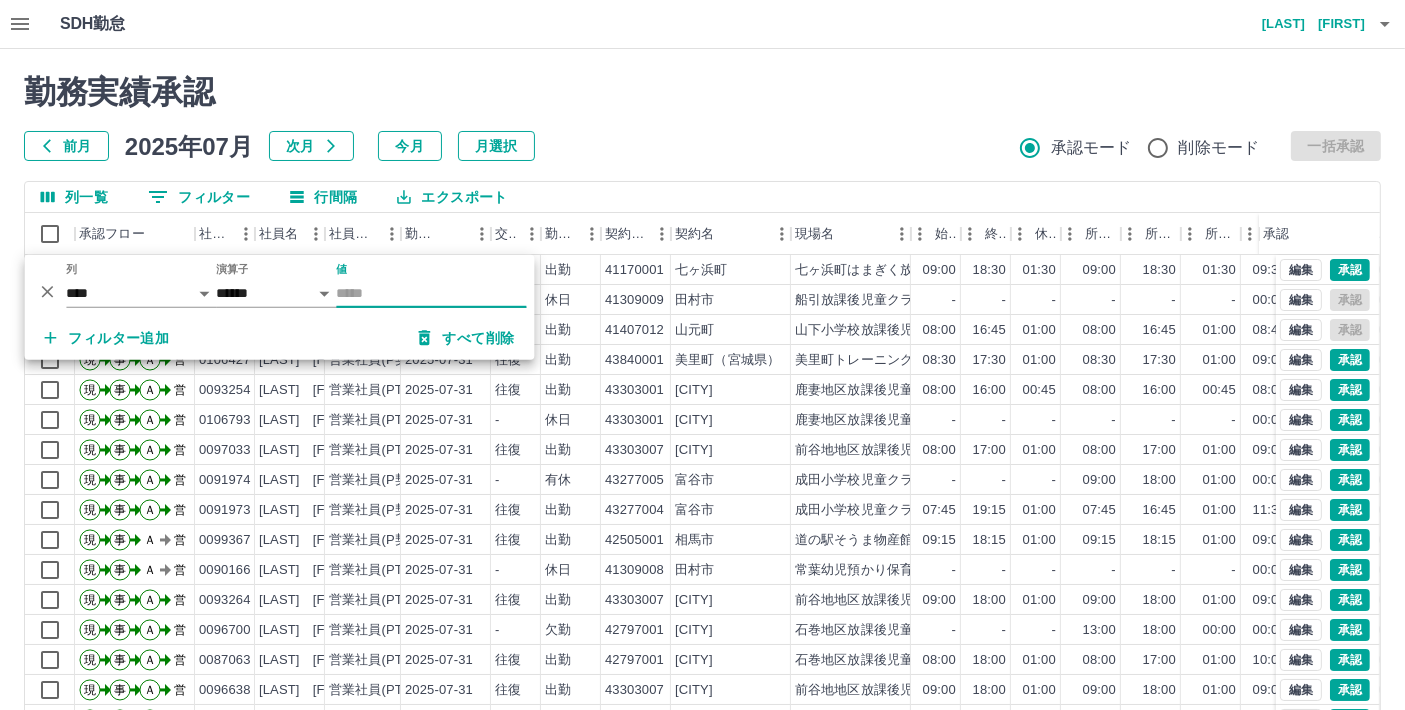 click on "値" at bounding box center [431, 293] 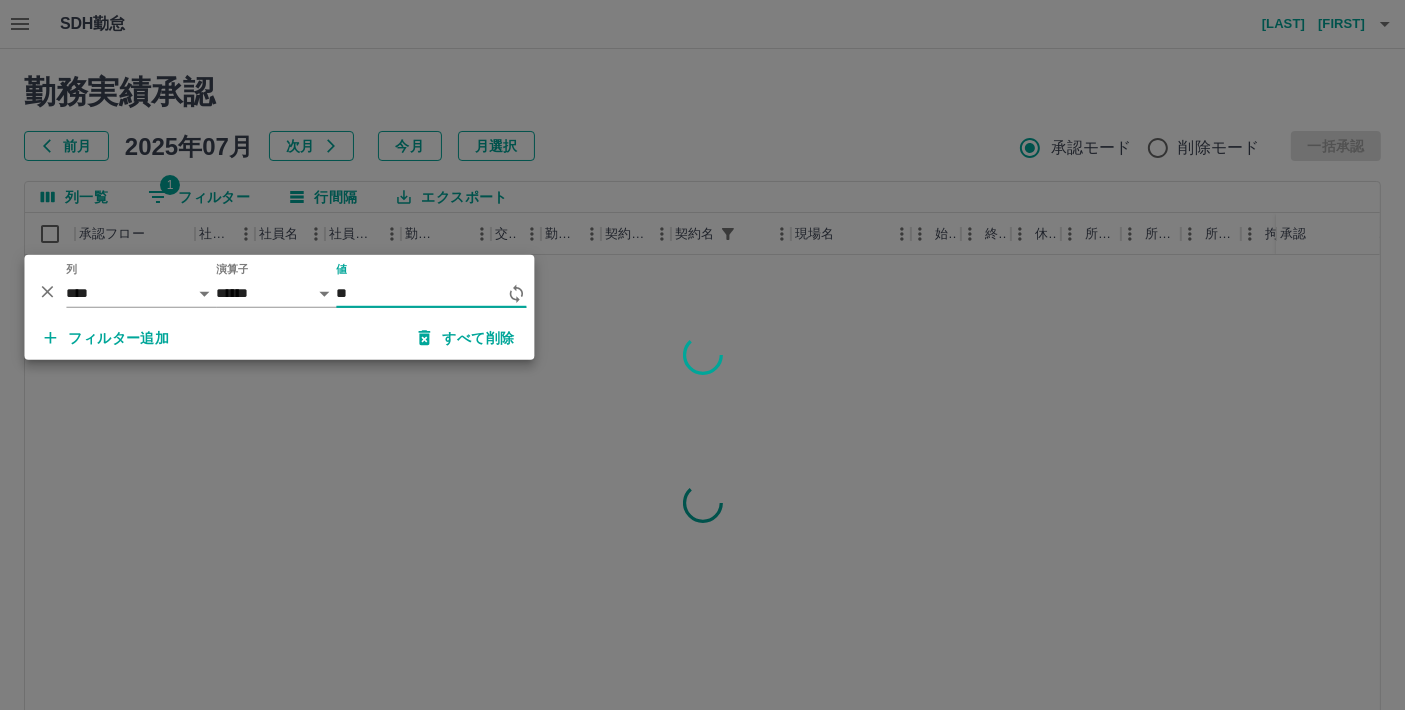type on "*" 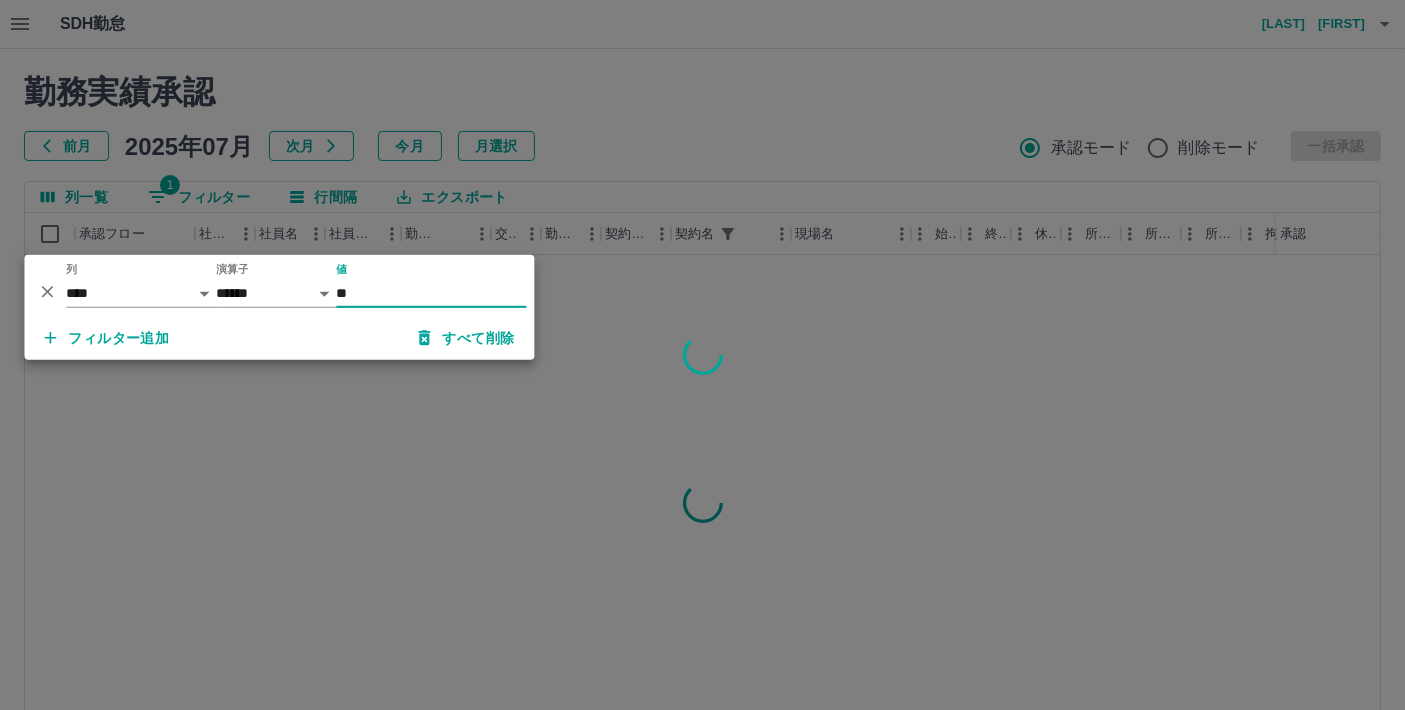 type on "**" 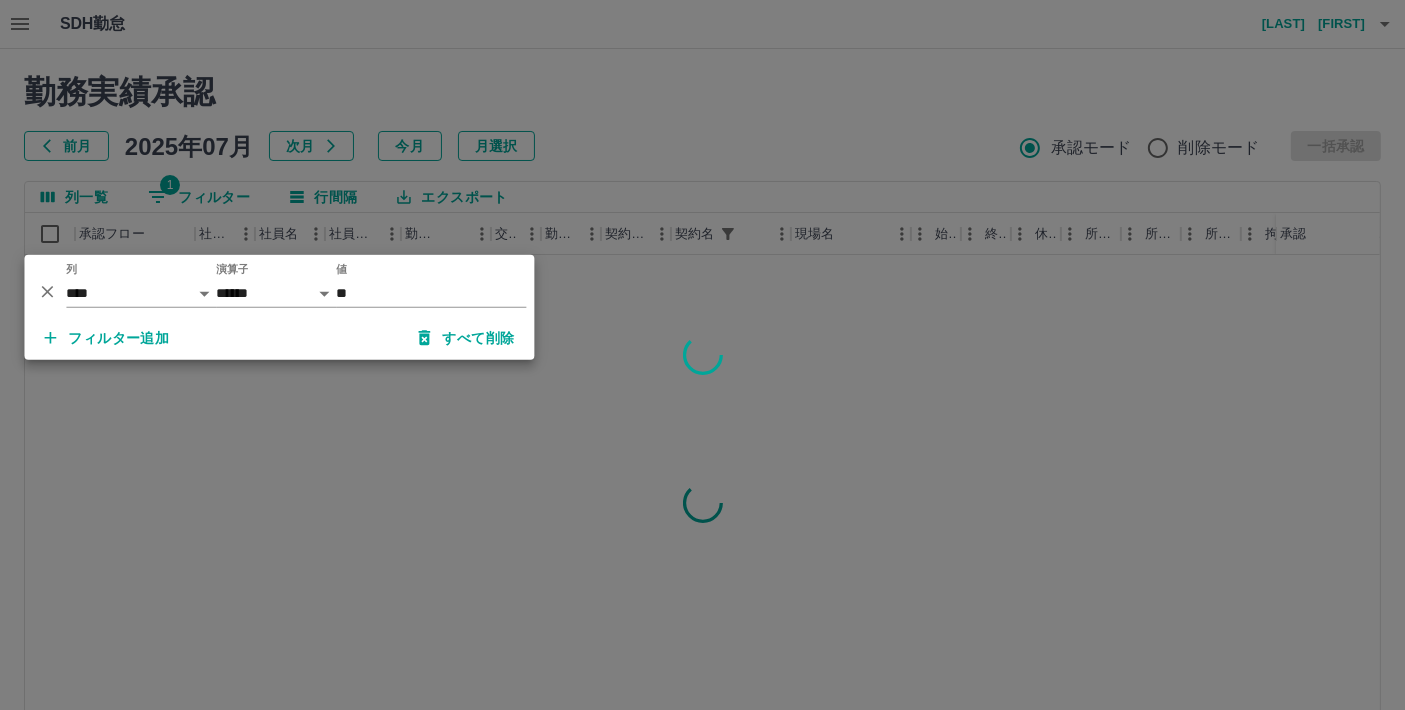 click at bounding box center [702, 355] 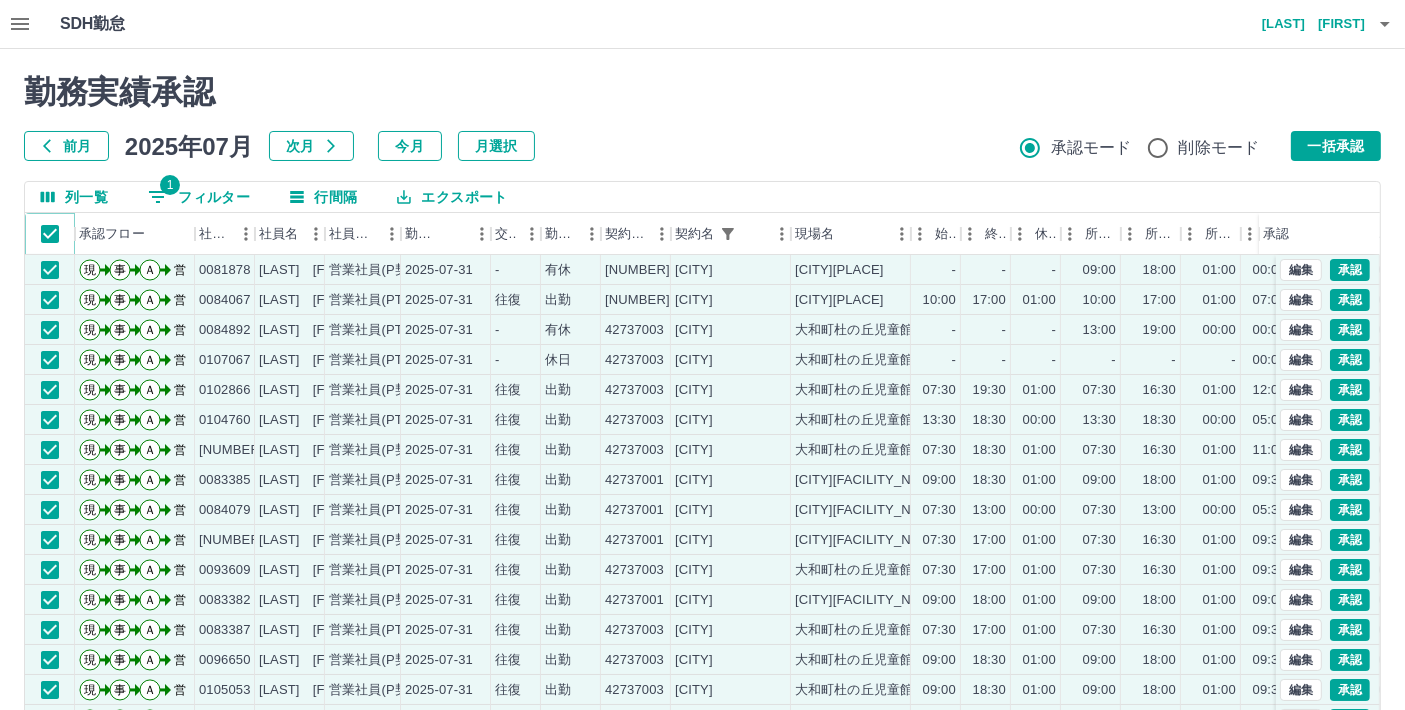 scroll, scrollTop: 102, scrollLeft: 0, axis: vertical 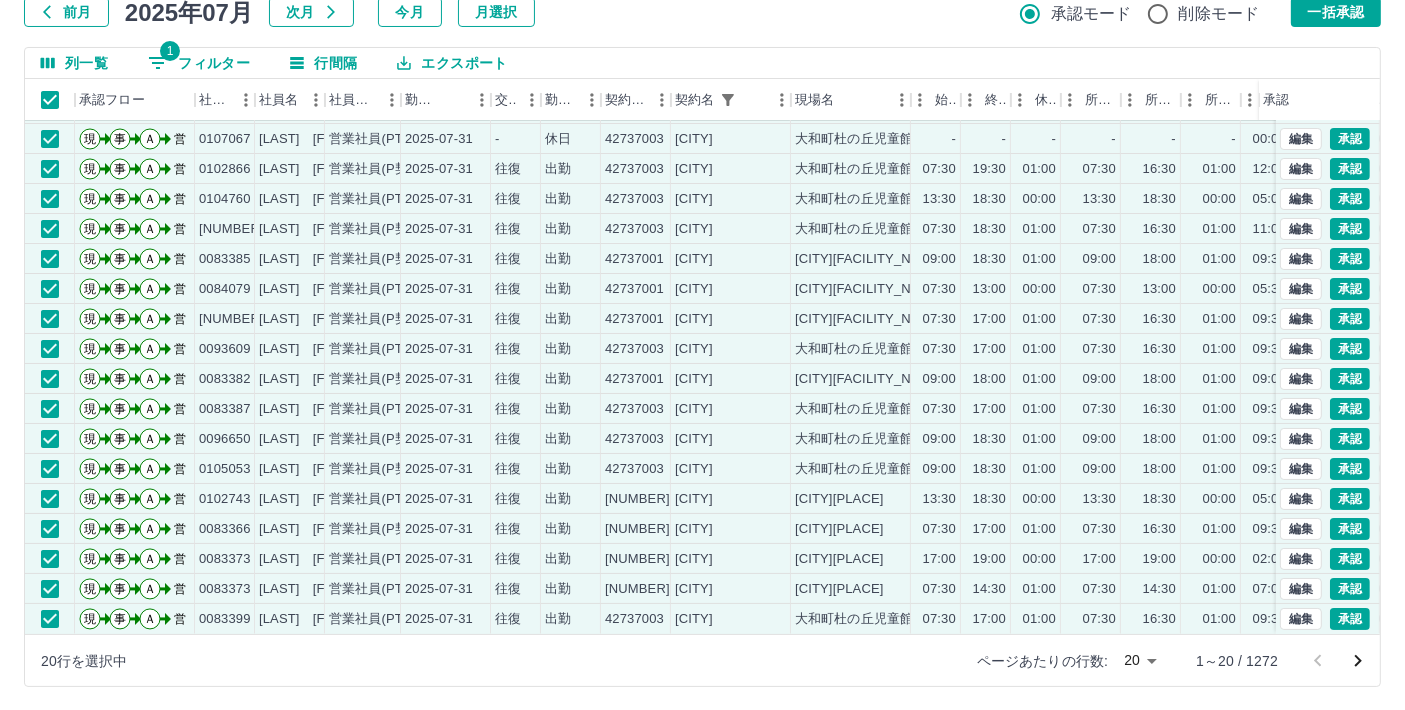 click on "SDH勤怠 [LAST]　[FIRST] 勤務実績承認 前月 [DATE] 次月 今月 月選択 承認モード 削除モード 一括承認 列一覧 1 フィルター 行間隔 エクスポート 承認フロー 社員番号 [LAST]　[FIRST] 社員区分 勤務日 交通費 勤務区分 契約コード 契約名 現場名 始業 終業 休憩 所定開始 所定終業 所定休憩 拘束 勤務 遅刻等 コメント ステータス 承認 現 事 Ａ 営 [NUMBER] [LAST]　[FIRST] 営業社員(PT契約) [DATE] 往復 出勤 [NUMBER] [CITY] [CITY][PLACE] 10:00 17:00 01:00 10:00 17:00 01:00 07:00 06:00 00:00 営業所長承認待 現 事 Ａ 営 [NUMBER] [LAST]　[FIRST] 営業社員(PT契約) [DATE]  -  有休 [NUMBER] [CITY] [CITY][PLACE] - - - 13:00 19:00 00:00 00:00 00:00 00:00 営業所長承認待 現 事 Ａ 営 [NUMBER] [LAST]　[FIRST] 営業社員(PT契約) [DATE]  -  休日 [NUMBER] [CITY] [CITY][PLACE] - - - - - - 00:00 00:00 00:00 現 事 Ａ 営" at bounding box center [702, 288] 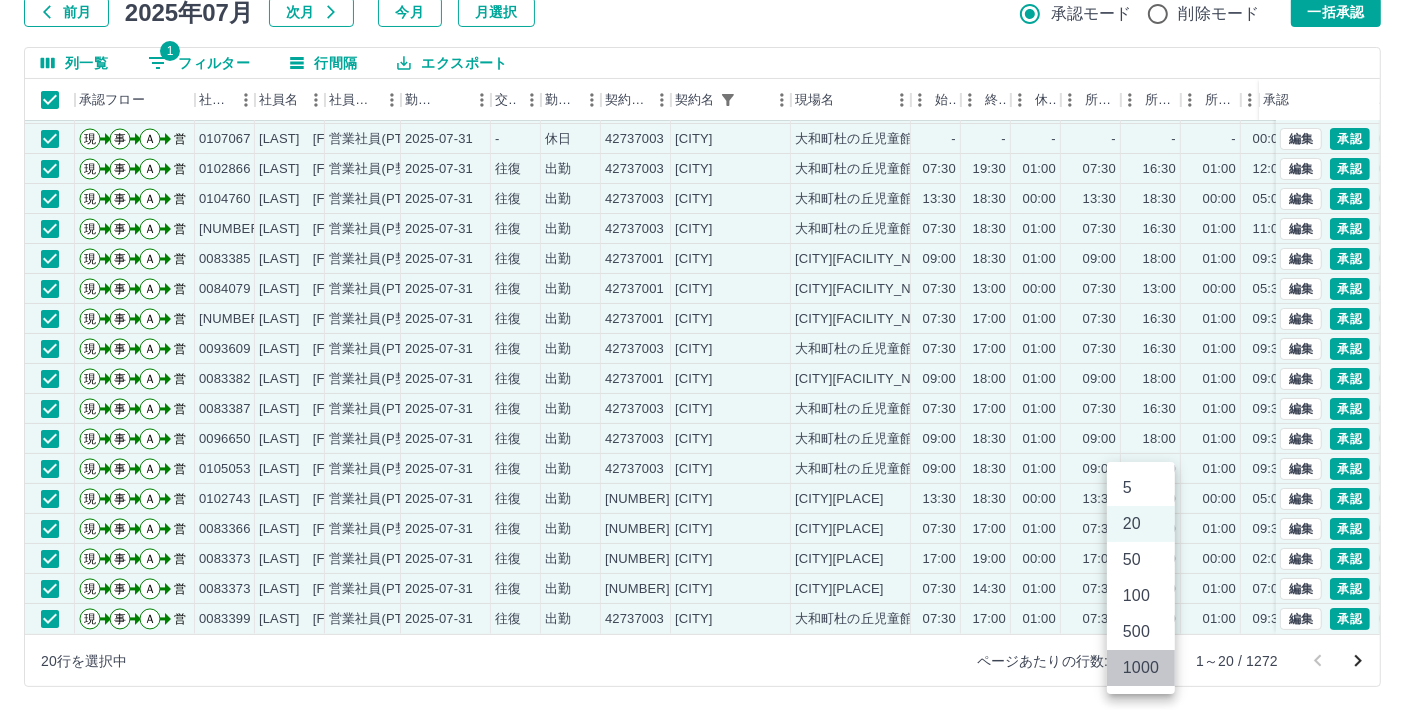 click on "1000" at bounding box center [1141, 668] 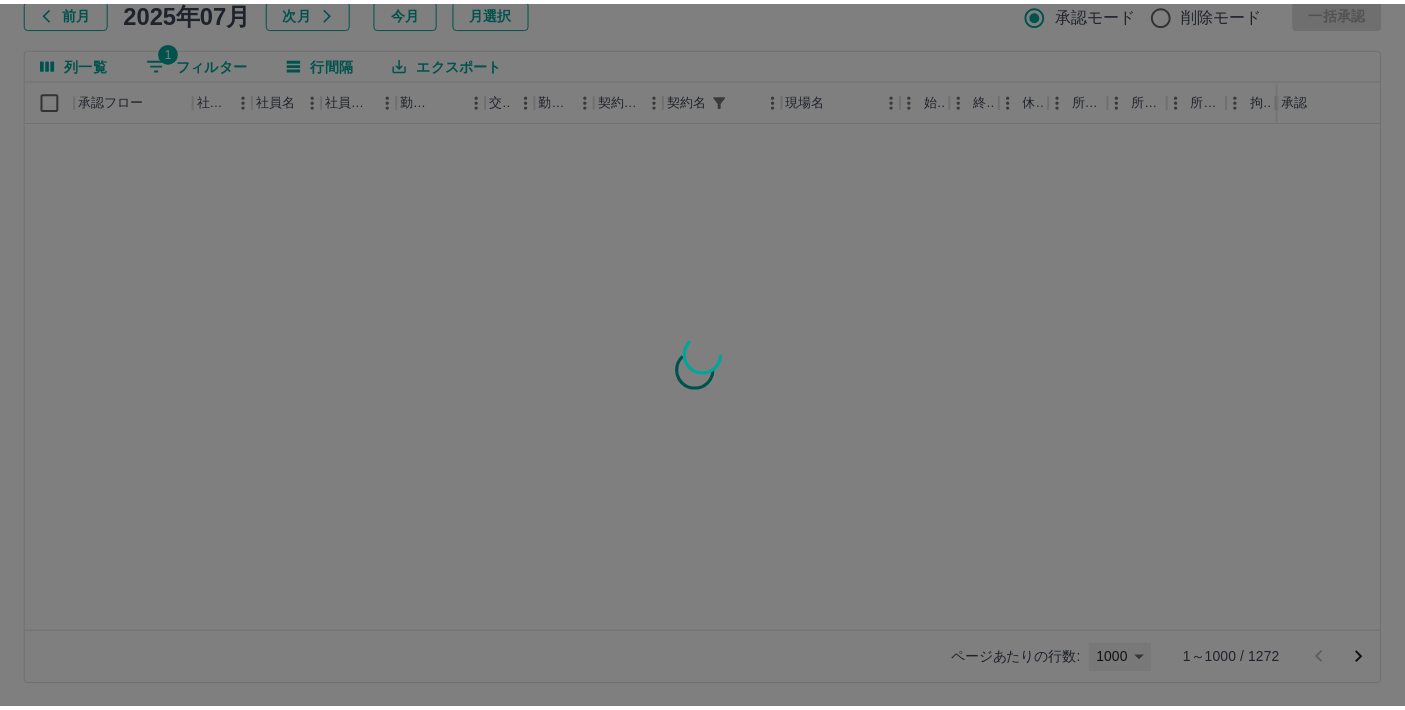 scroll, scrollTop: 0, scrollLeft: 0, axis: both 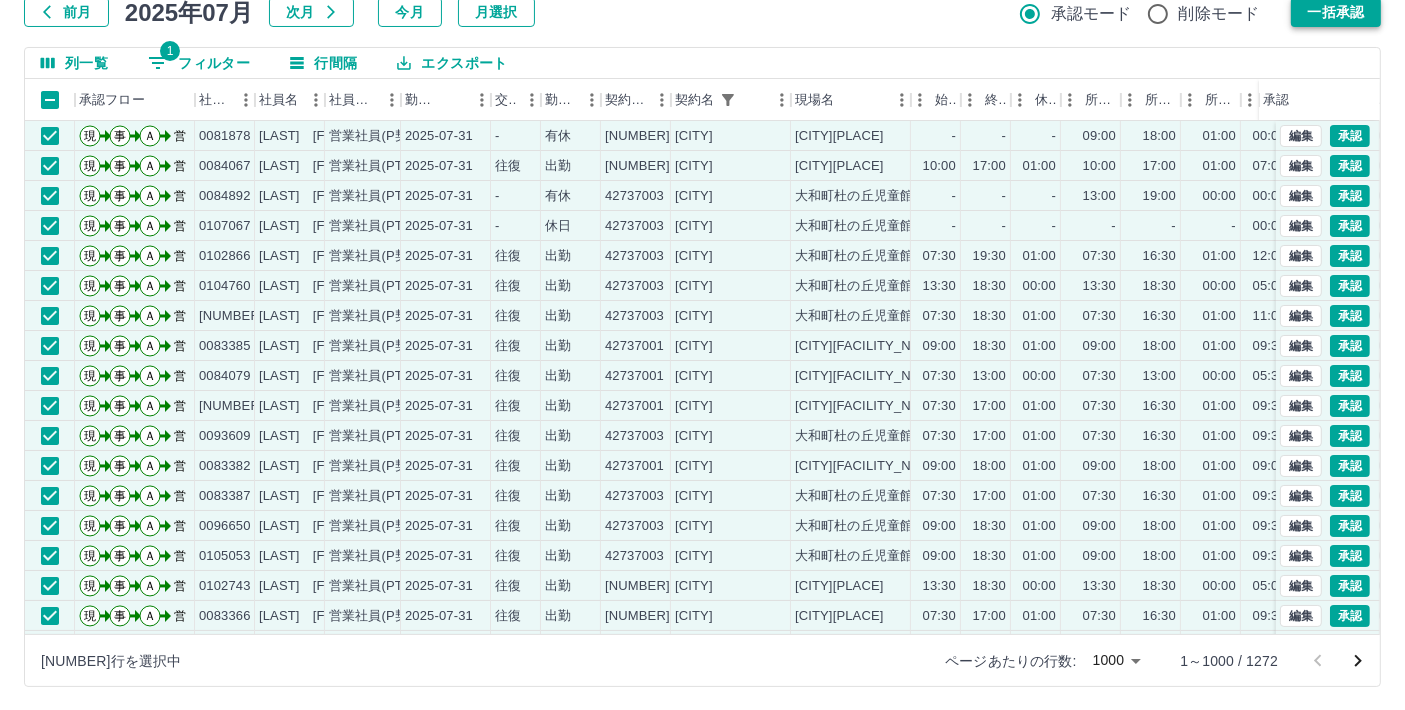 click on "一括承認" at bounding box center (1336, 12) 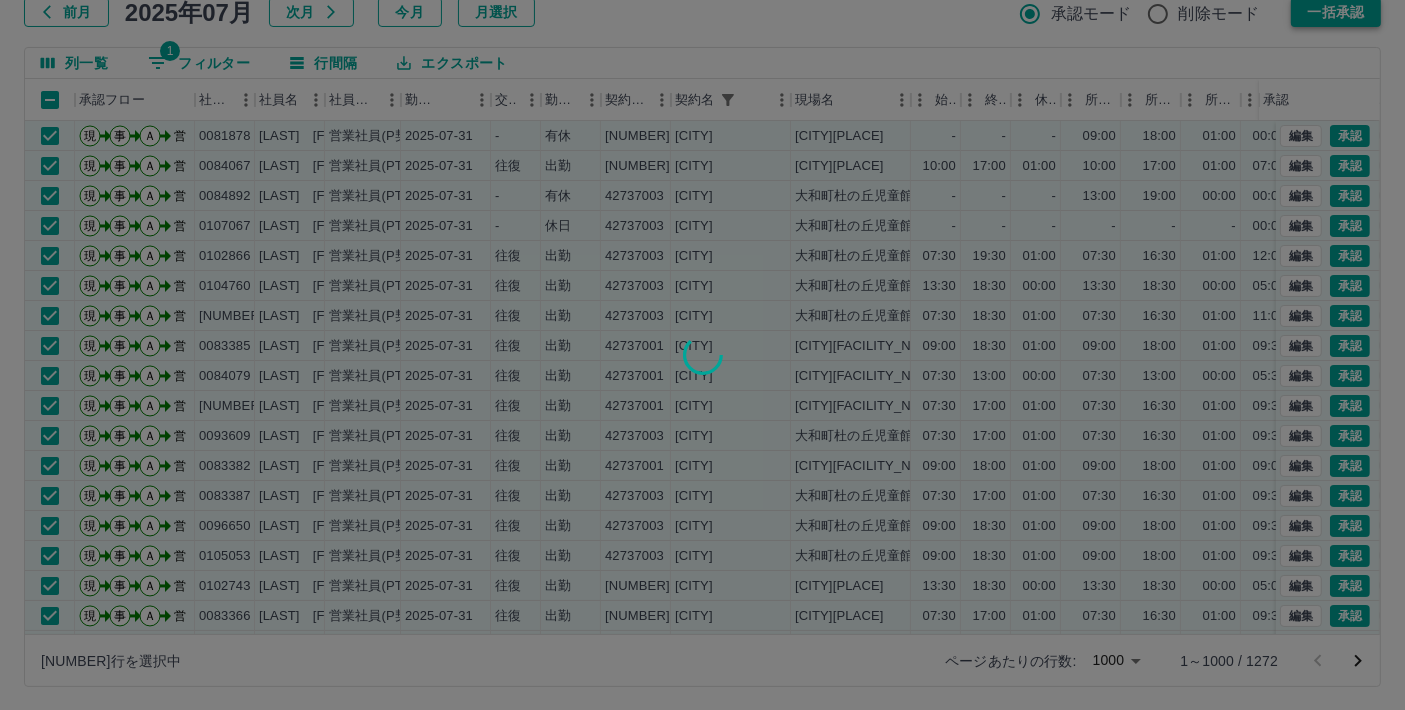 type 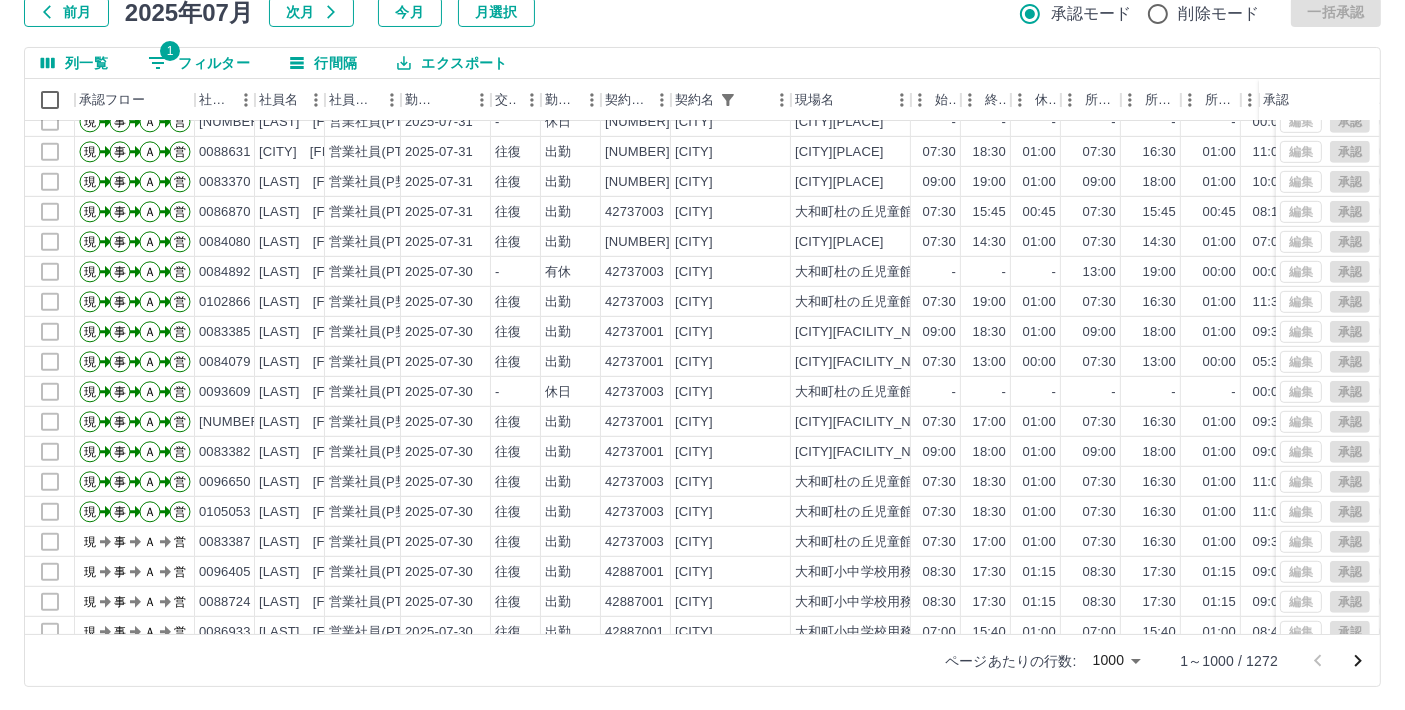scroll, scrollTop: 1159, scrollLeft: 0, axis: vertical 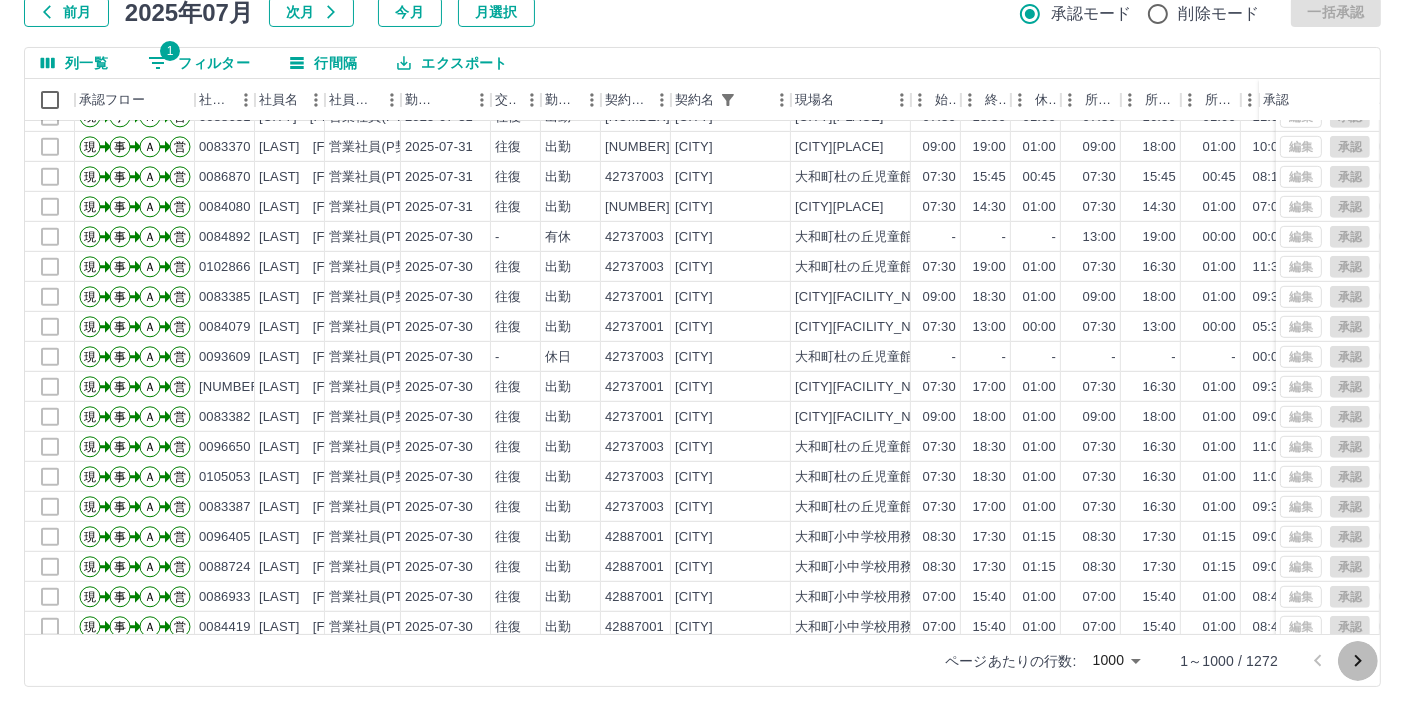 click 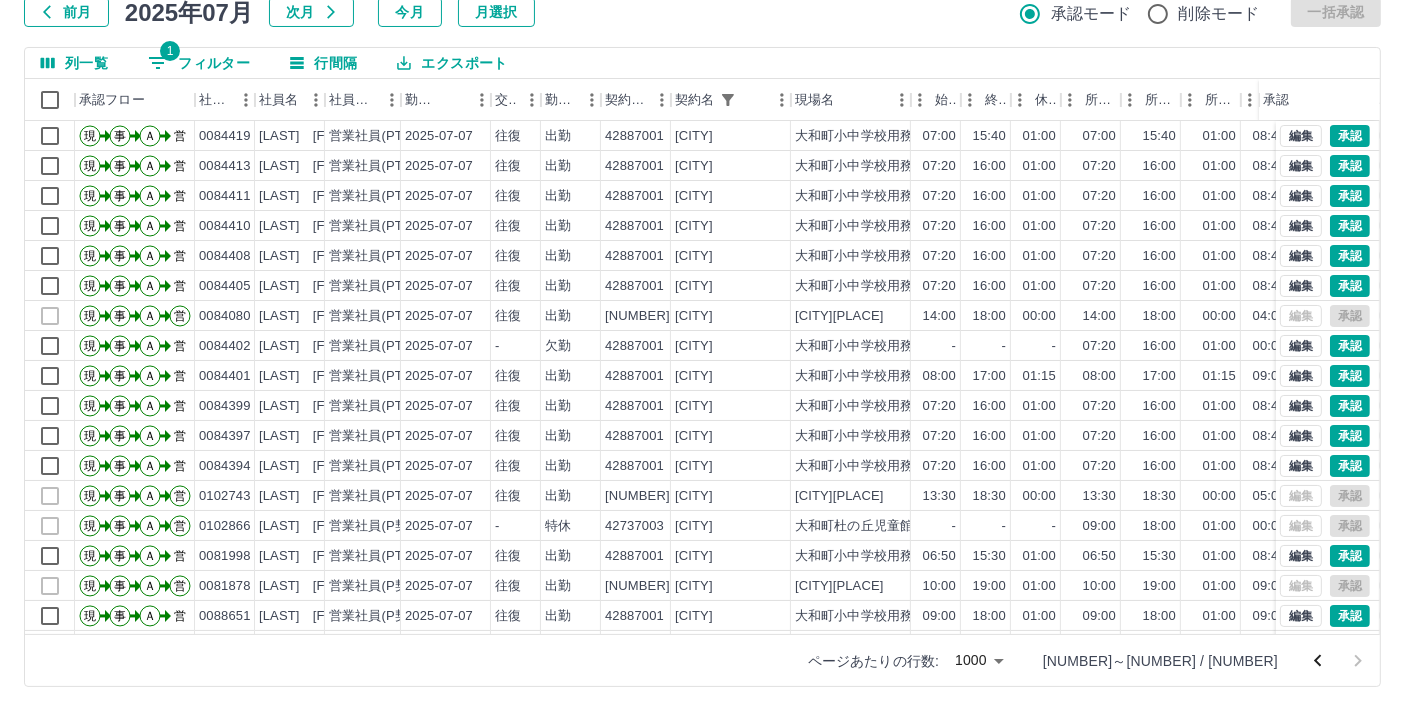 scroll, scrollTop: 0, scrollLeft: 0, axis: both 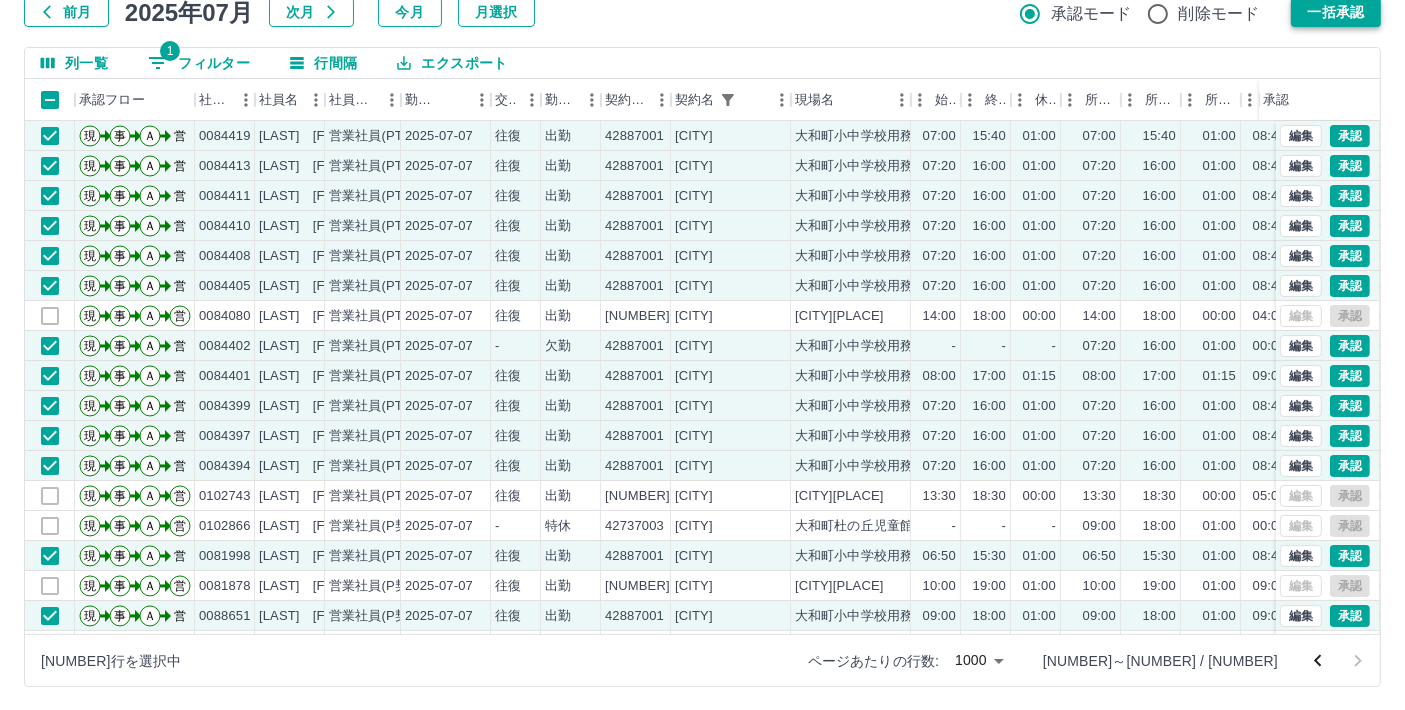 click on "一括承認" at bounding box center [1336, 12] 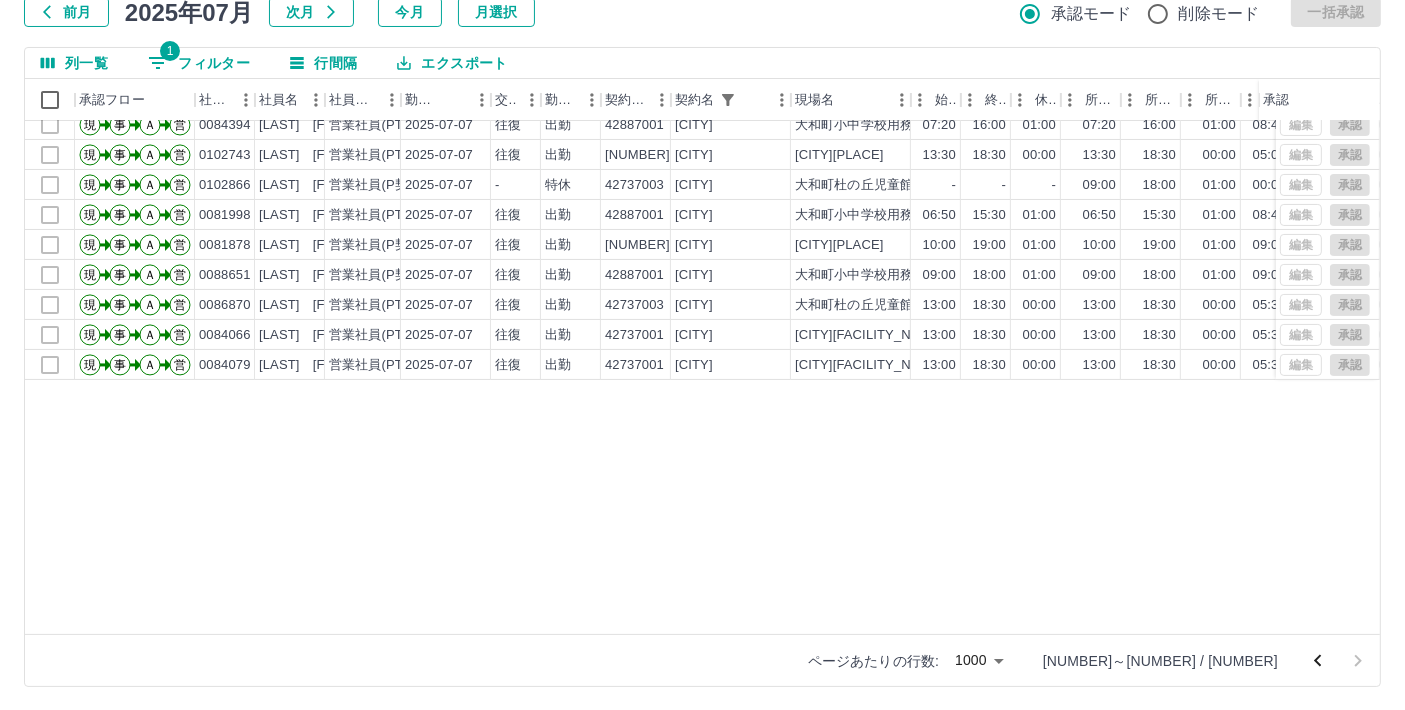 scroll, scrollTop: 0, scrollLeft: 0, axis: both 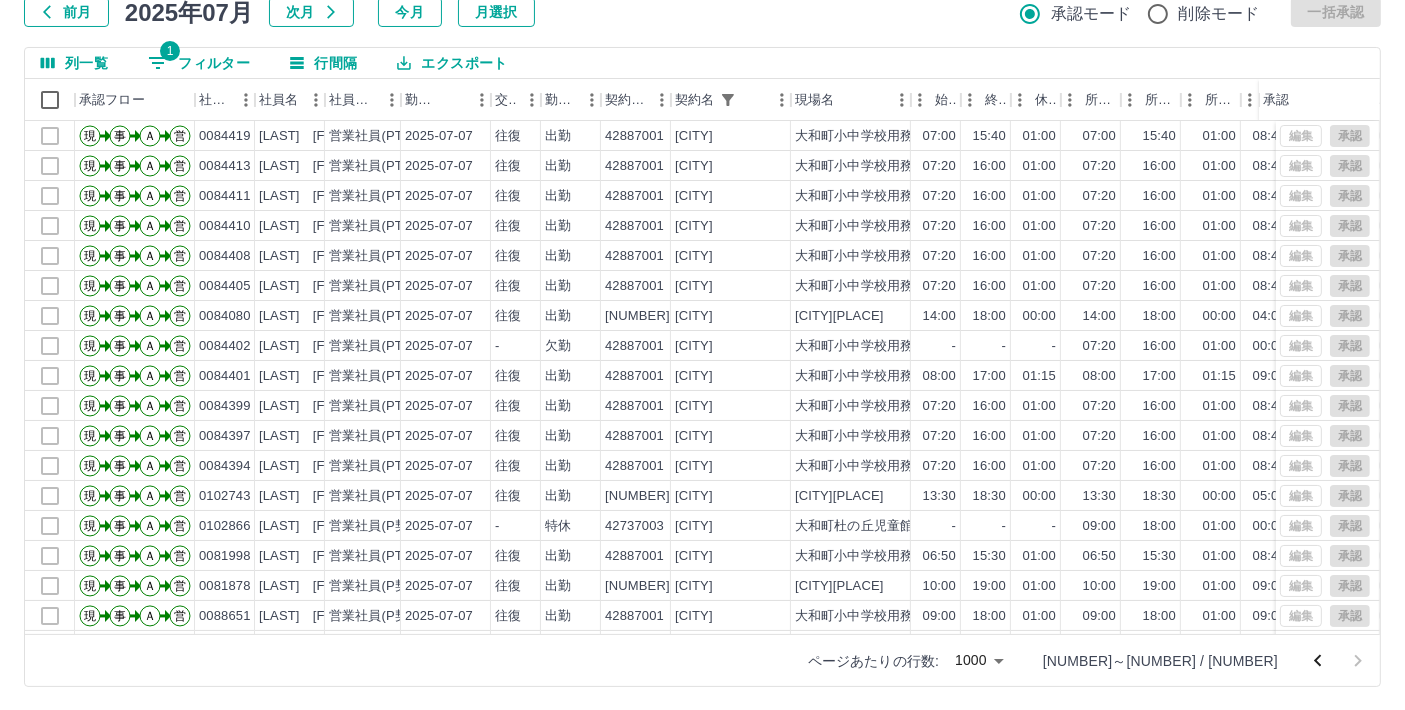 click on "1 フィルター" at bounding box center (199, 63) 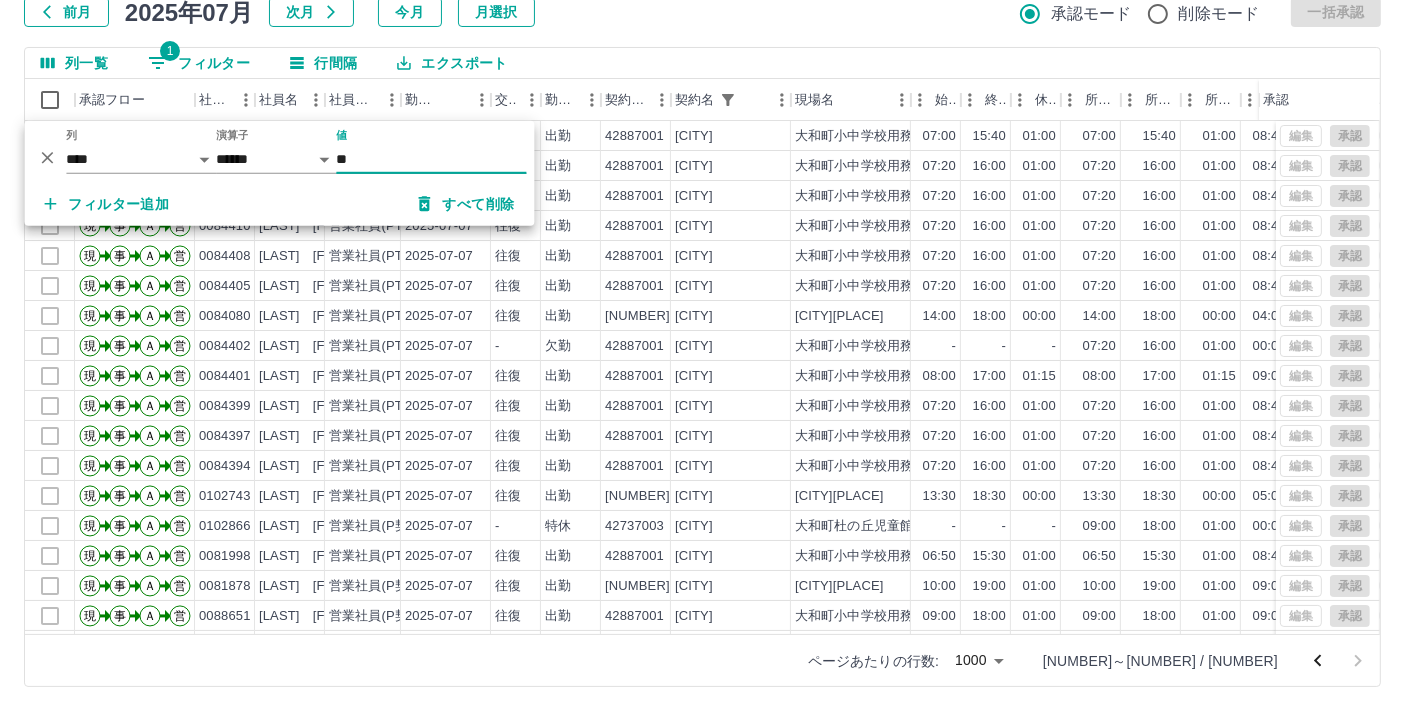 click on "**" at bounding box center [431, 159] 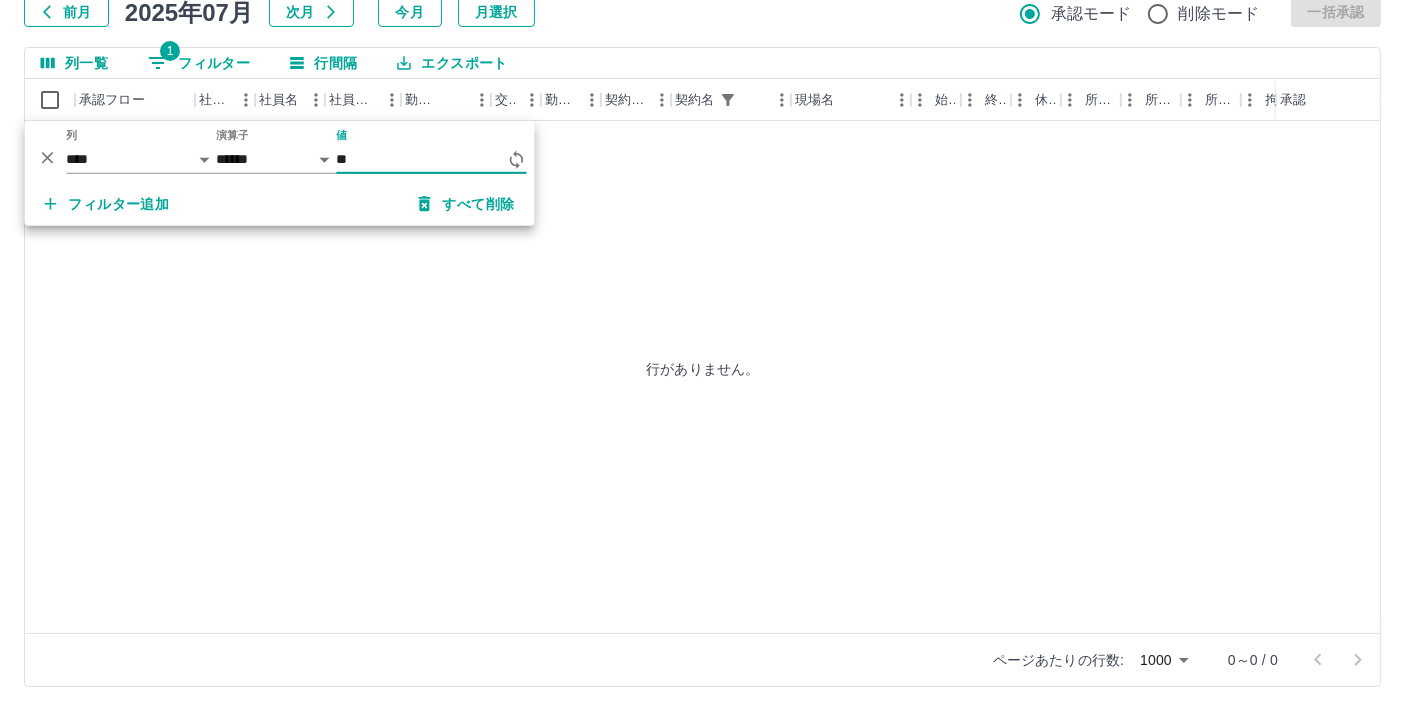 type on "*" 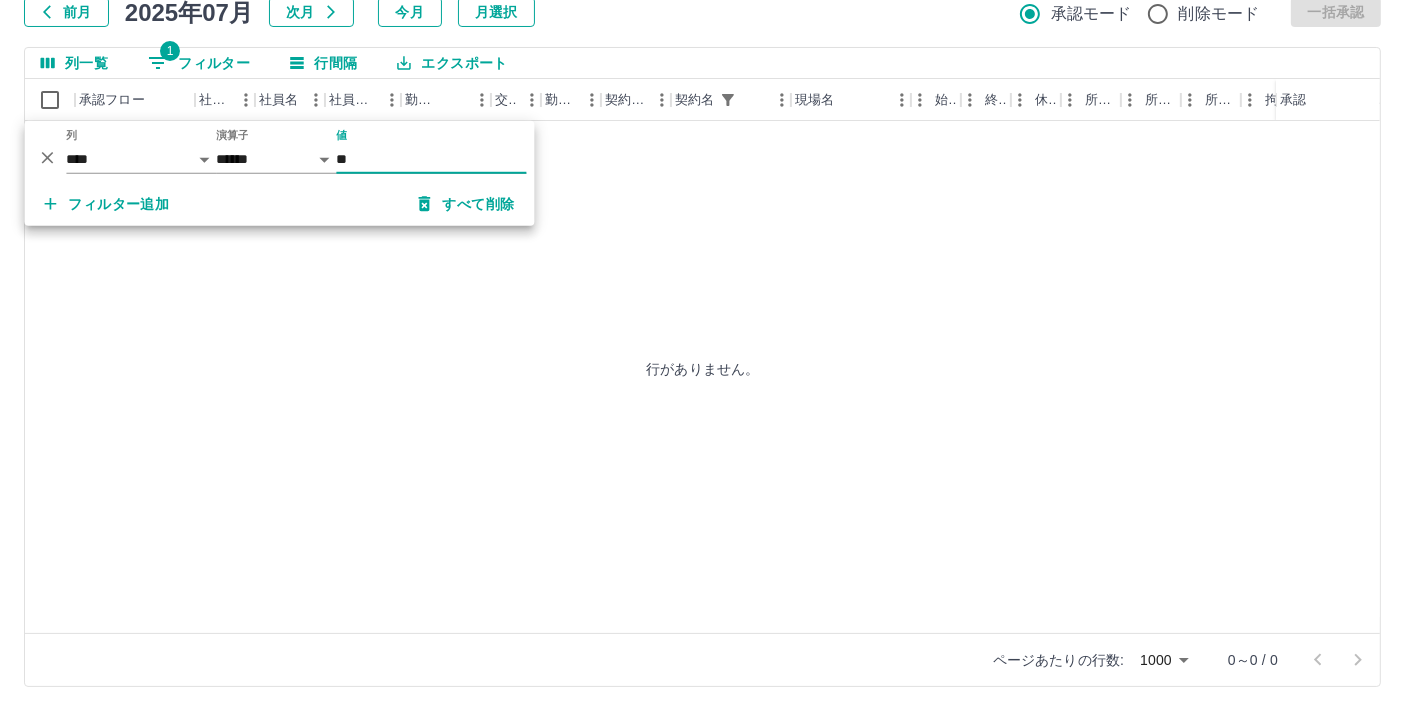 type on "*" 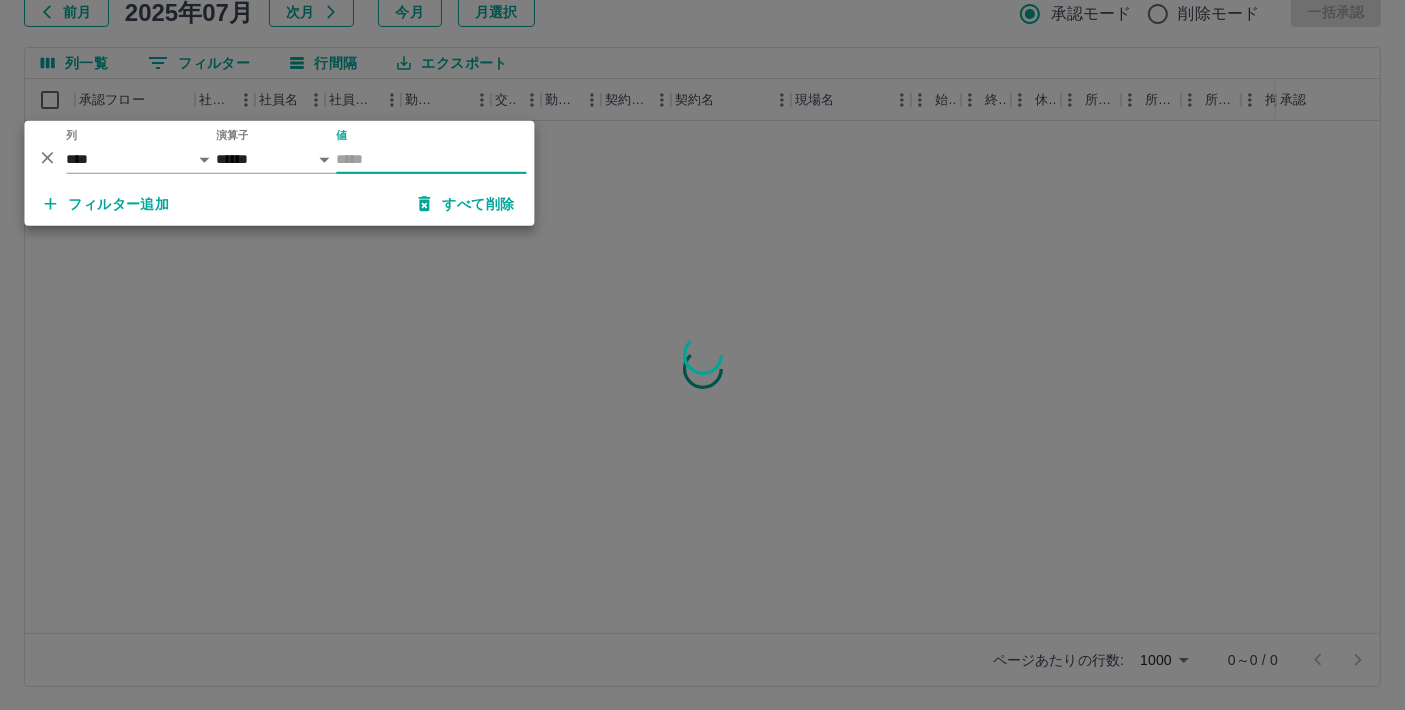 type 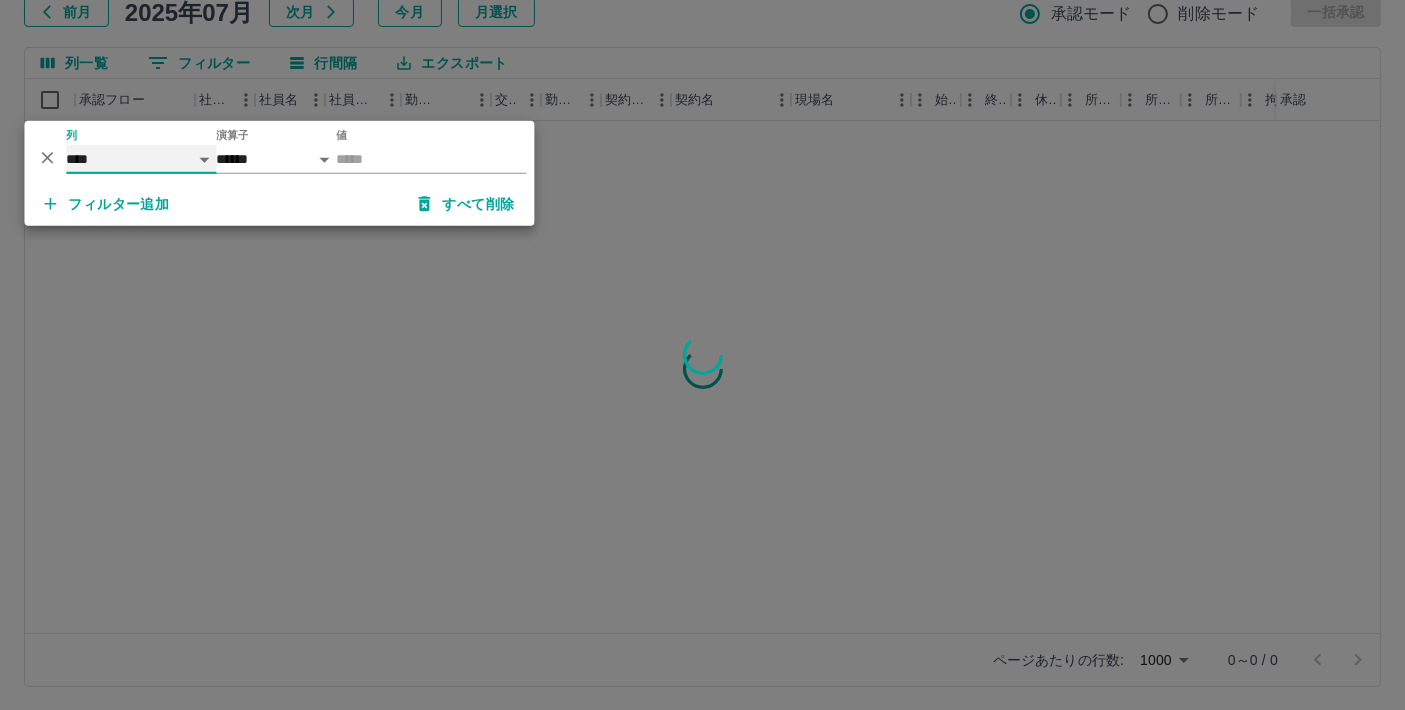 click on "**** *** **** *** *** **** ***** *** *** ** ** ** **** **** **** ** ** *** **** *****" at bounding box center [141, 159] 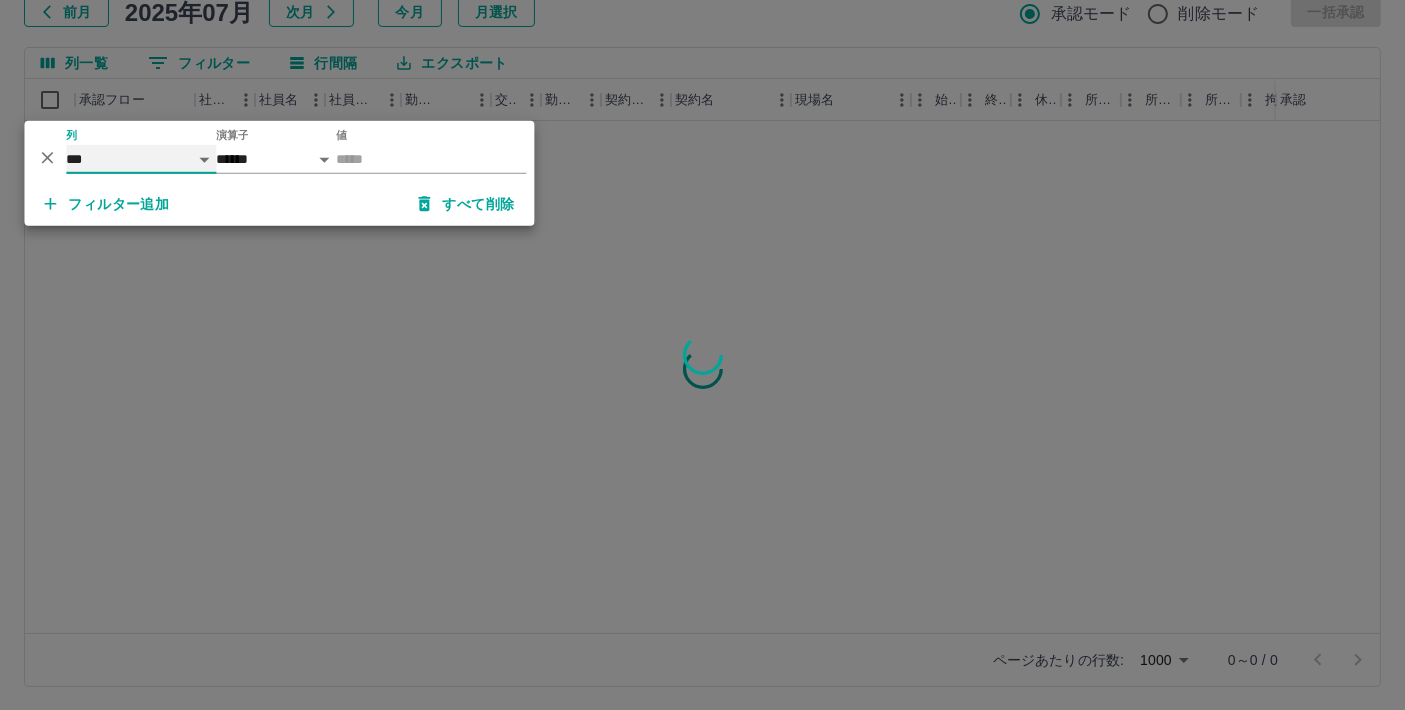 click on "**** *** **** *** *** **** ***** *** *** ** ** ** **** **** **** ** ** *** **** *****" at bounding box center [141, 159] 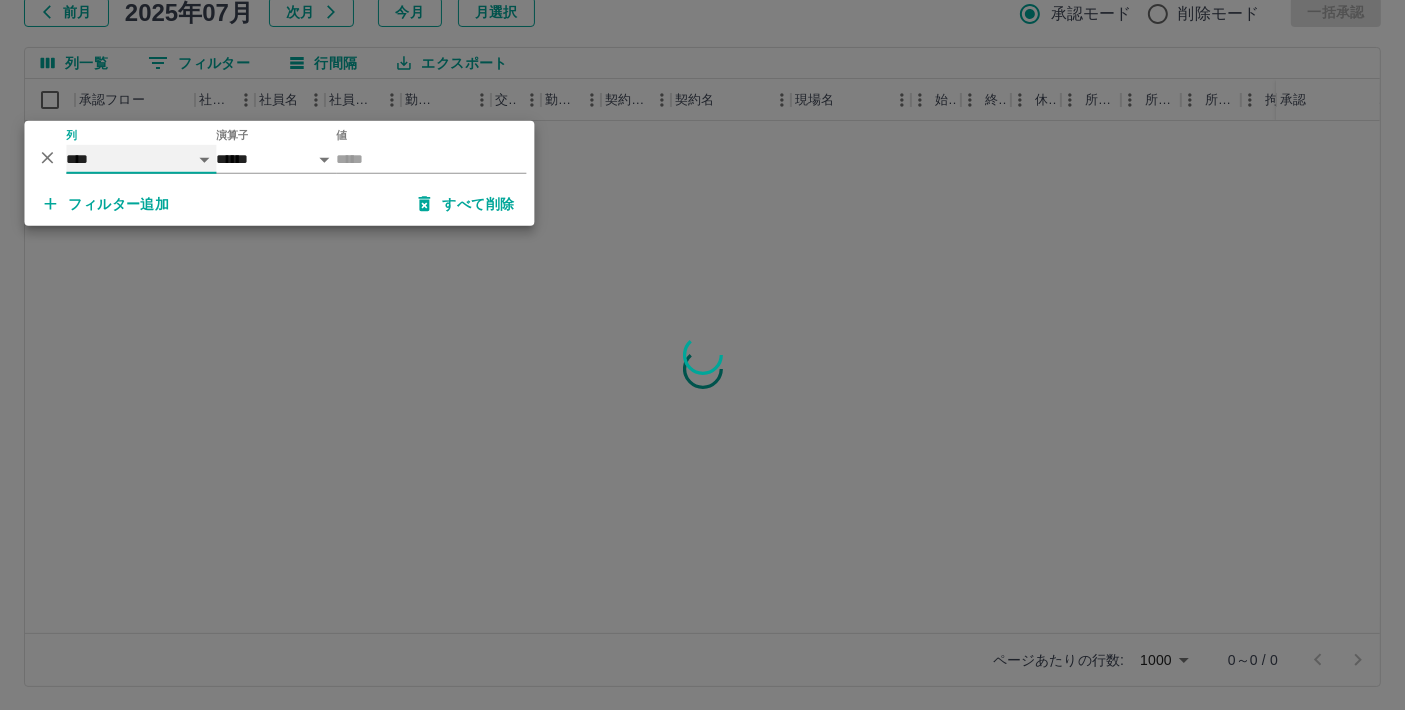 click on "**** *** **** *** *** **** ***** *** *** ** ** ** **** **** **** ** ** *** **** *****" at bounding box center [141, 159] 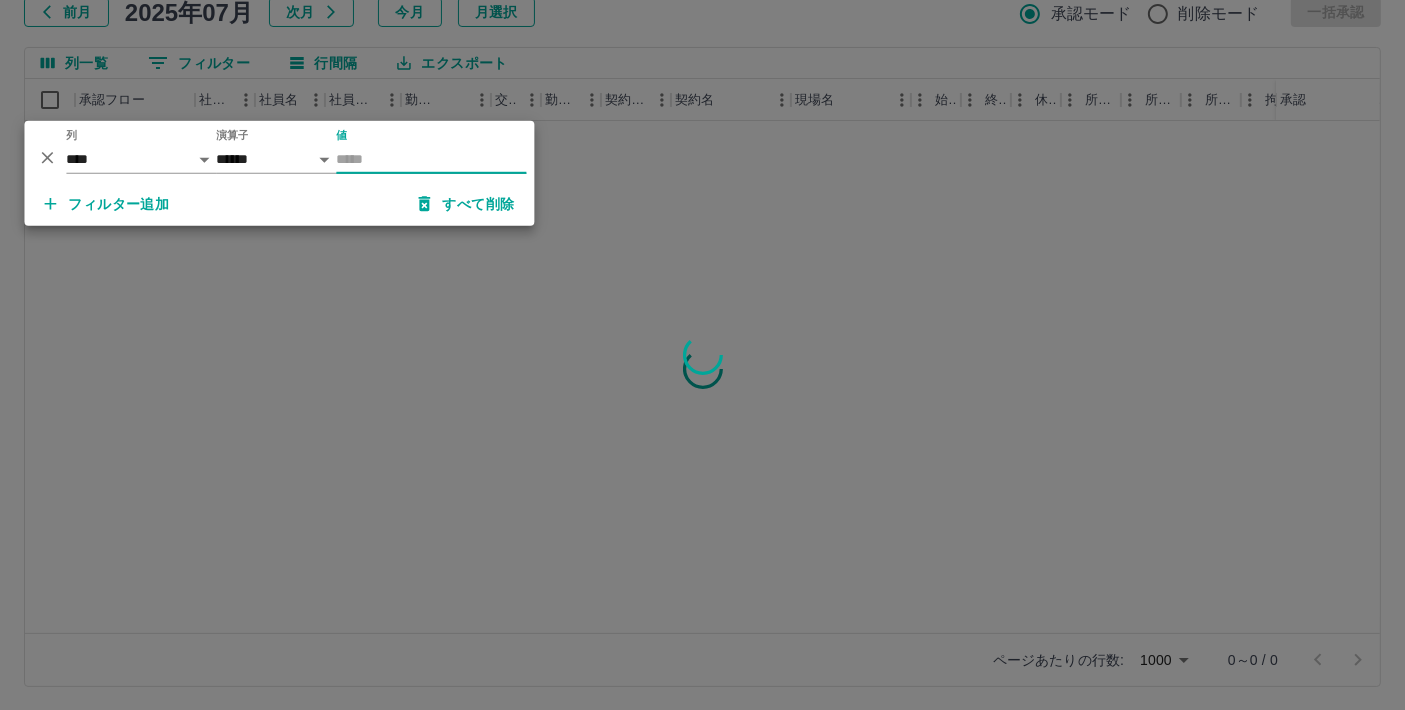 click on "値" at bounding box center (431, 159) 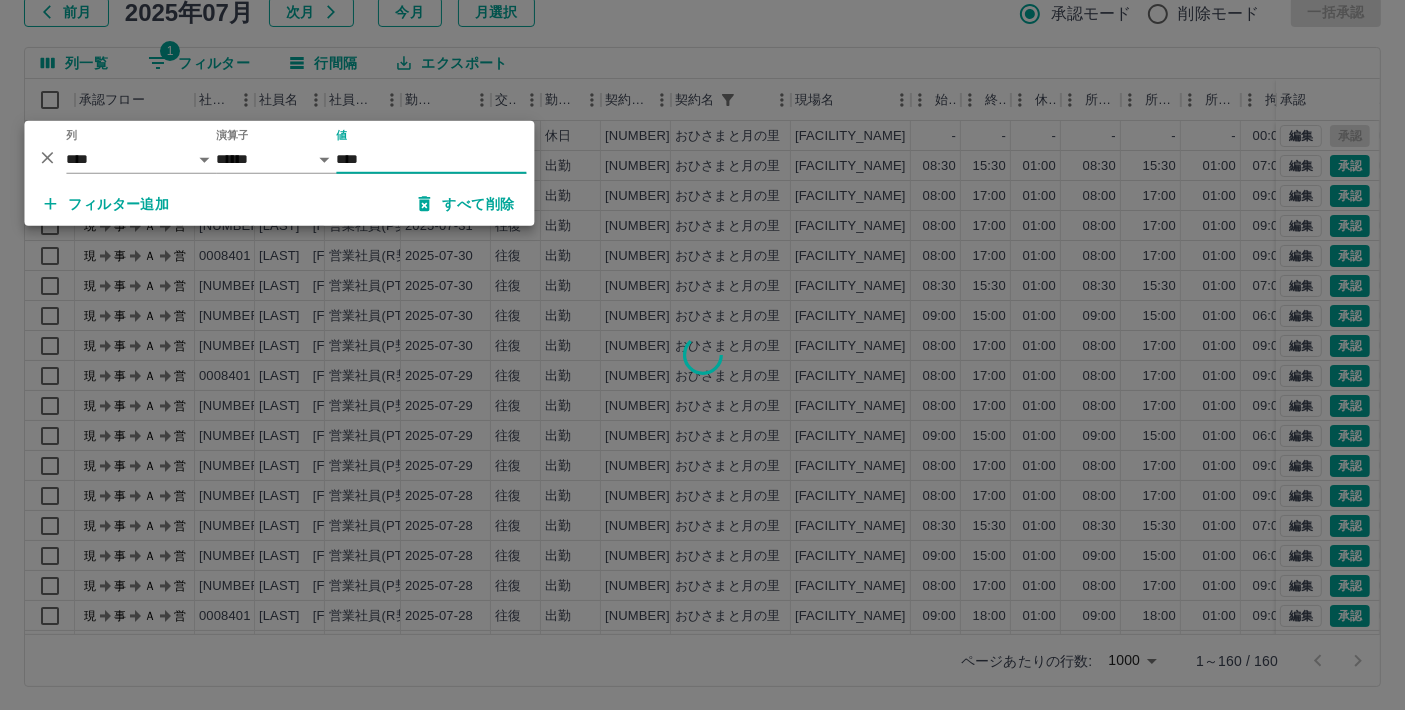 type on "****" 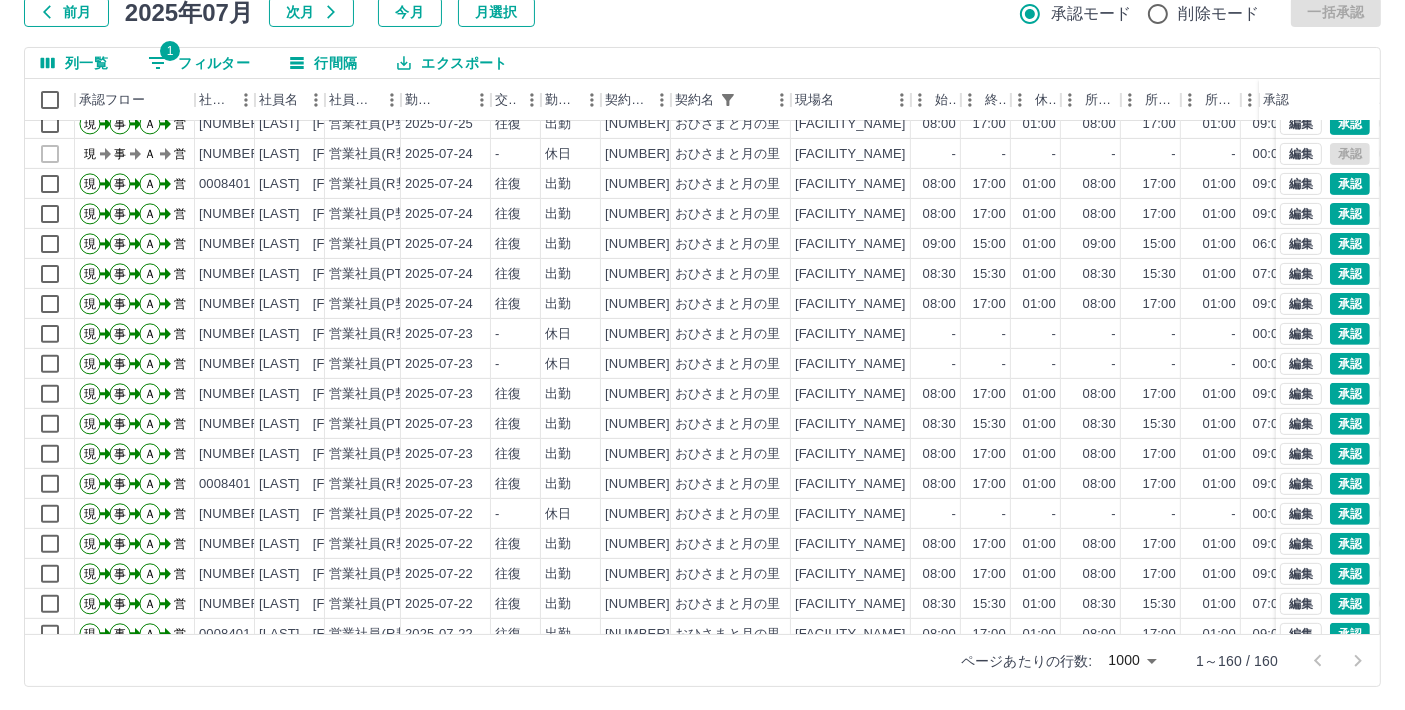 scroll, scrollTop: 733, scrollLeft: 0, axis: vertical 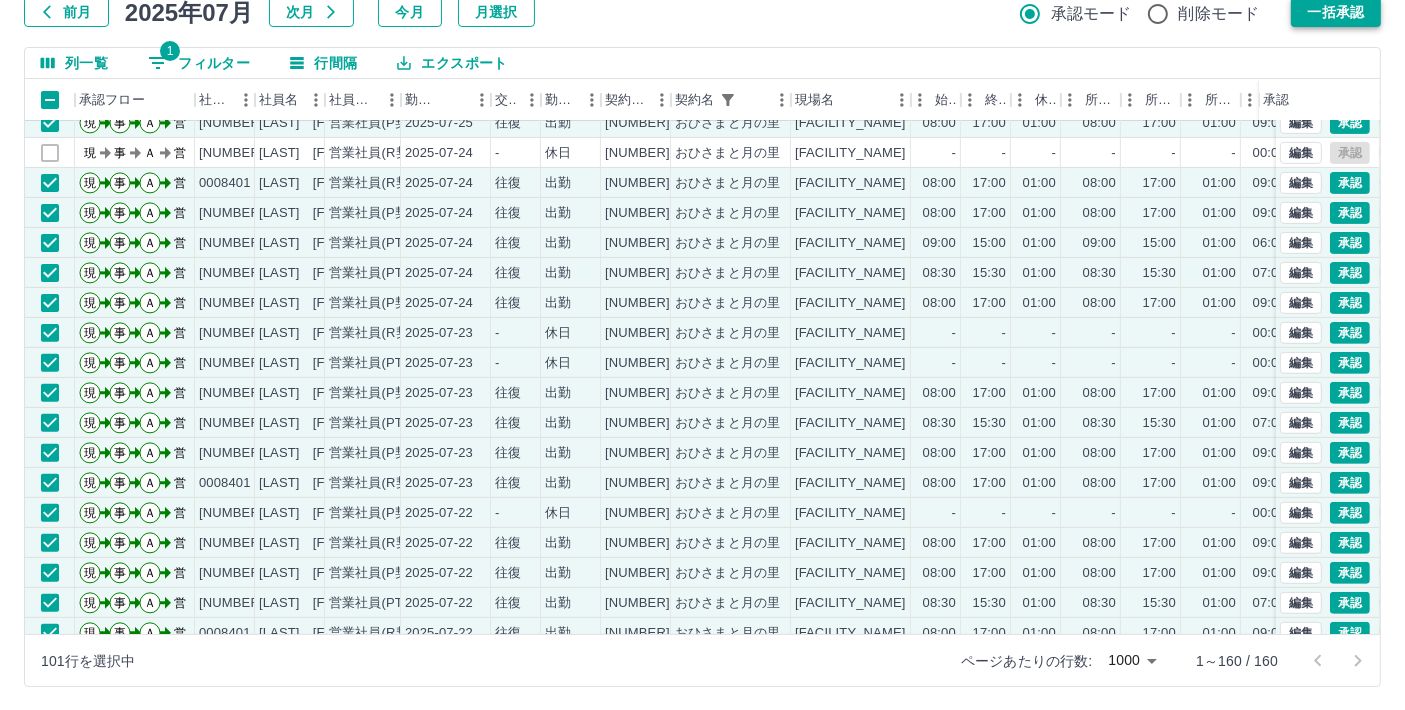 click on "一括承認" at bounding box center [1336, 12] 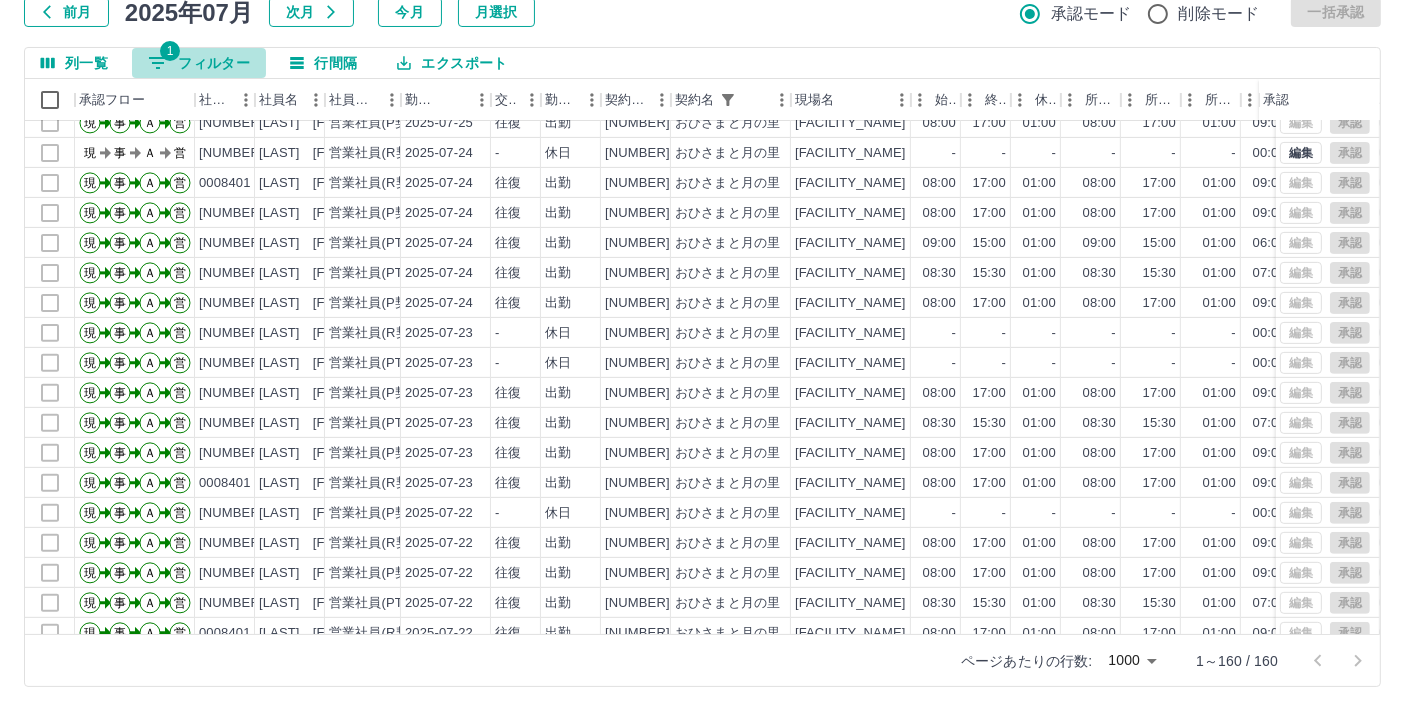 click on "1 フィルター" at bounding box center [199, 63] 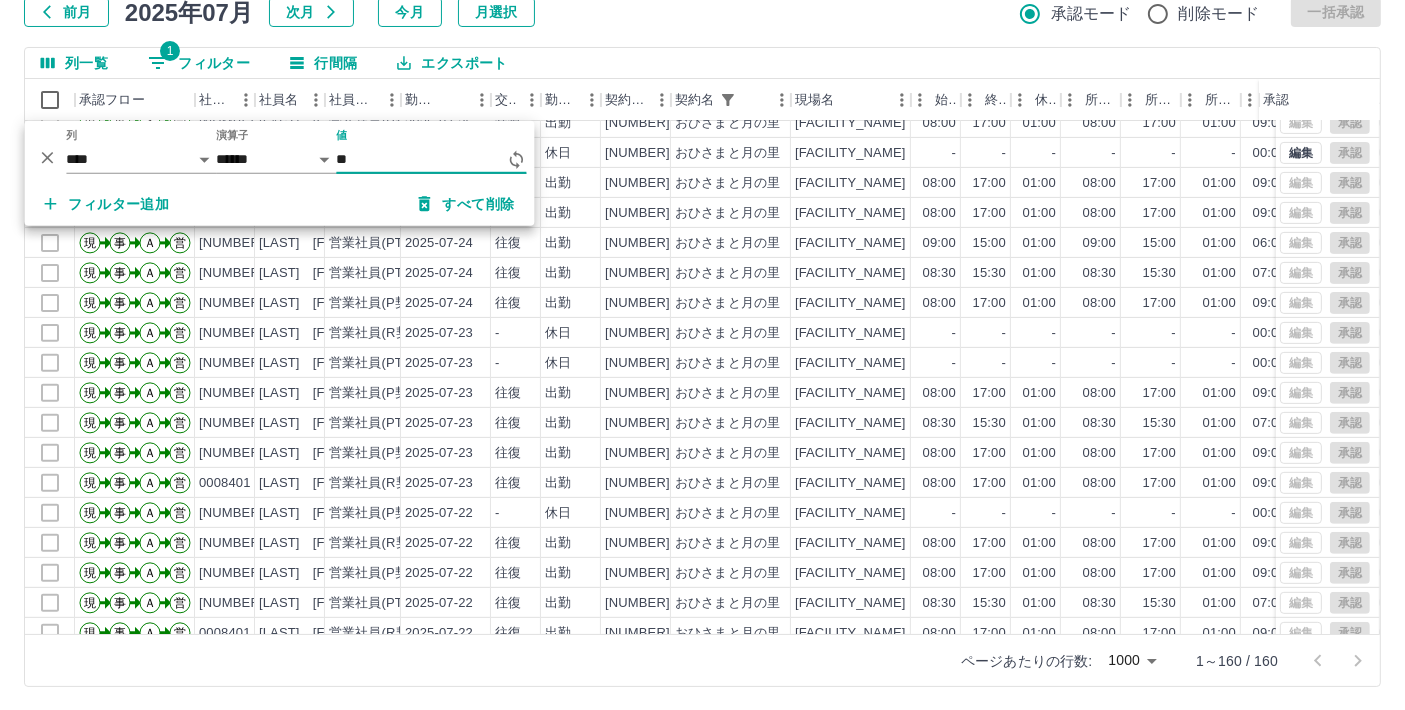 type on "*" 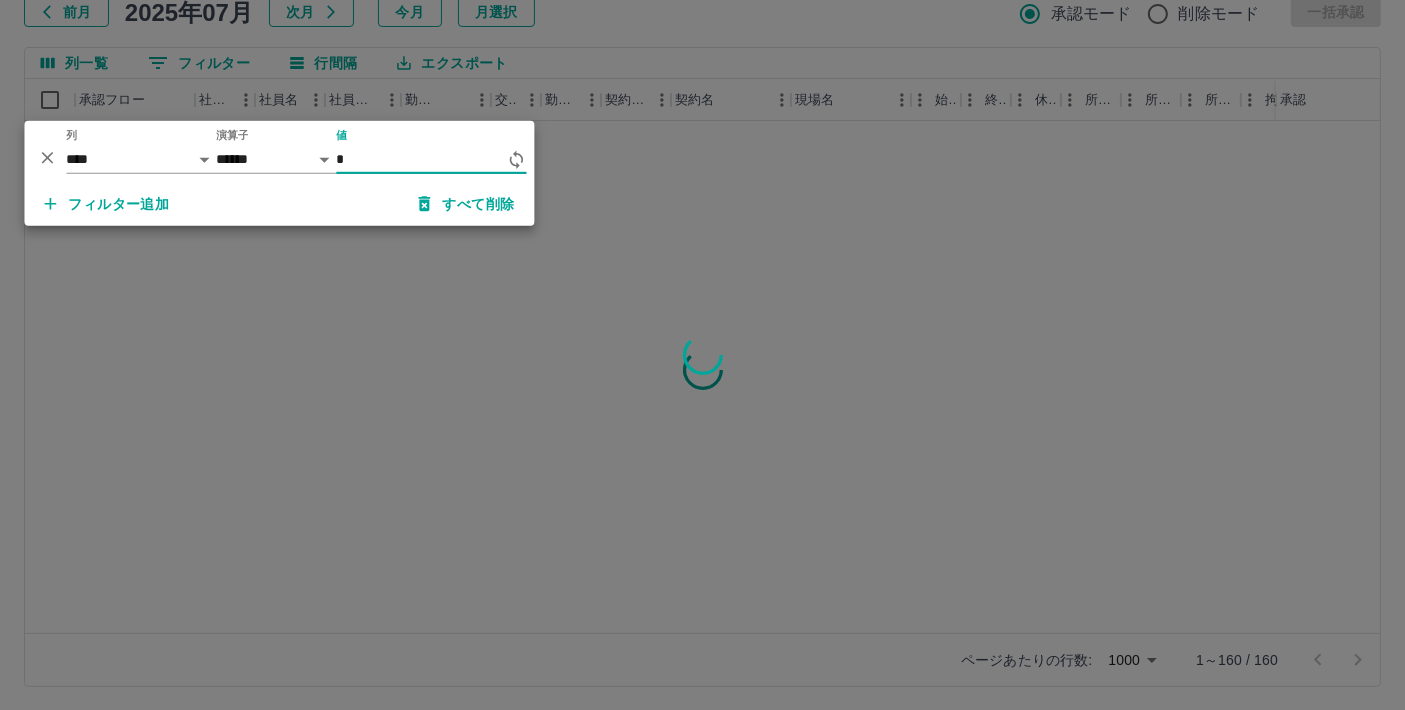 scroll, scrollTop: 0, scrollLeft: 0, axis: both 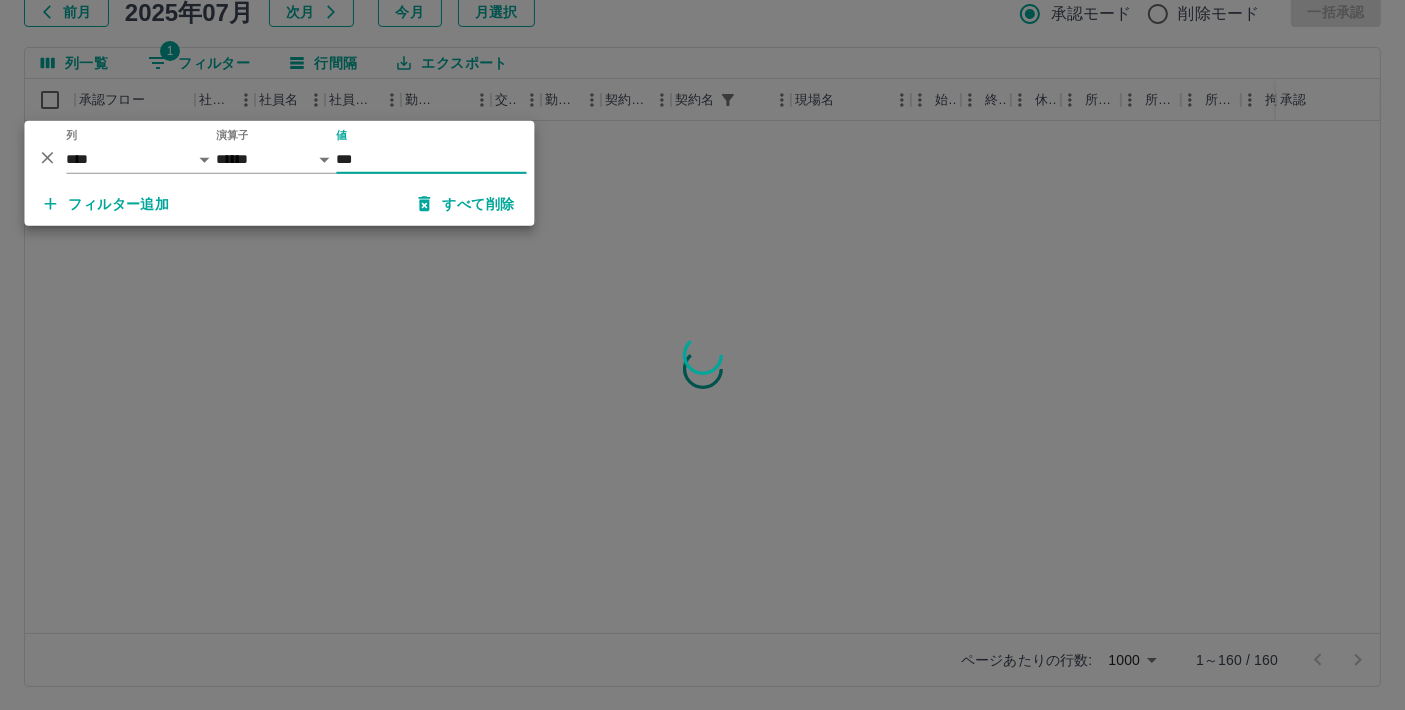 type on "***" 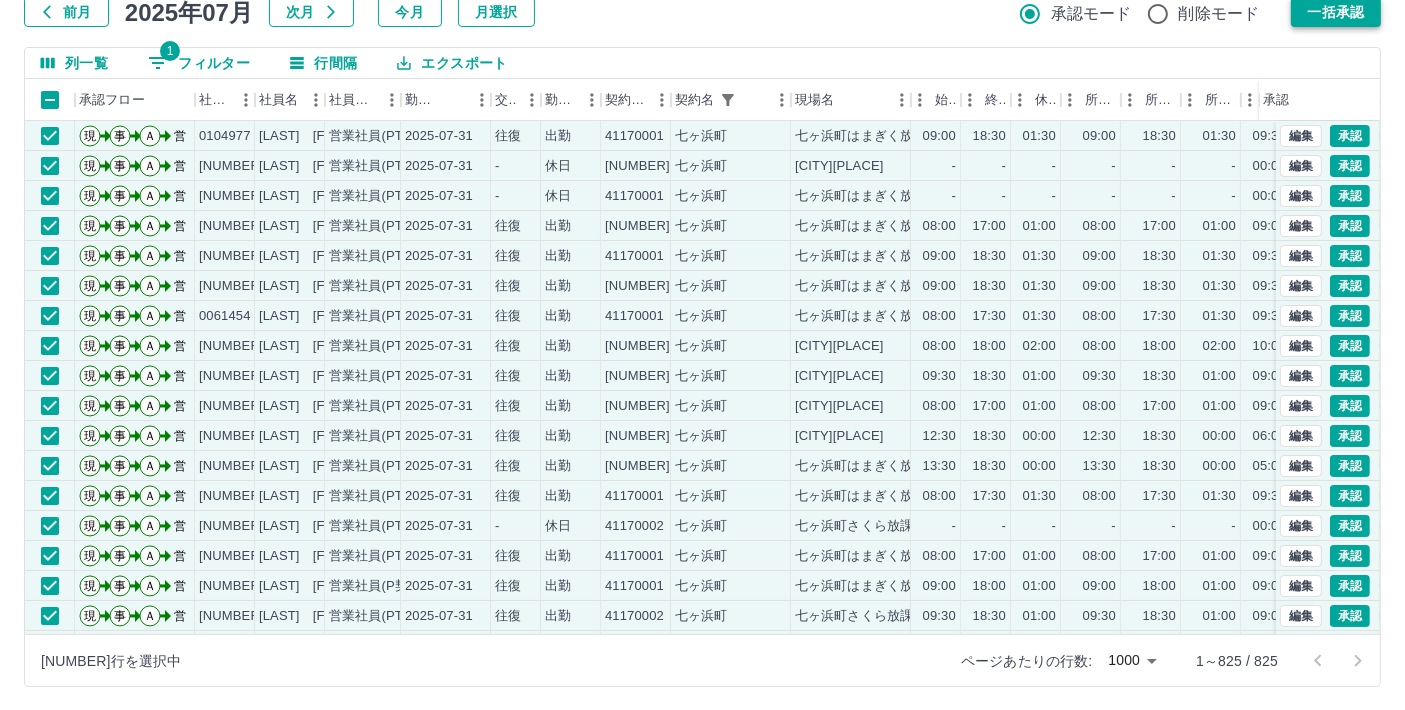 click on "一括承認" at bounding box center (1336, 12) 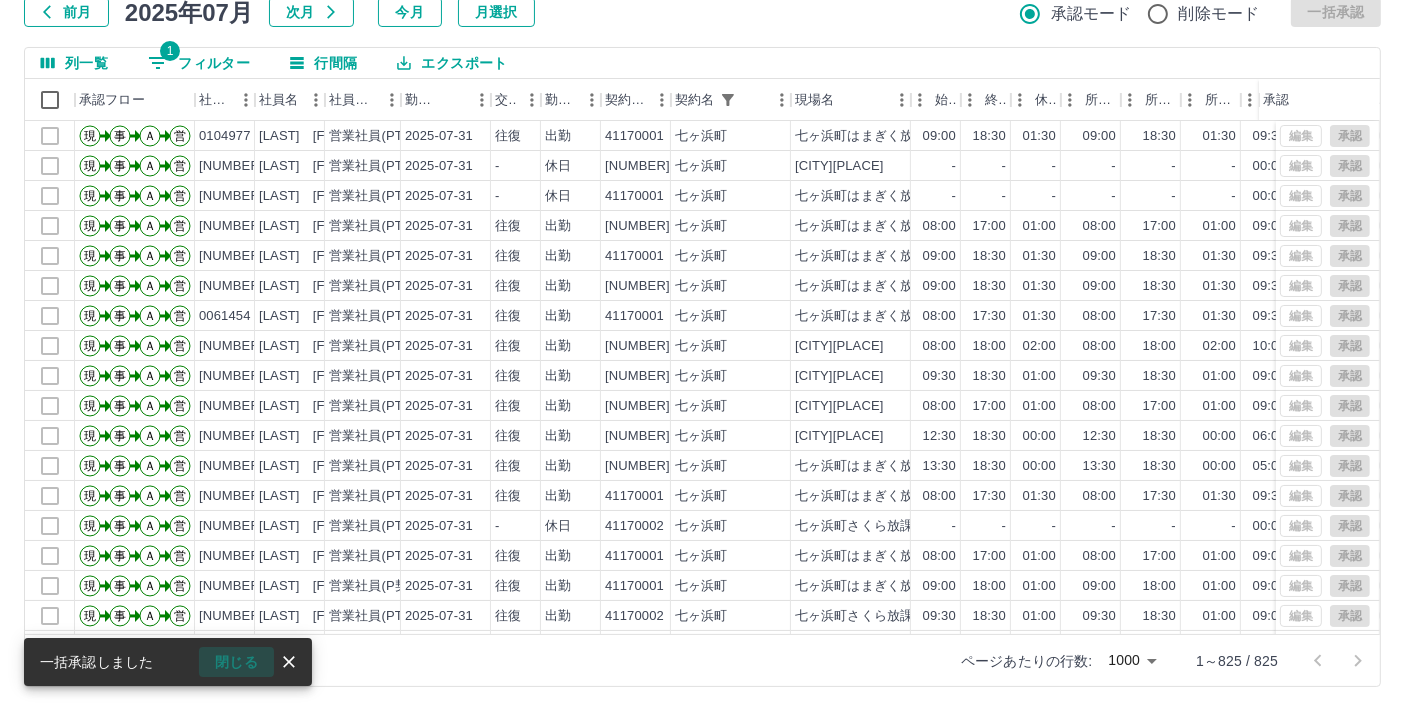 click on "閉じる" at bounding box center [236, 662] 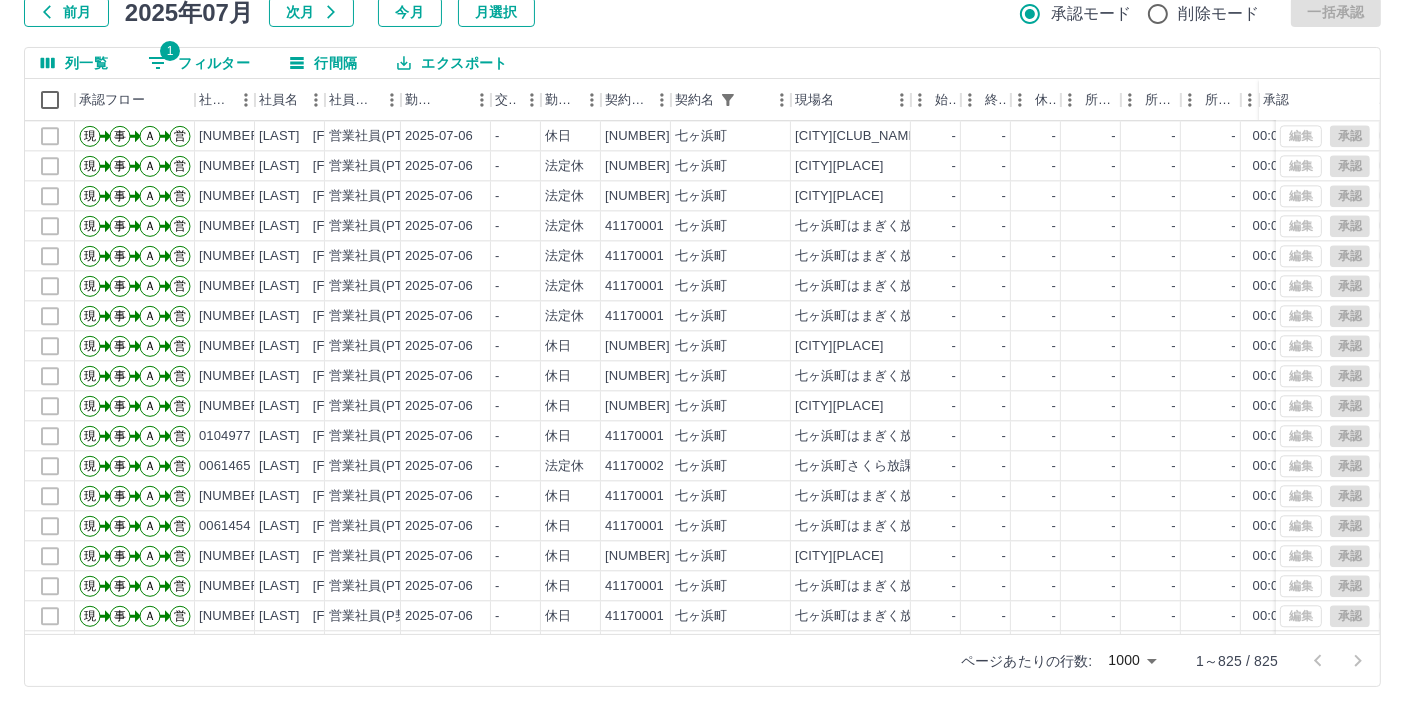 scroll, scrollTop: 20048, scrollLeft: 0, axis: vertical 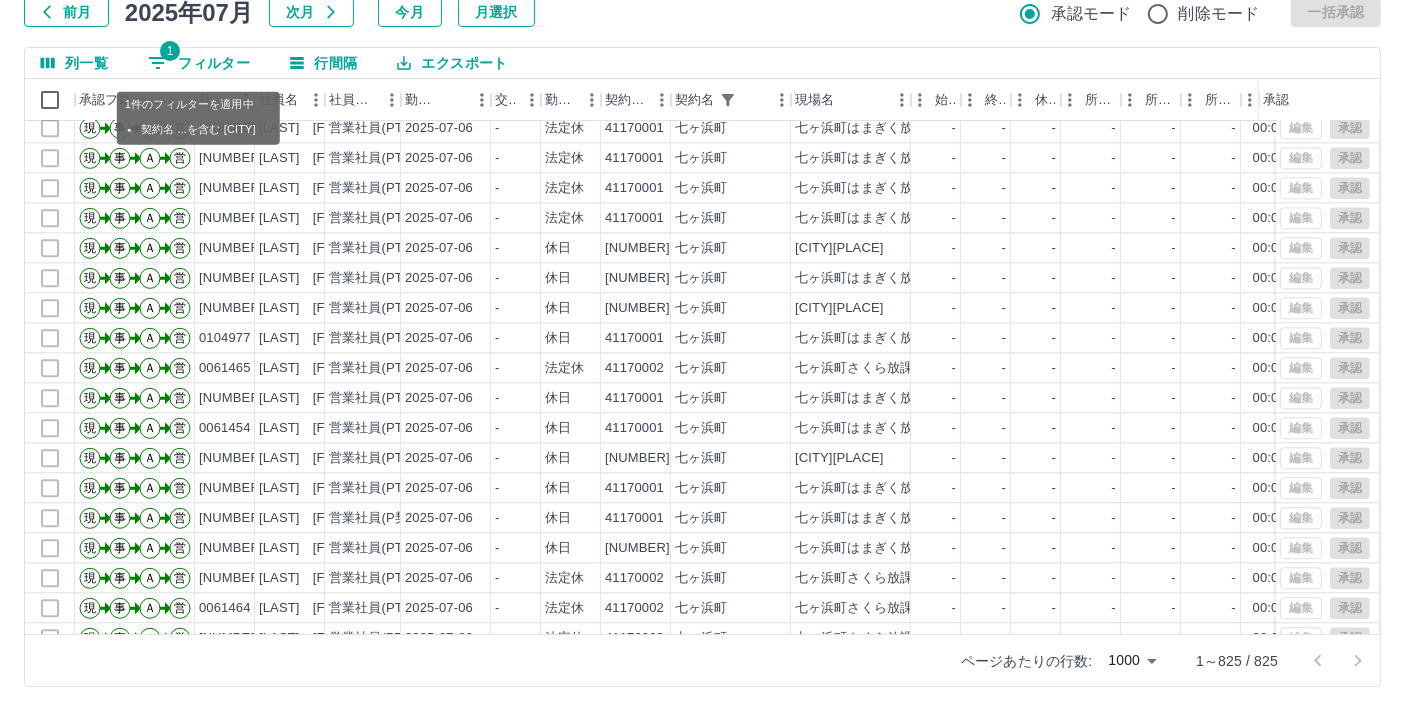 click on "1 フィルター" at bounding box center [199, 63] 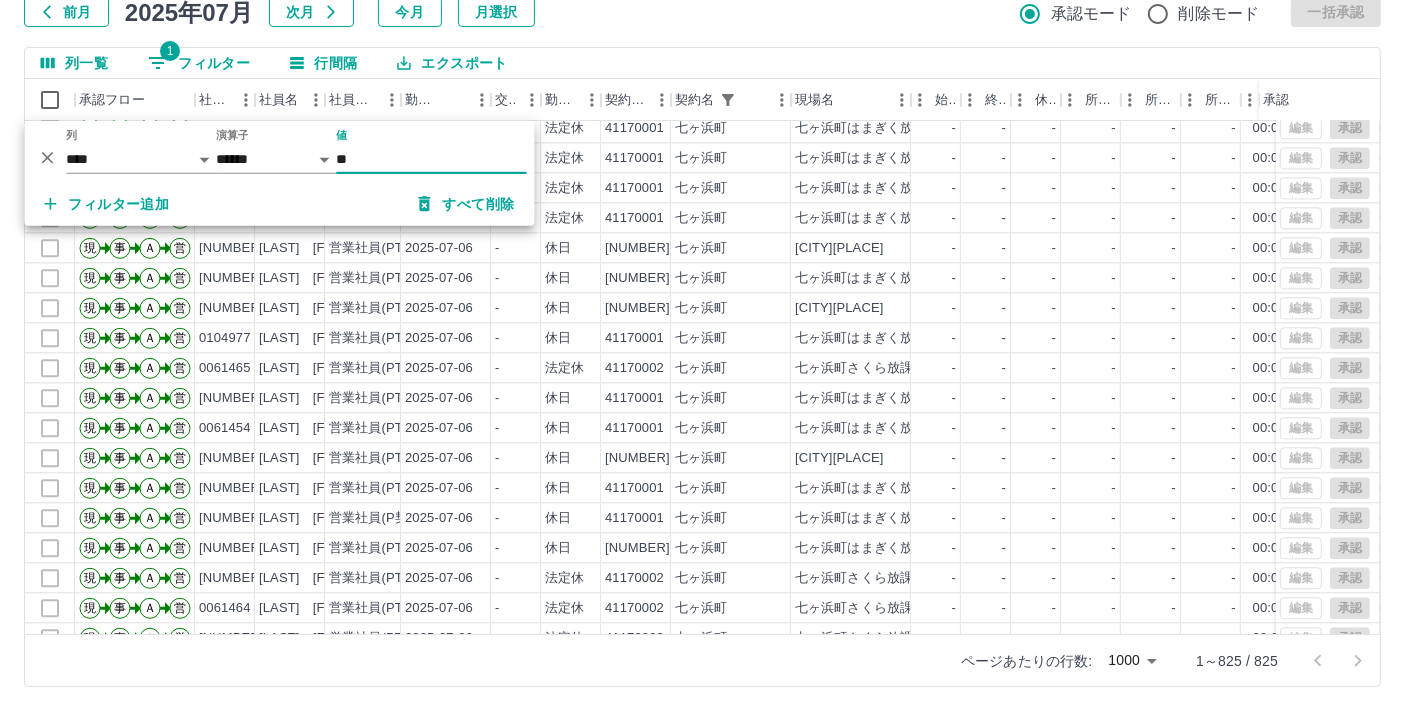 type on "*" 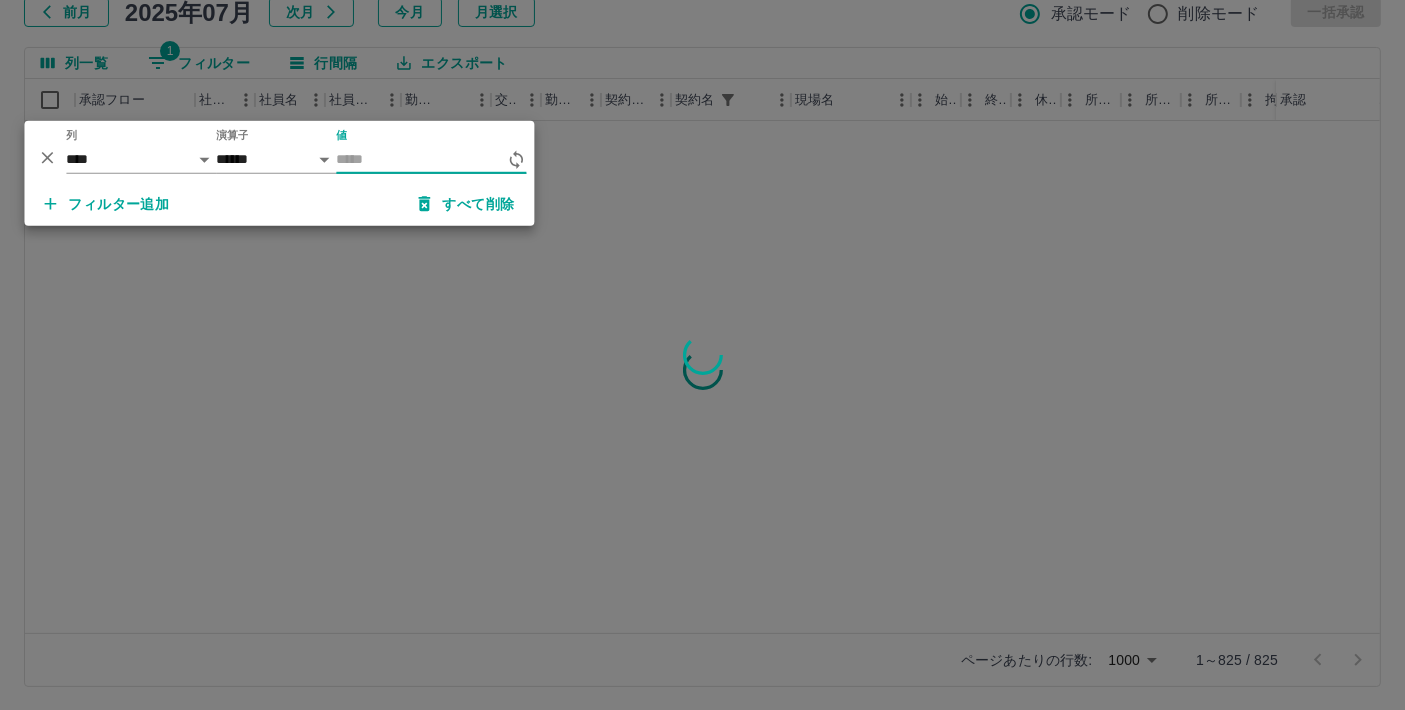 scroll, scrollTop: 0, scrollLeft: 0, axis: both 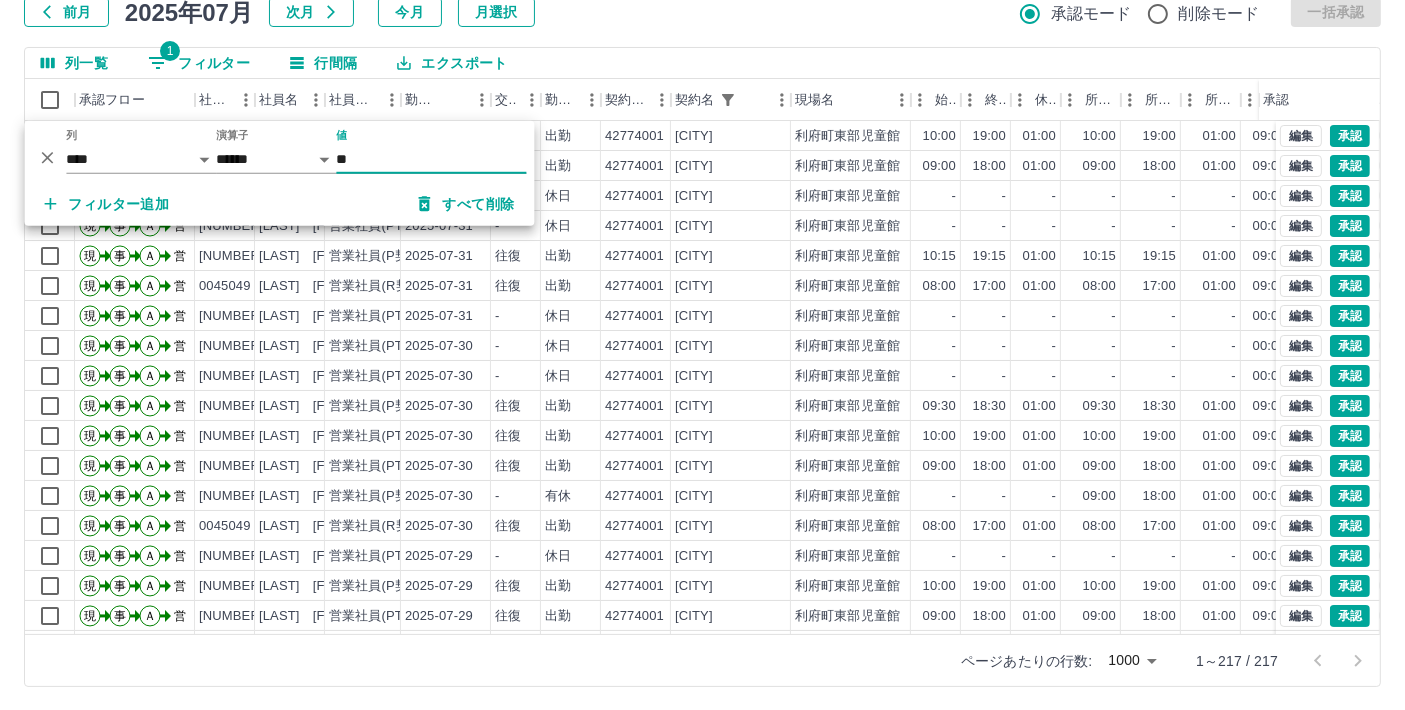 type on "**" 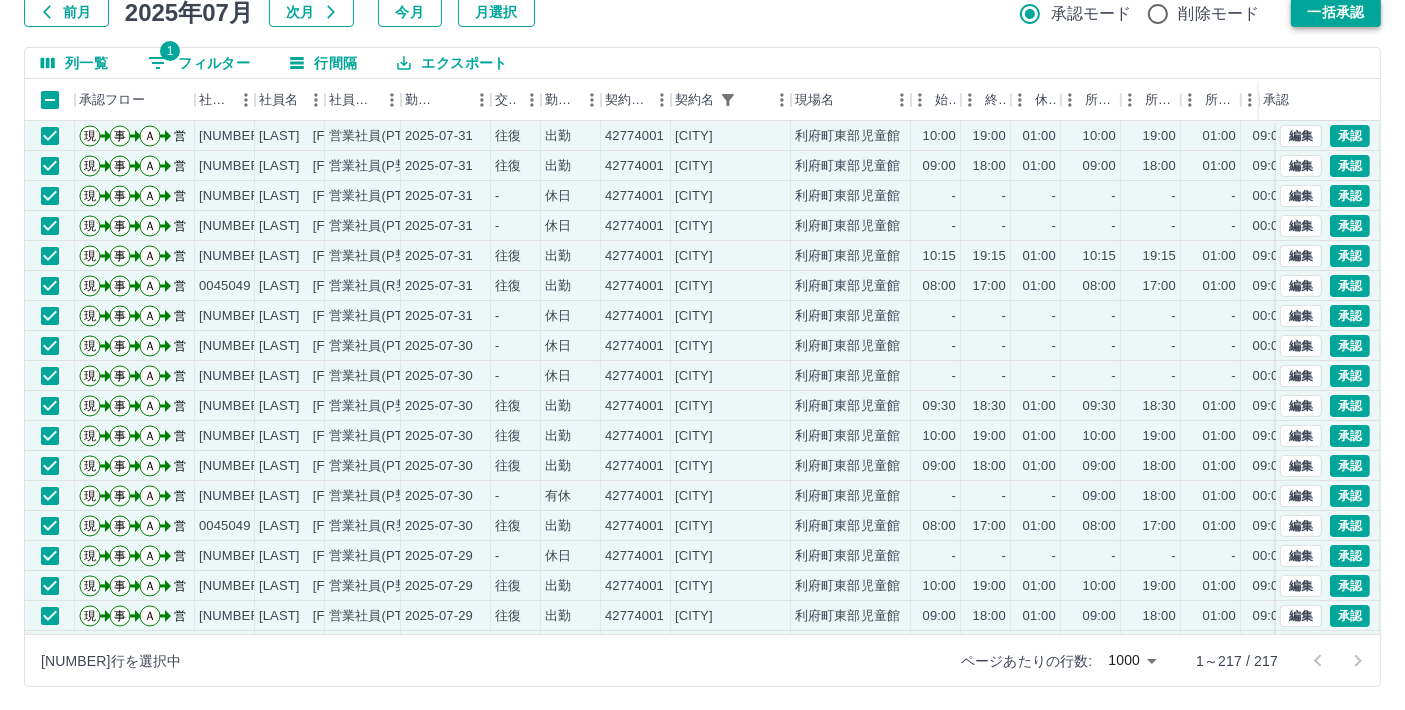 click on "一括承認" at bounding box center [1336, 12] 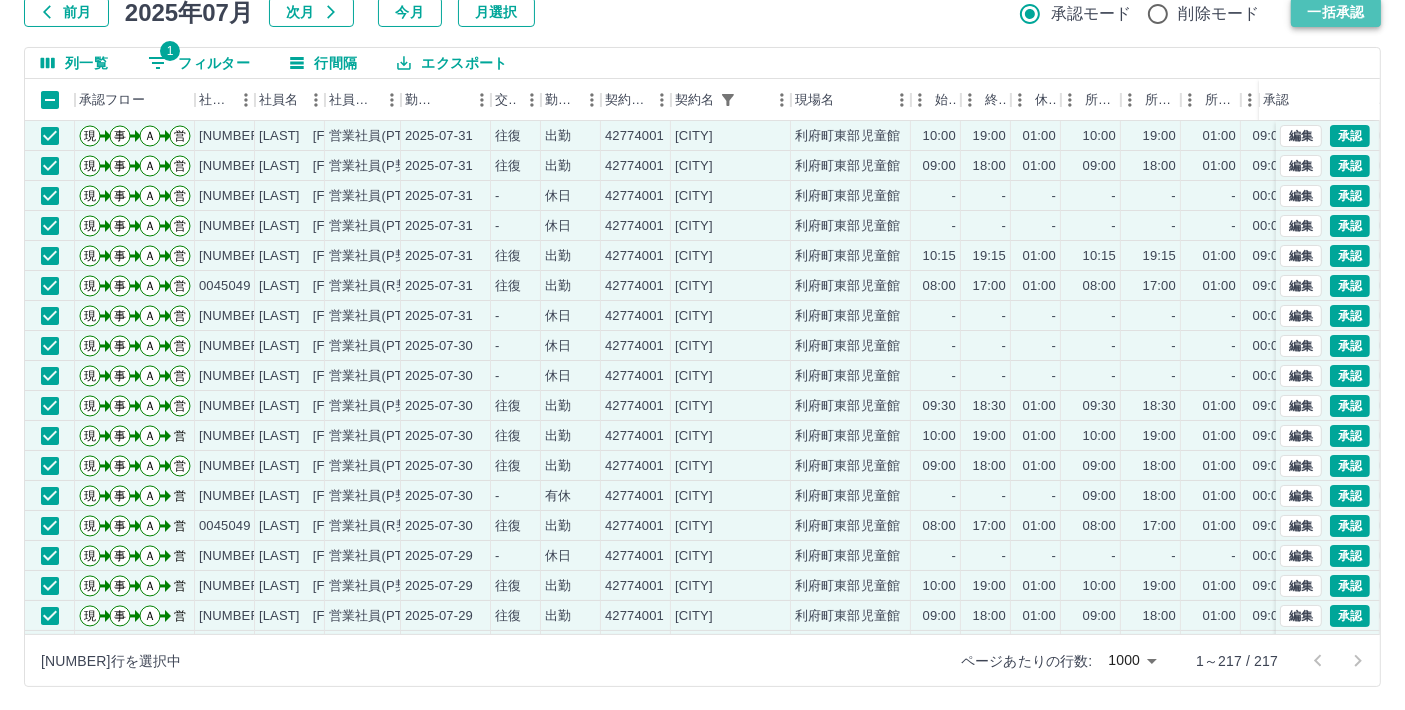 click on "一括承認" at bounding box center (1336, 12) 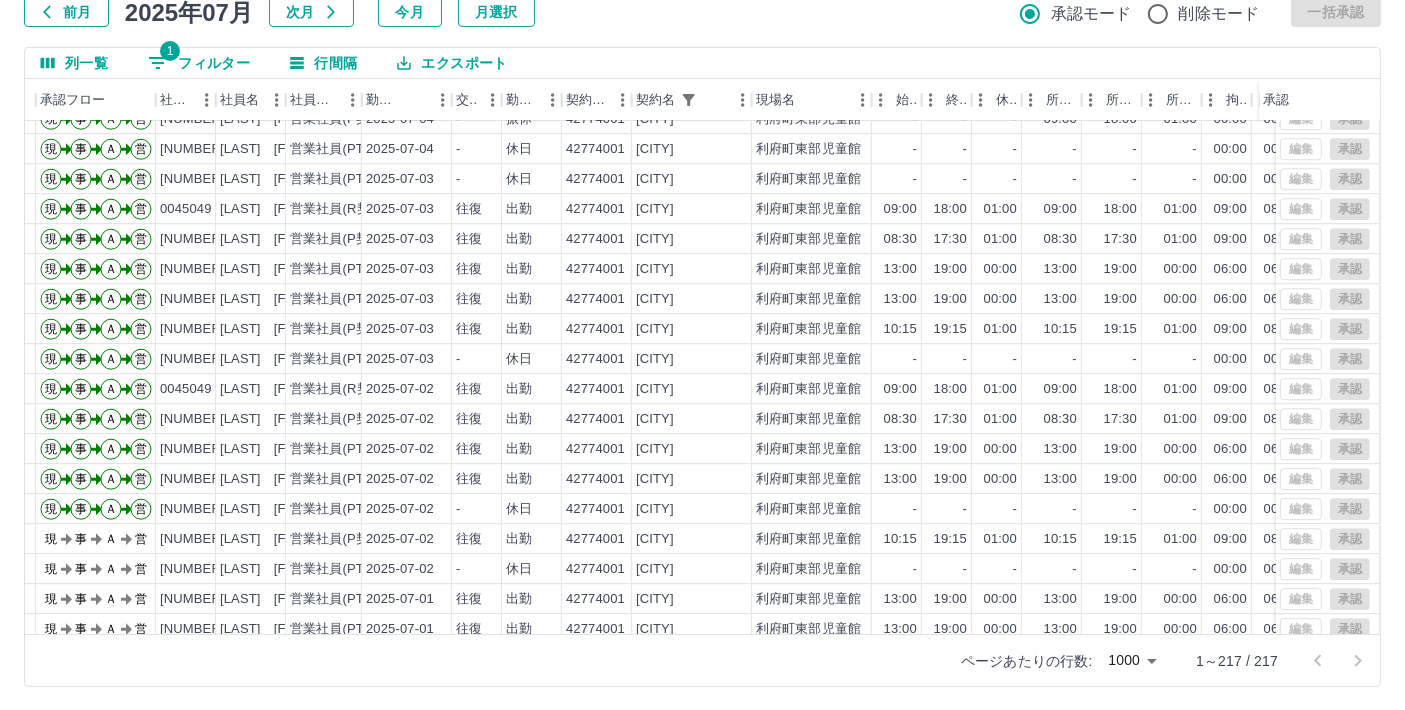 scroll, scrollTop: 5877, scrollLeft: 39, axis: both 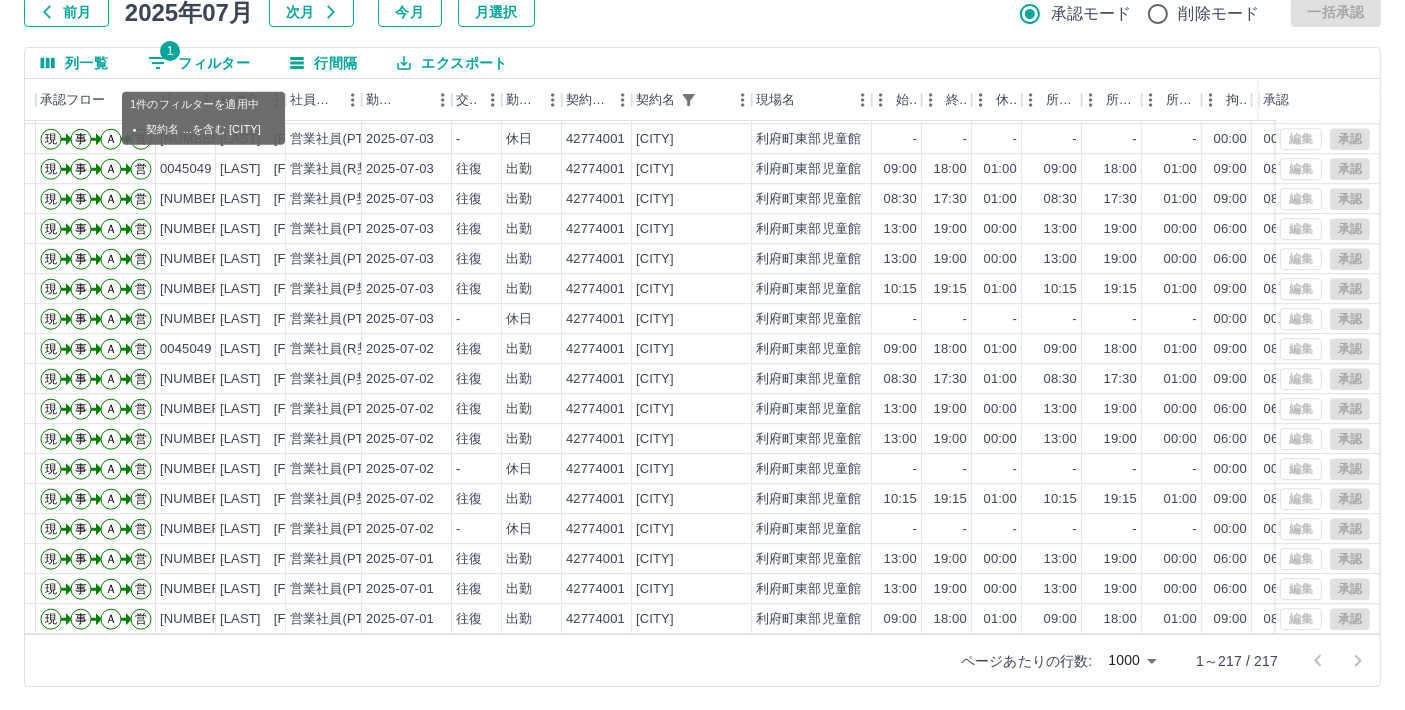 click on "1 フィルター" at bounding box center [199, 63] 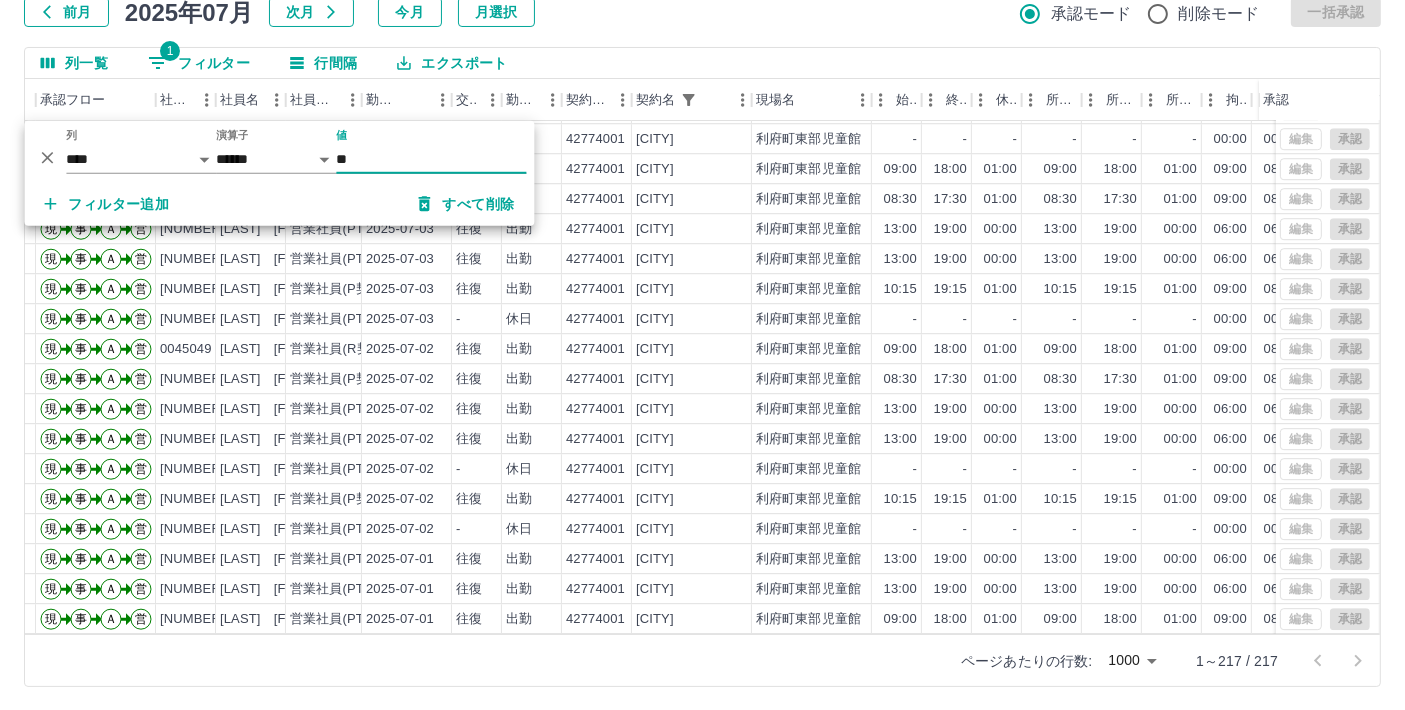 type on "*" 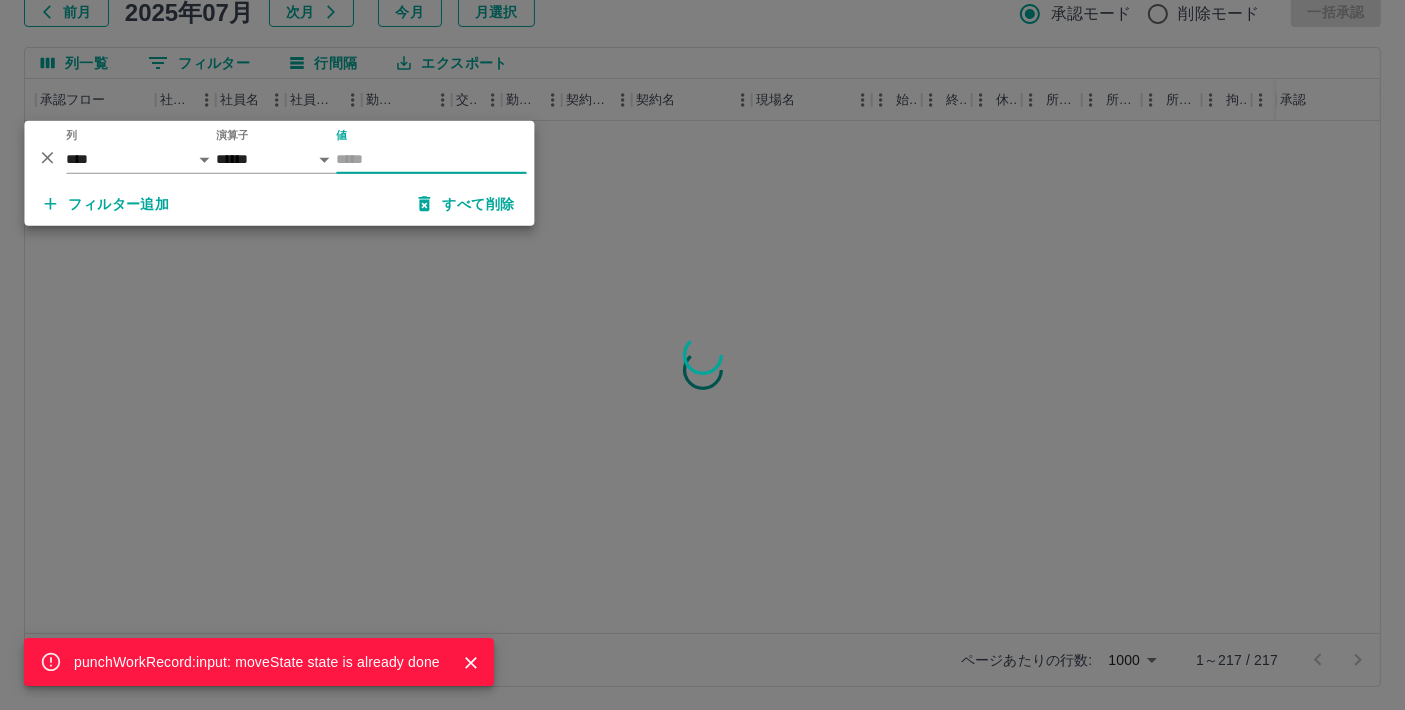 scroll, scrollTop: 0, scrollLeft: 39, axis: horizontal 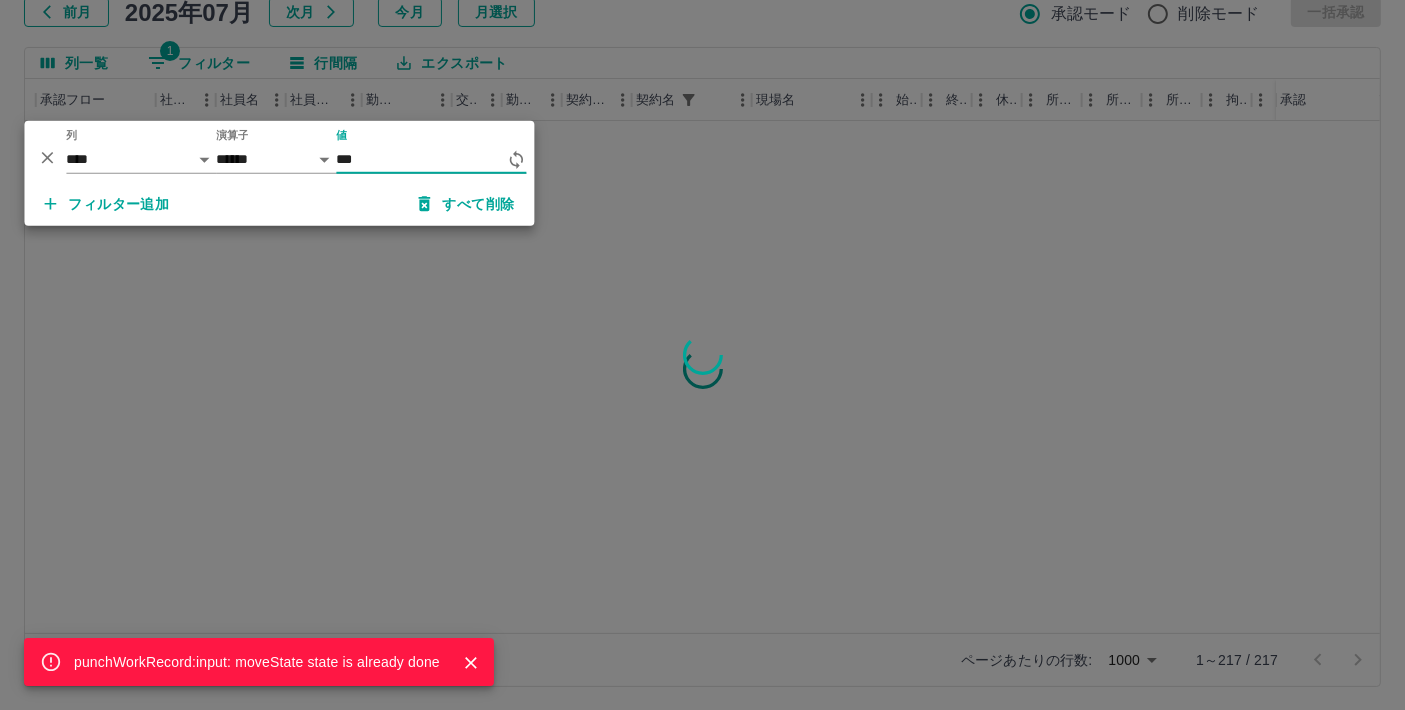 type on "***" 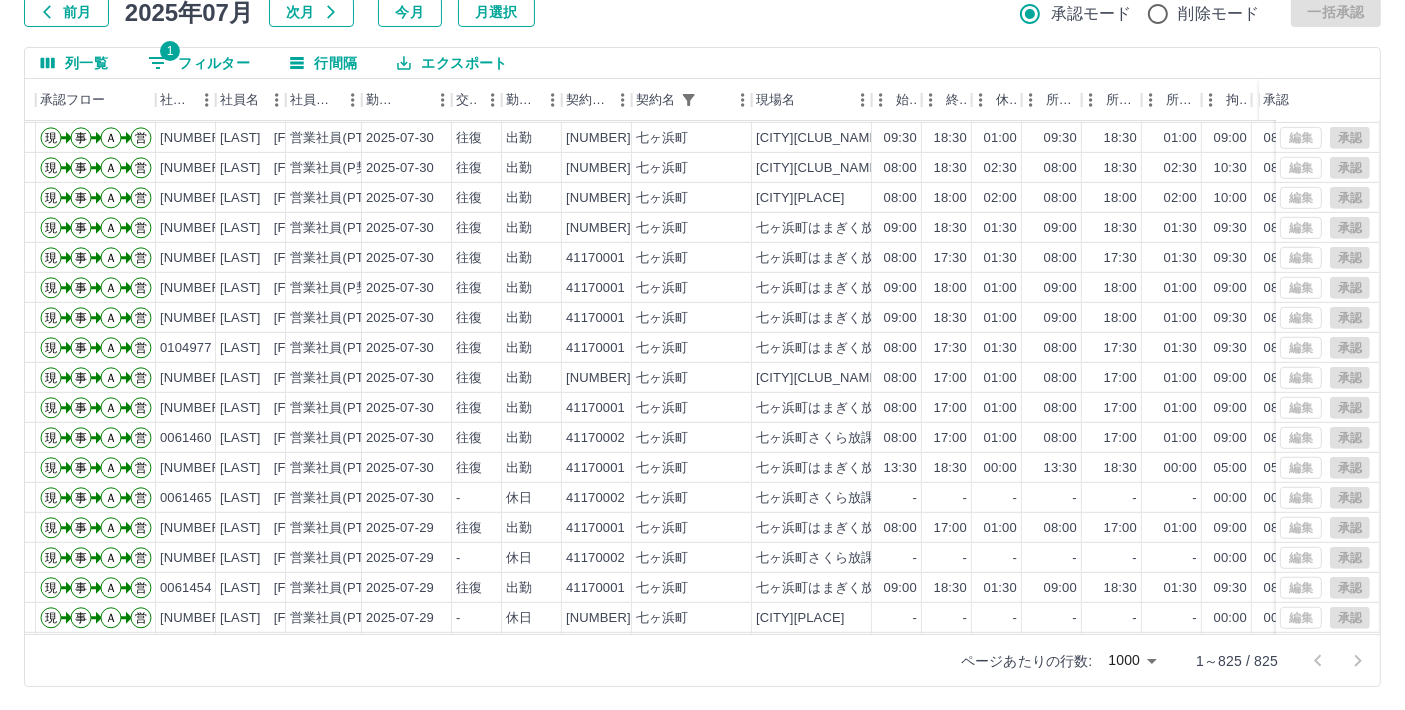 scroll, scrollTop: 1114, scrollLeft: 39, axis: both 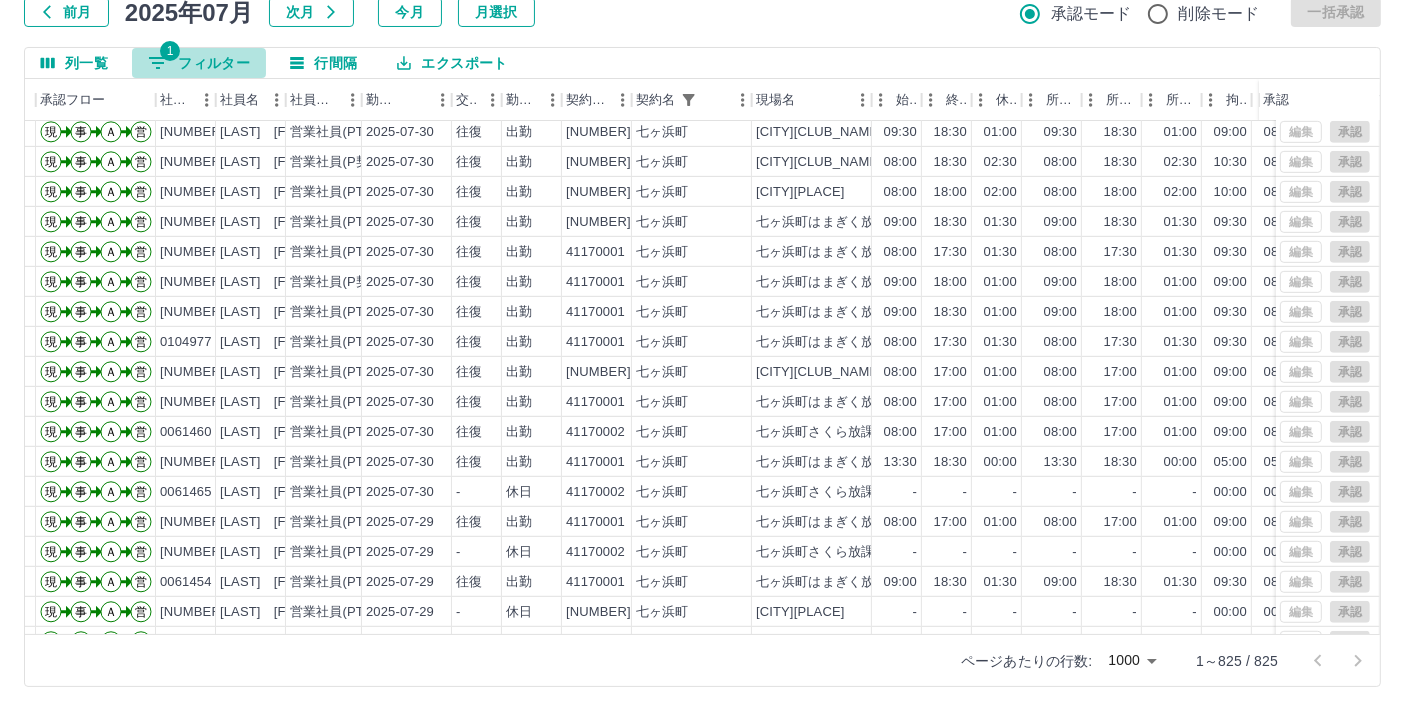 click on "1 フィルター" at bounding box center (199, 63) 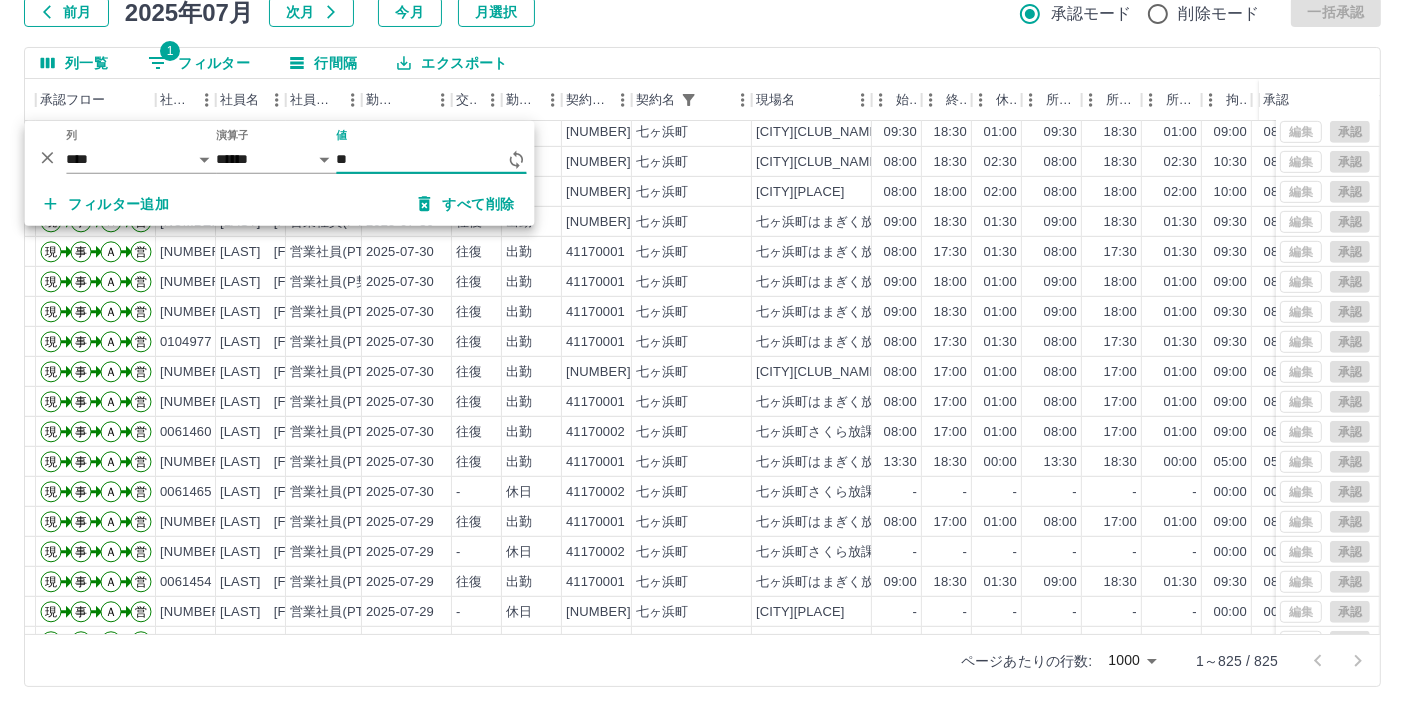 type on "*" 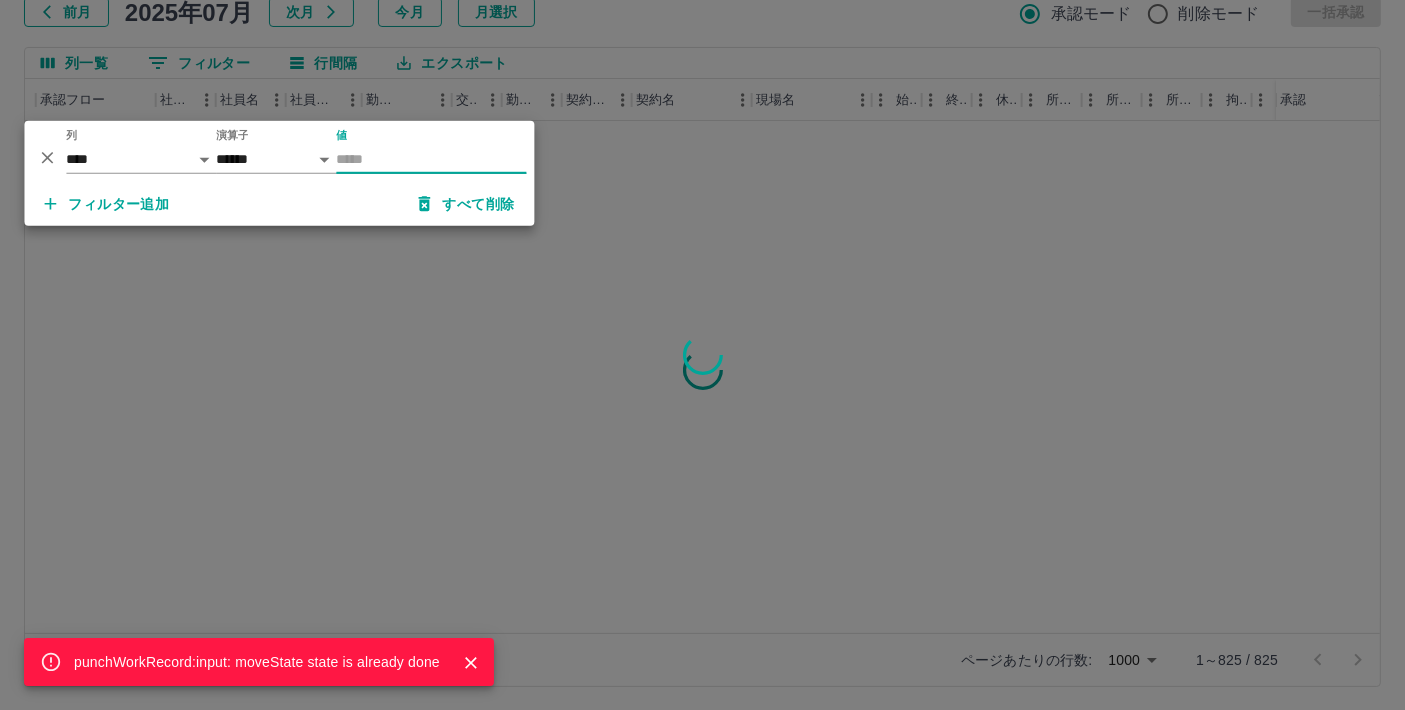 scroll, scrollTop: 0, scrollLeft: 39, axis: horizontal 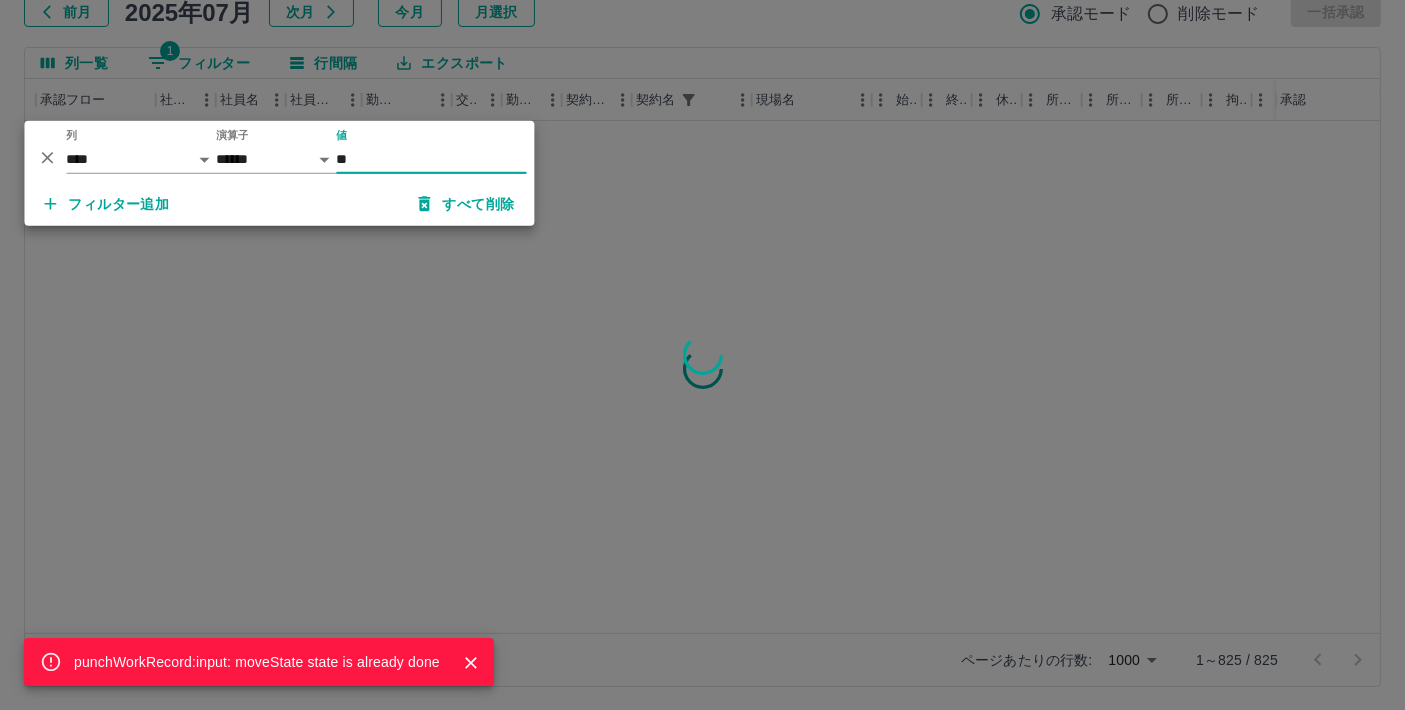 type on "**" 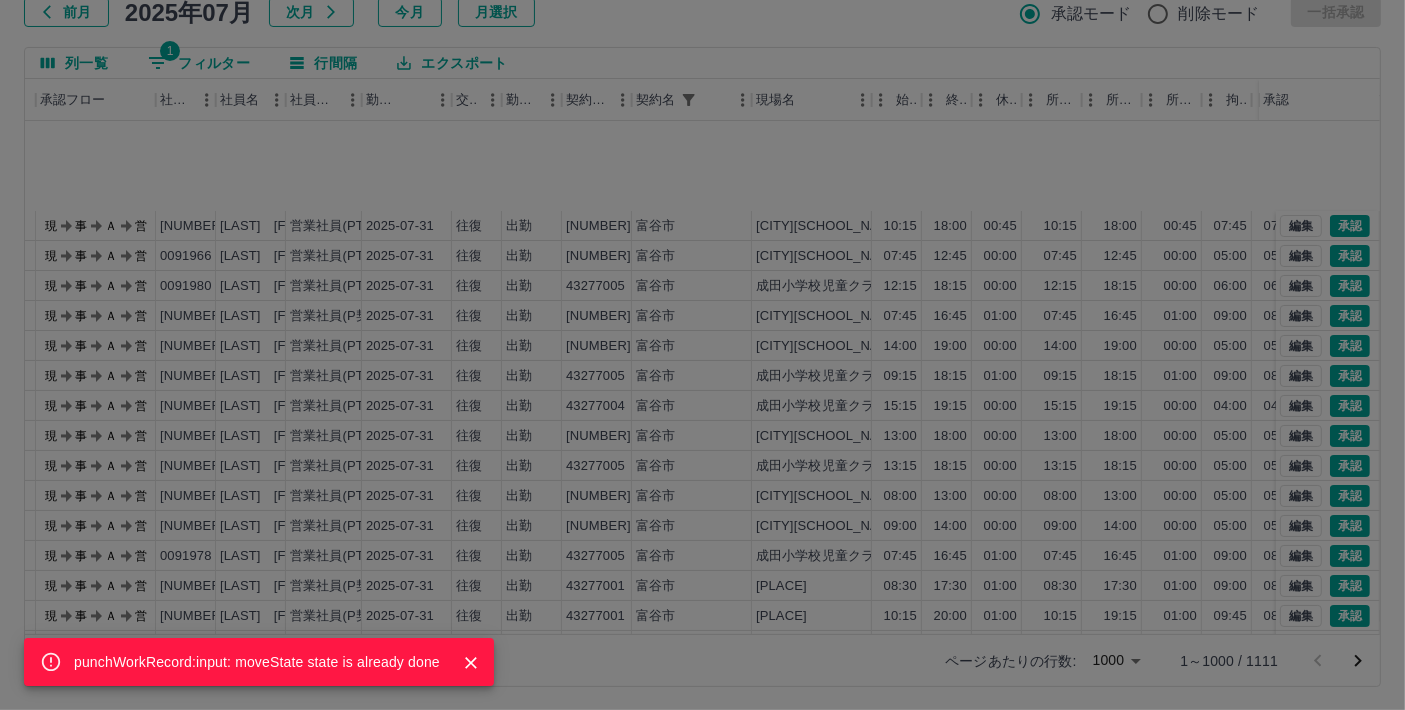 scroll, scrollTop: 167, scrollLeft: 39, axis: both 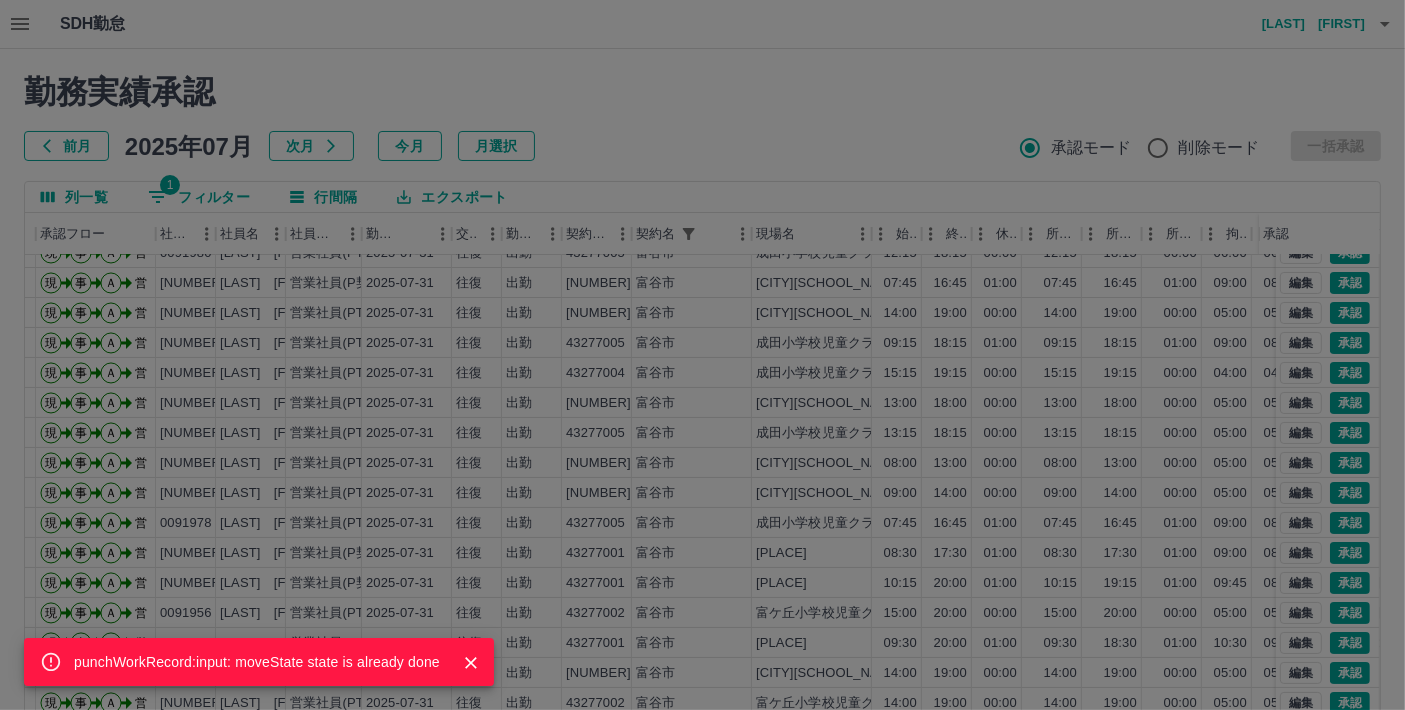 click on "punchWorkRecord:input: moveState state is already done" at bounding box center [702, 355] 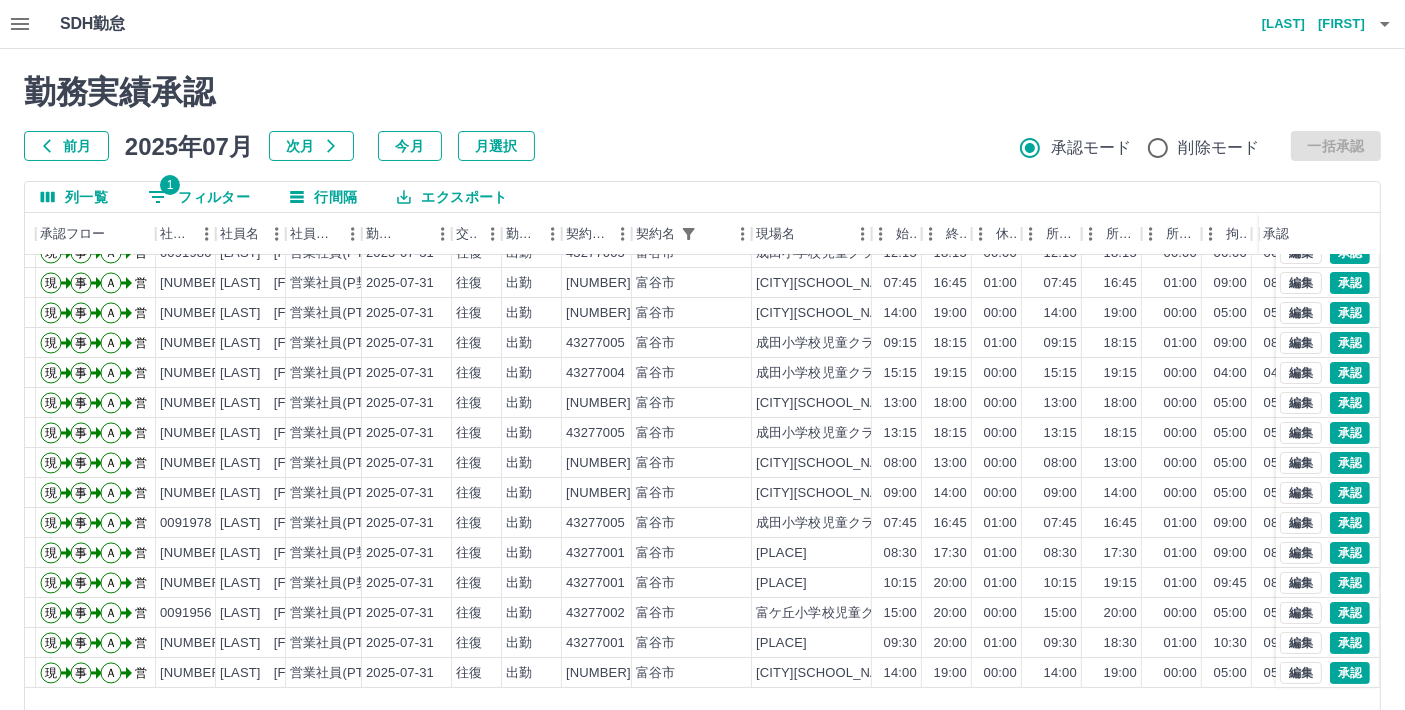 scroll, scrollTop: 0, scrollLeft: 39, axis: horizontal 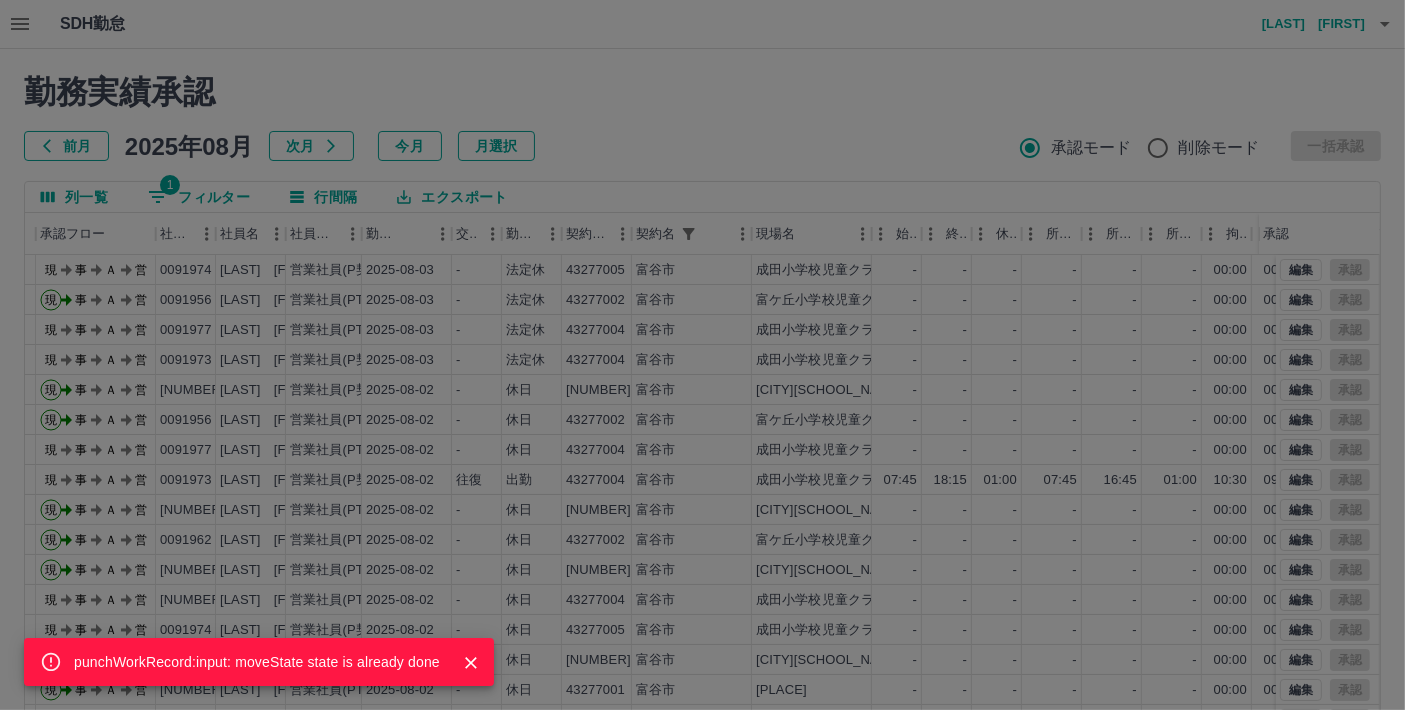 click on "punchWorkRecord:input: moveState state is already done" at bounding box center [702, 355] 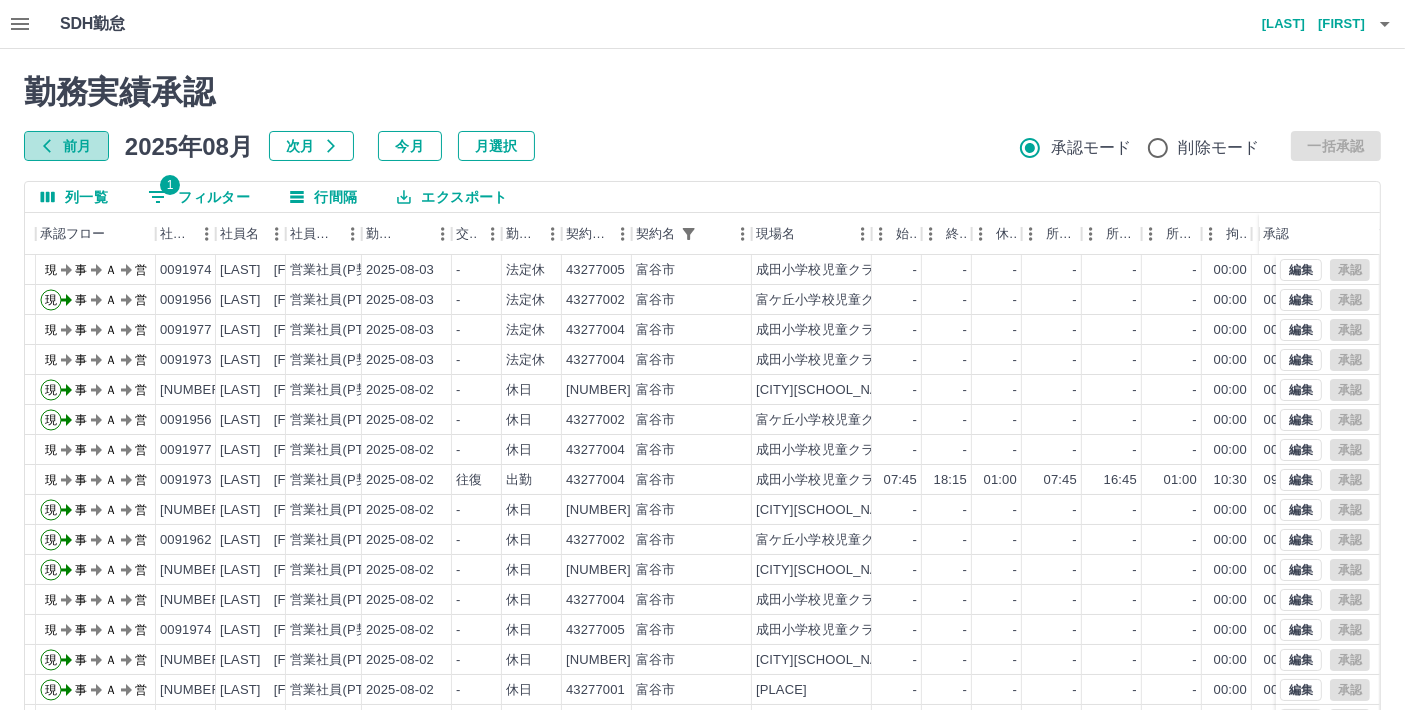 click on "前月" at bounding box center [66, 146] 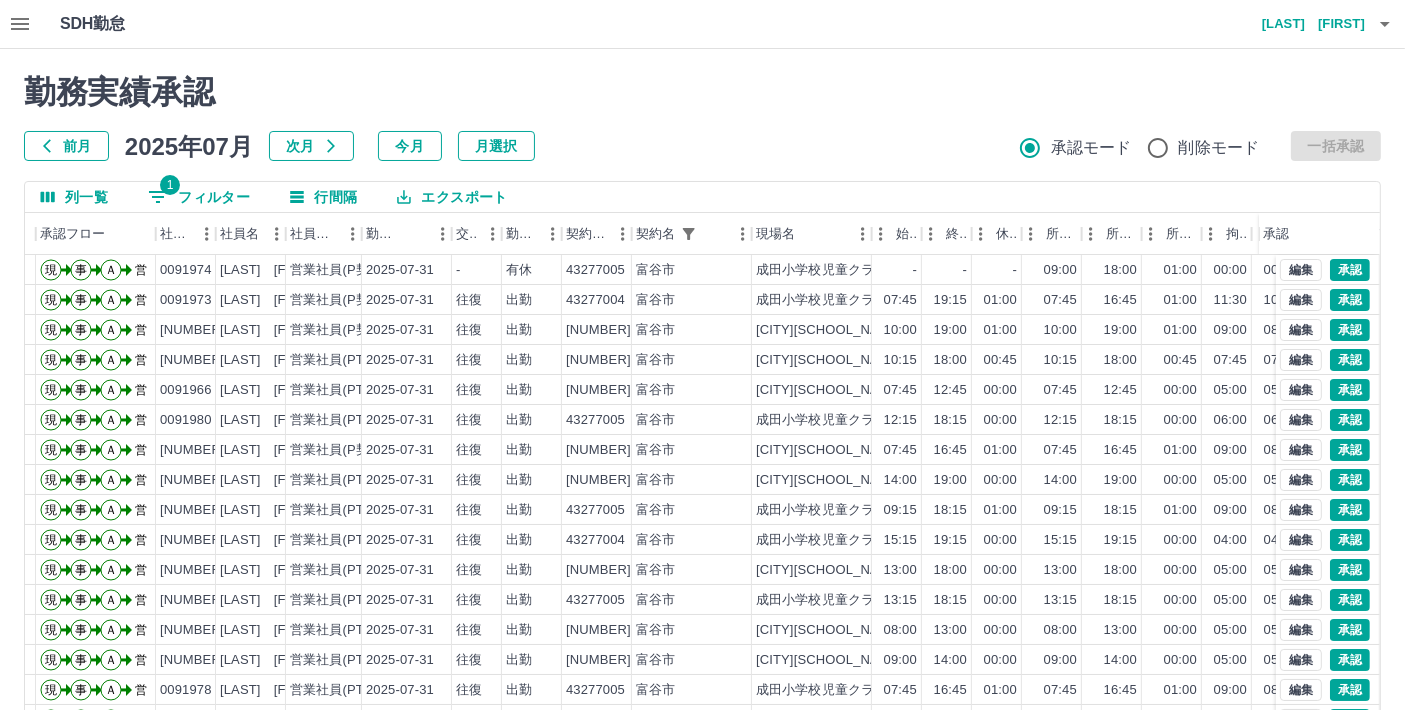 scroll, scrollTop: 134, scrollLeft: 0, axis: vertical 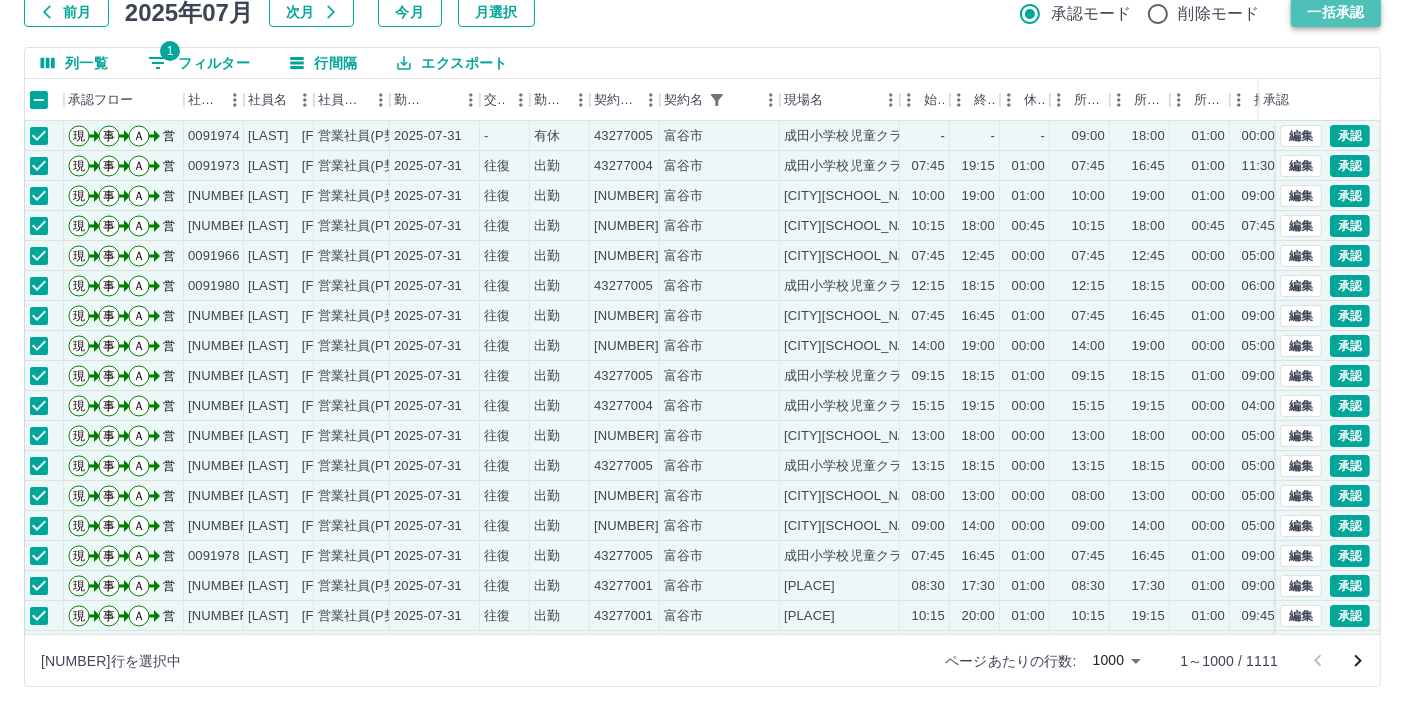 click on "一括承認" at bounding box center (1336, 12) 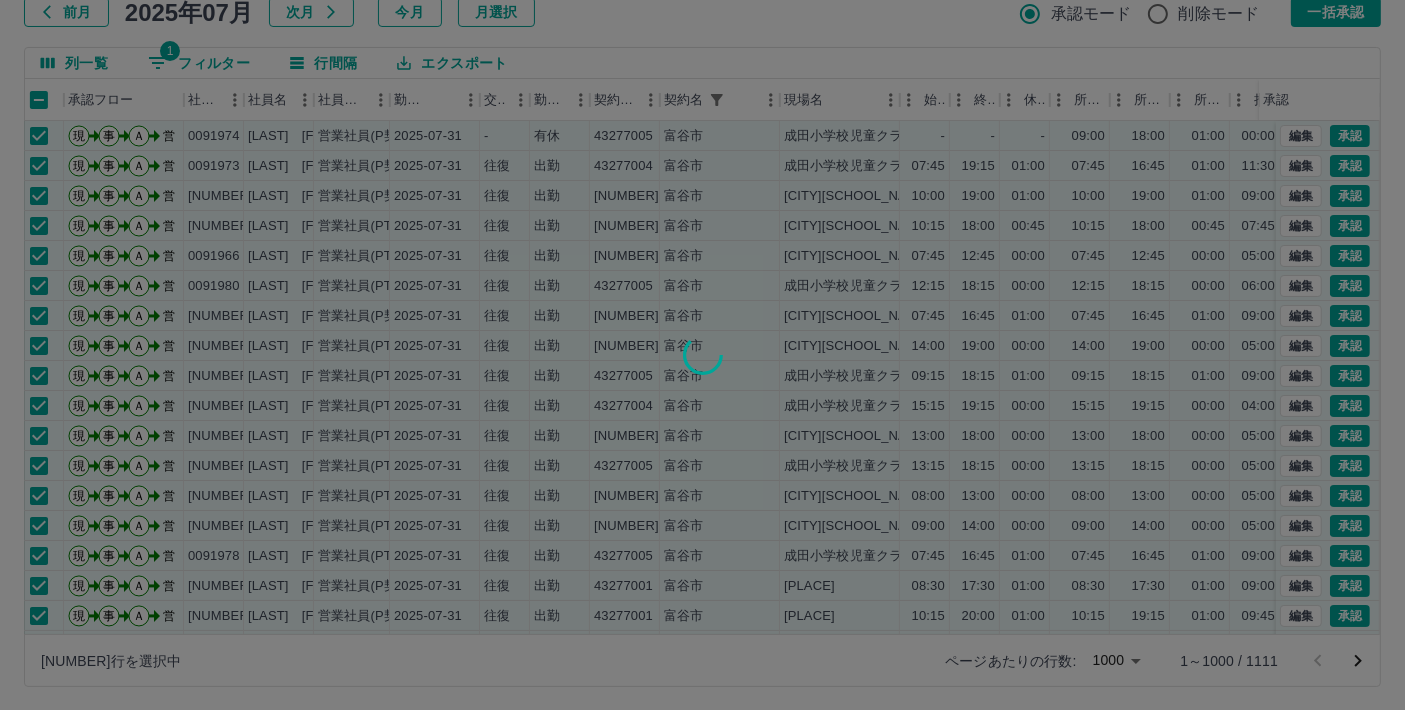click at bounding box center [702, 355] 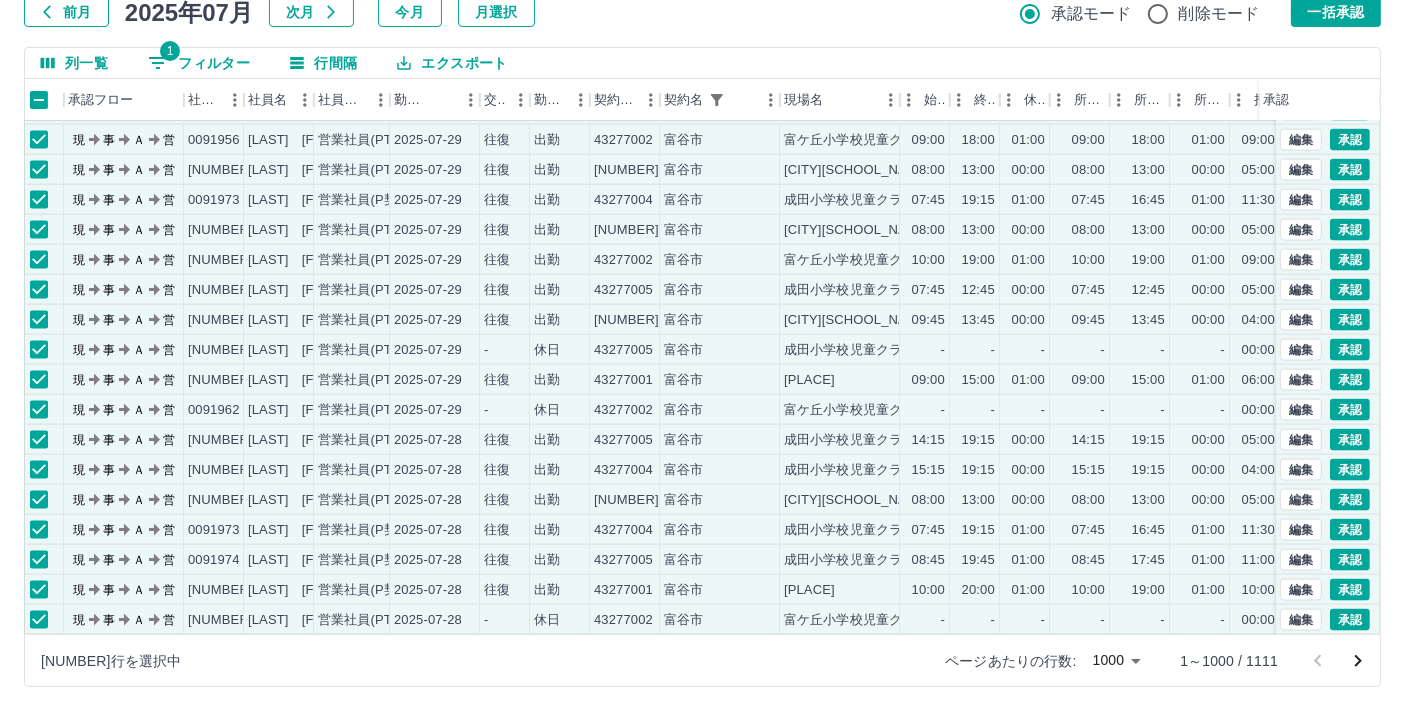 scroll, scrollTop: 2910, scrollLeft: 11, axis: both 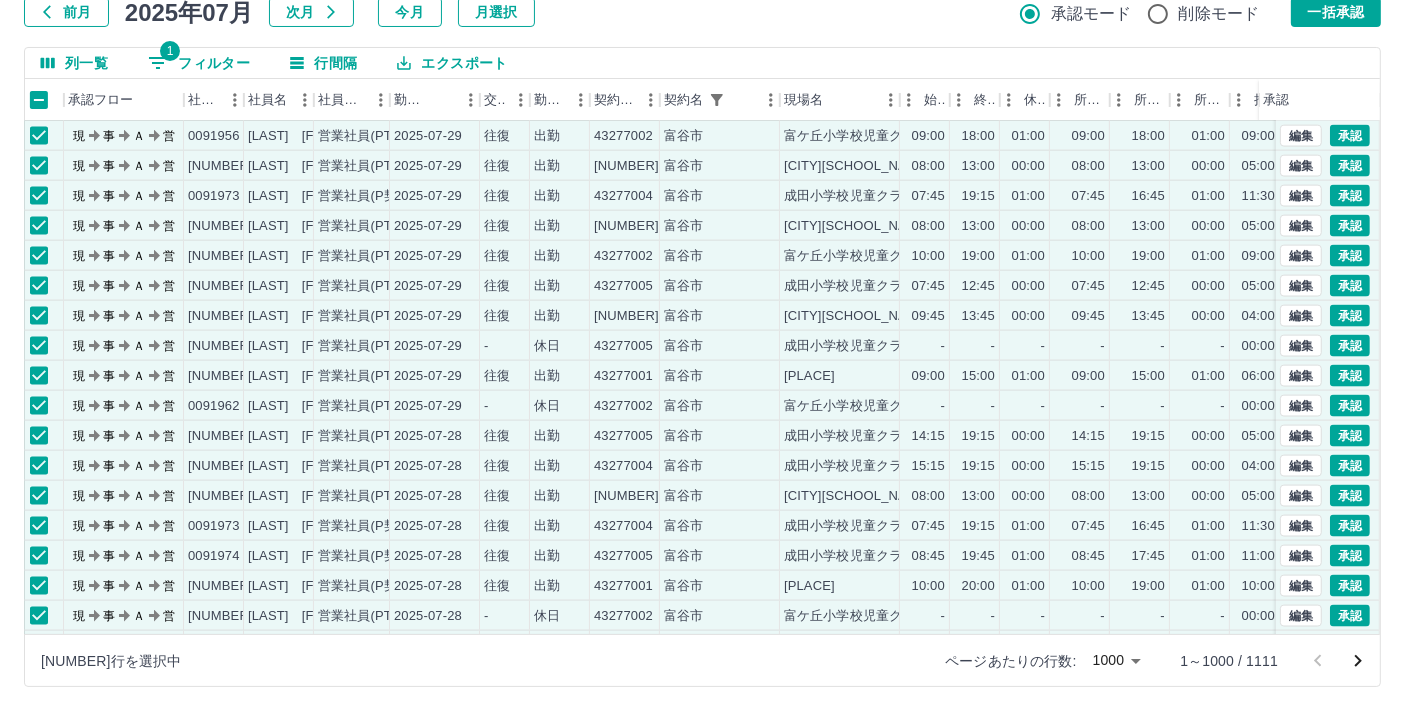 click on "列一覧 1 フィルター 行間隔 エクスポート" at bounding box center (702, 63) 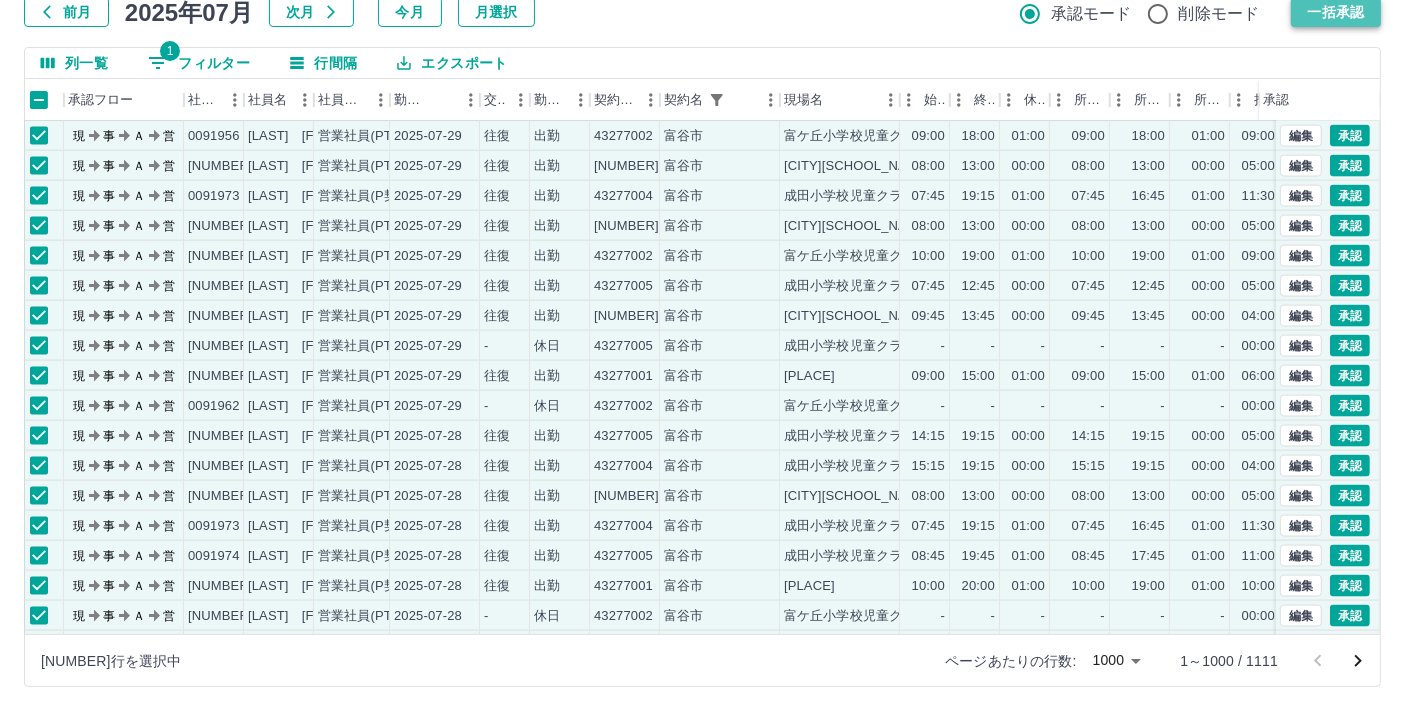 click on "一括承認" at bounding box center (1336, 12) 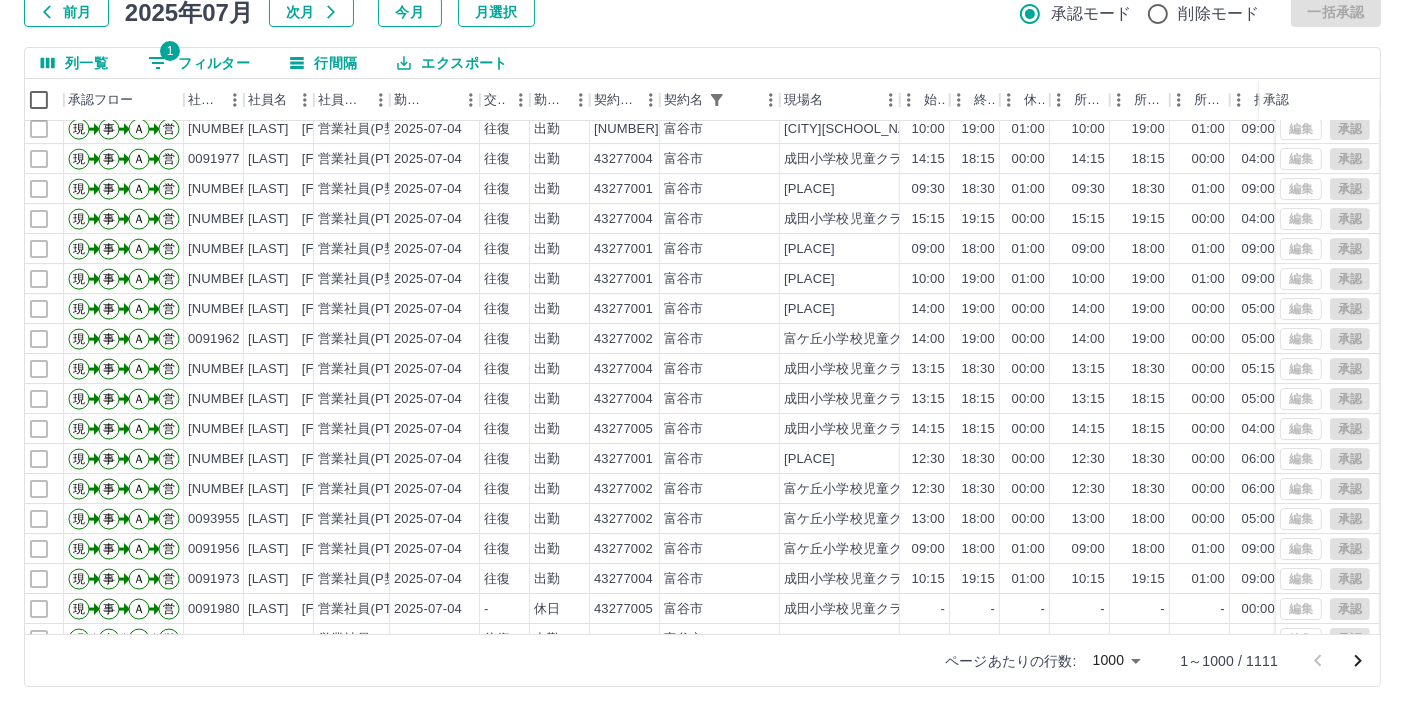 scroll, scrollTop: 29502, scrollLeft: 11, axis: both 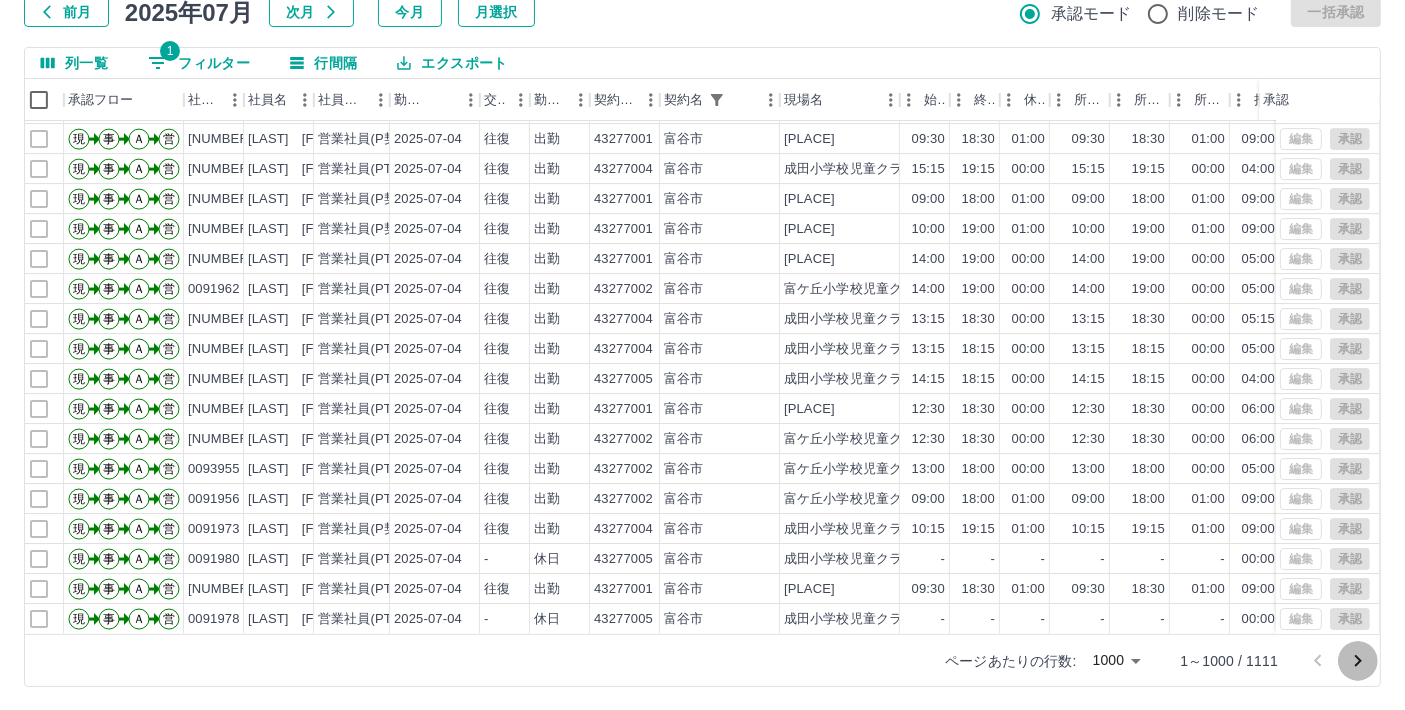 click 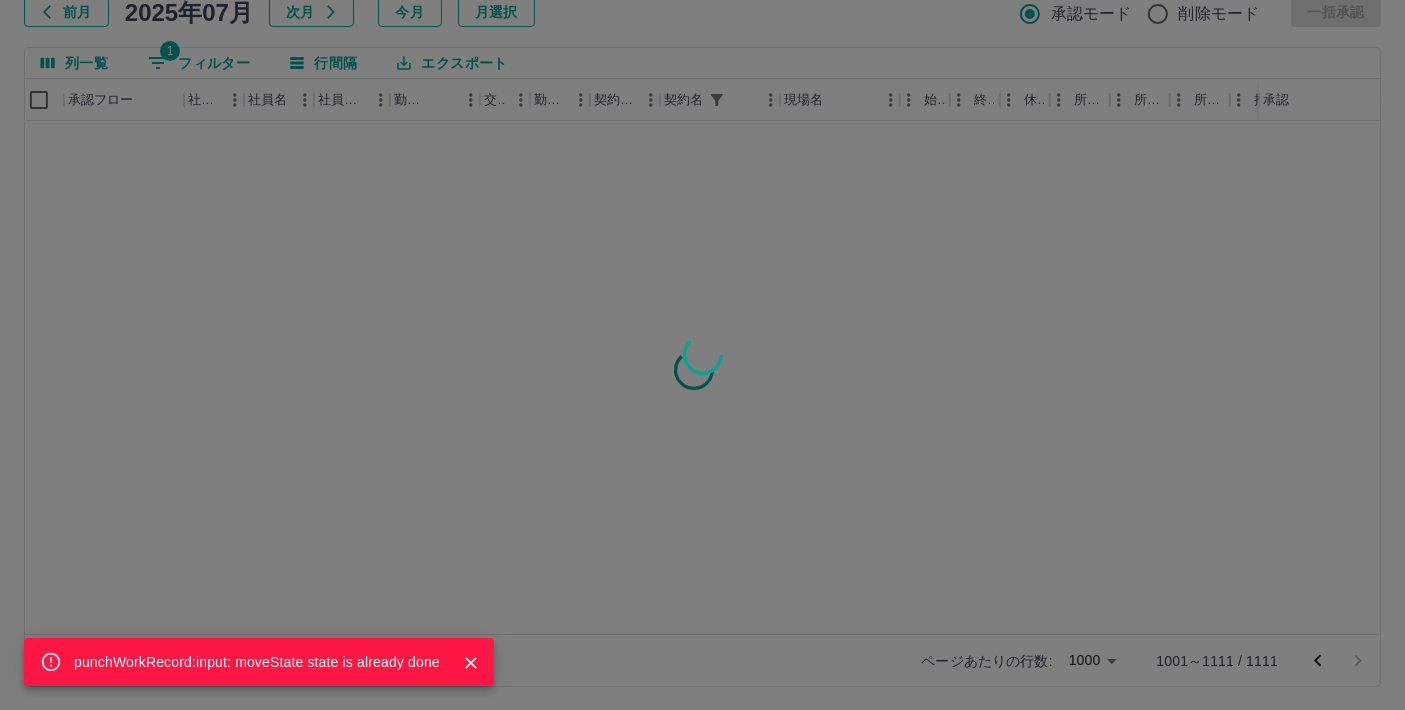 scroll, scrollTop: 0, scrollLeft: 11, axis: horizontal 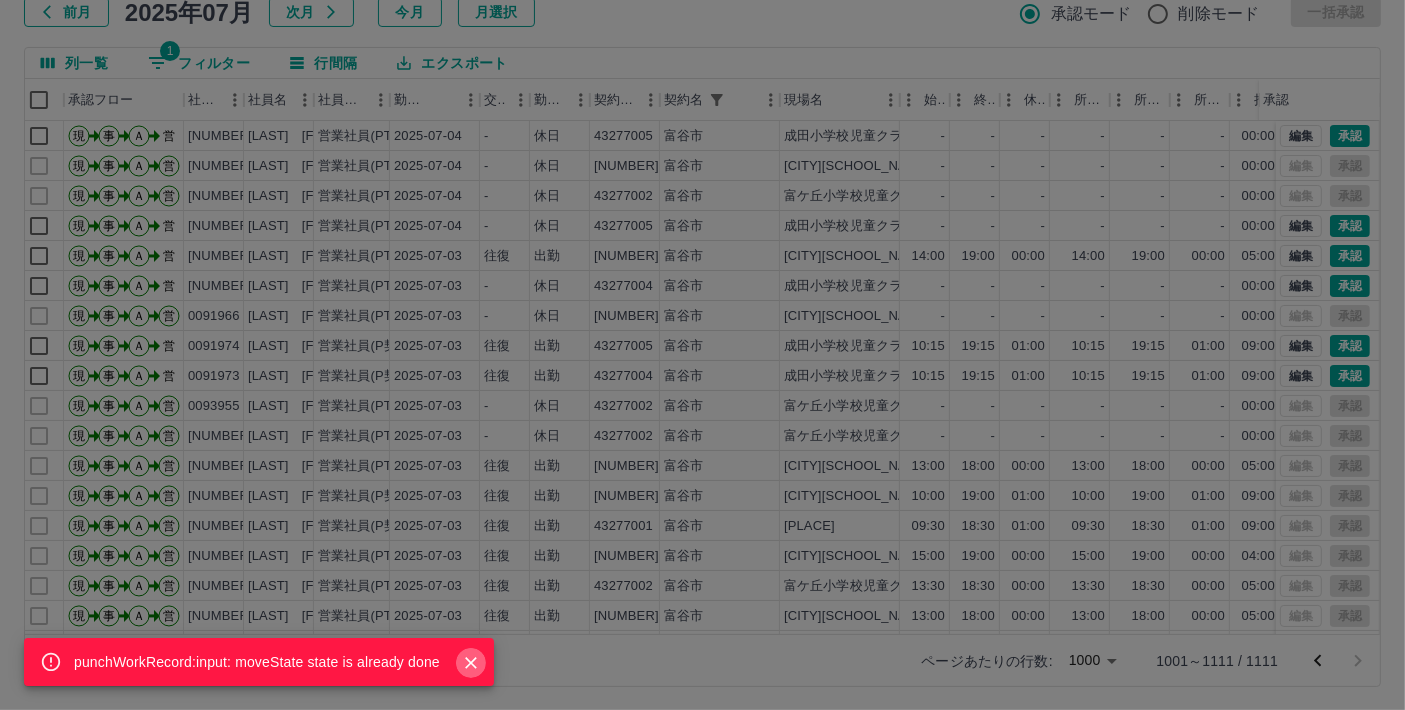 click 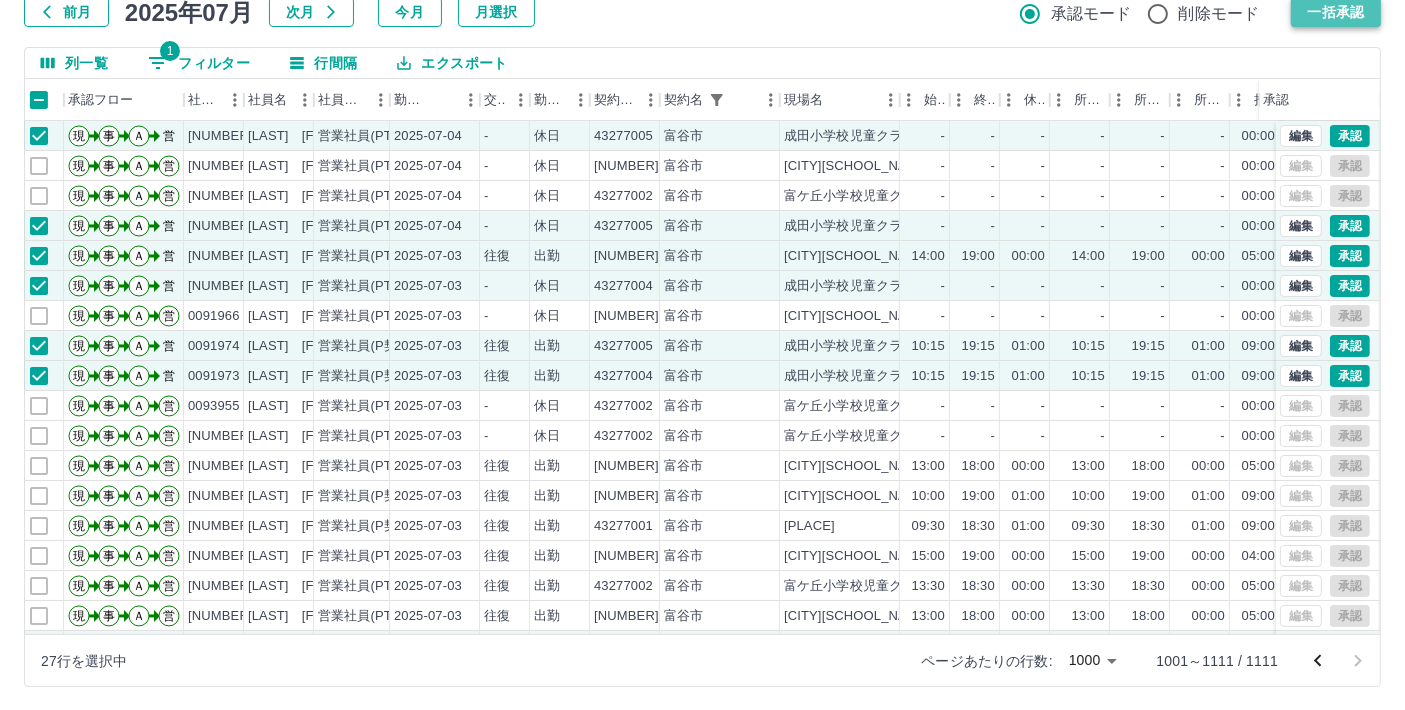 click on "一括承認" at bounding box center (1336, 12) 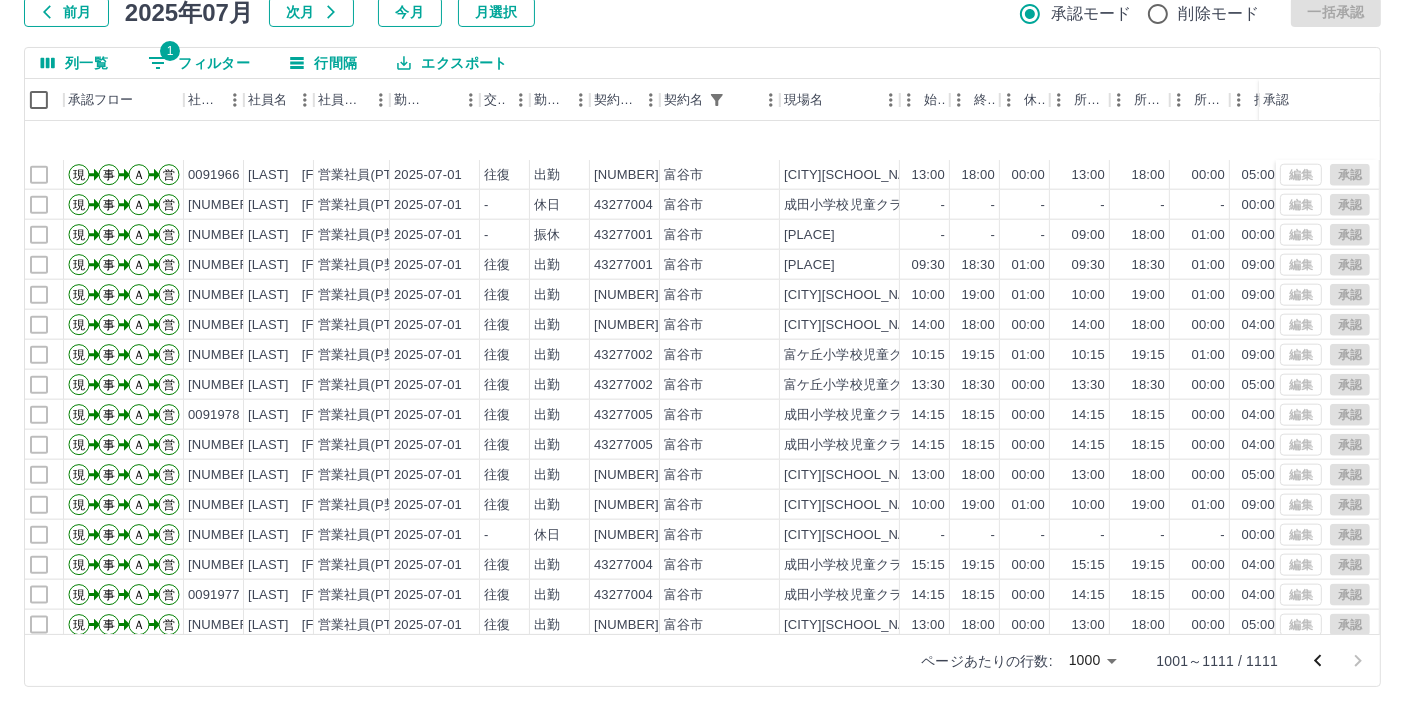 scroll, scrollTop: 2832, scrollLeft: 11, axis: both 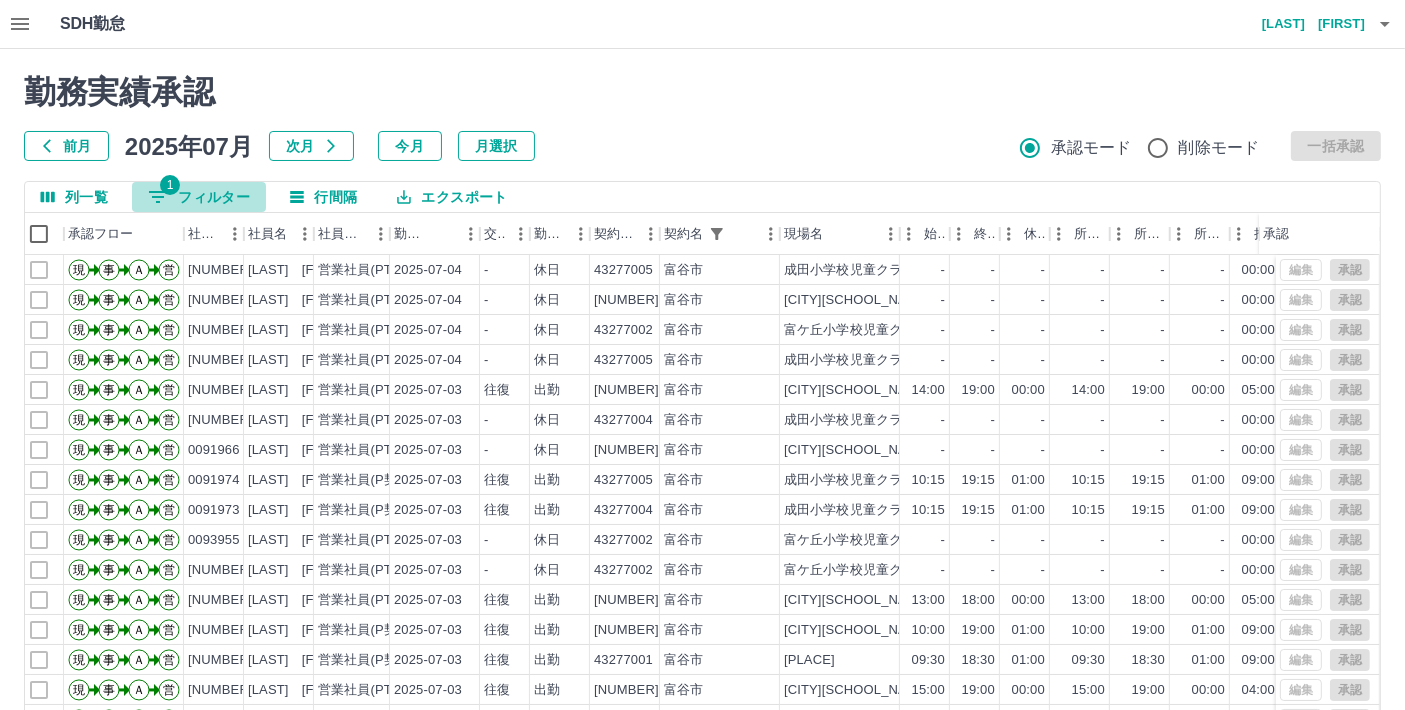 click on "1 フィルター" at bounding box center (199, 197) 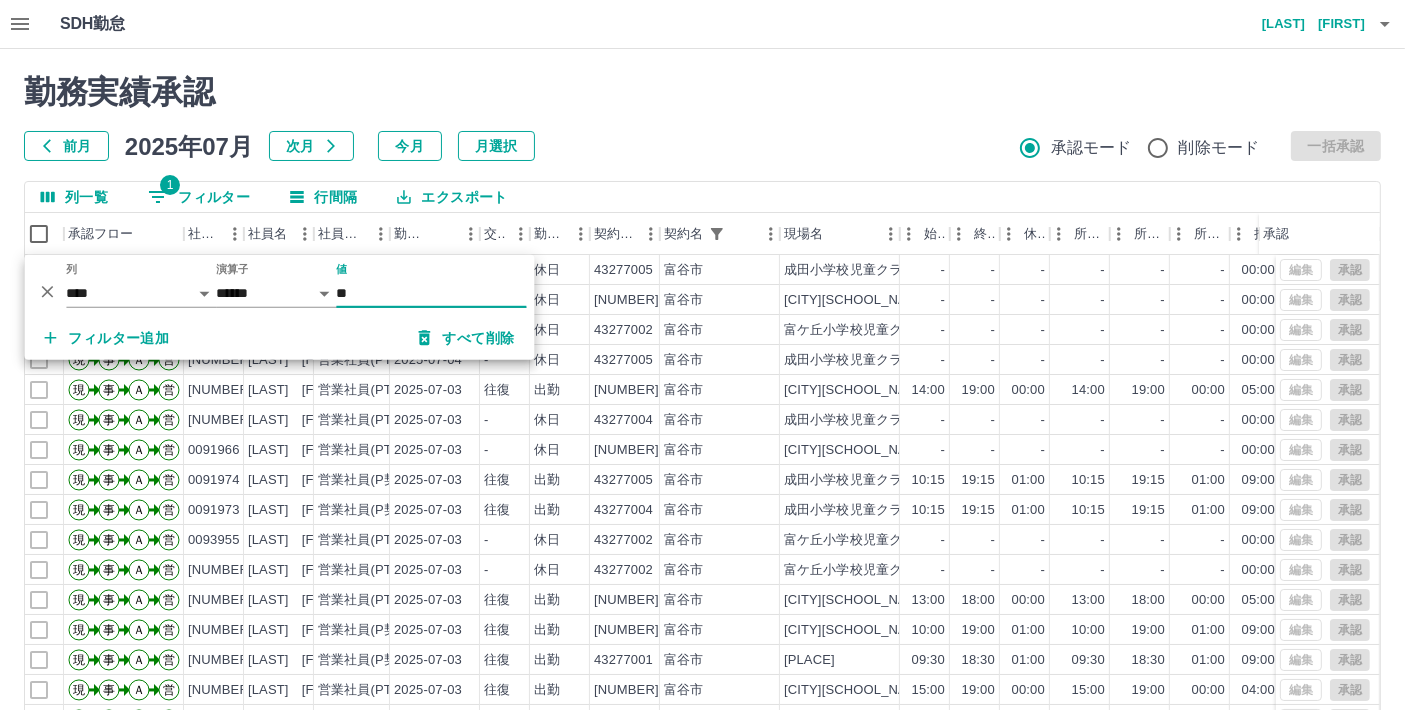 type on "*" 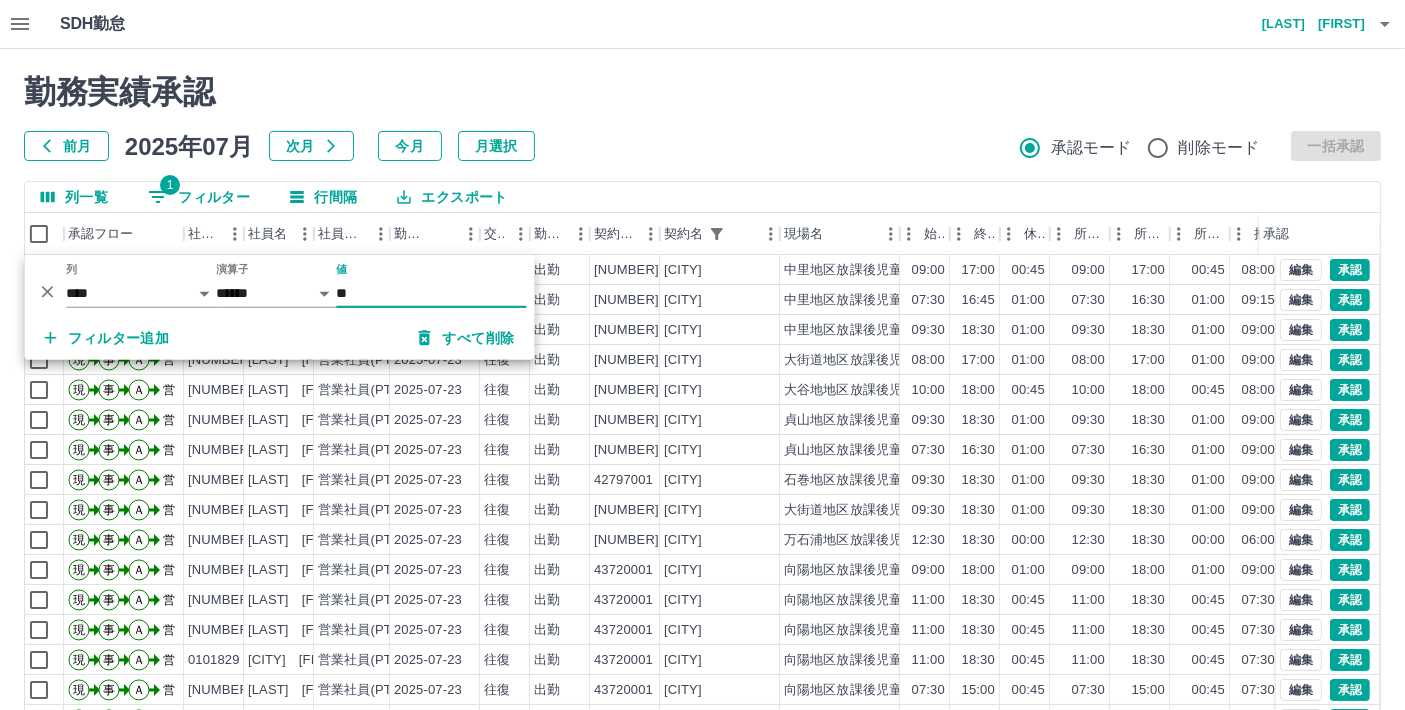 type on "**" 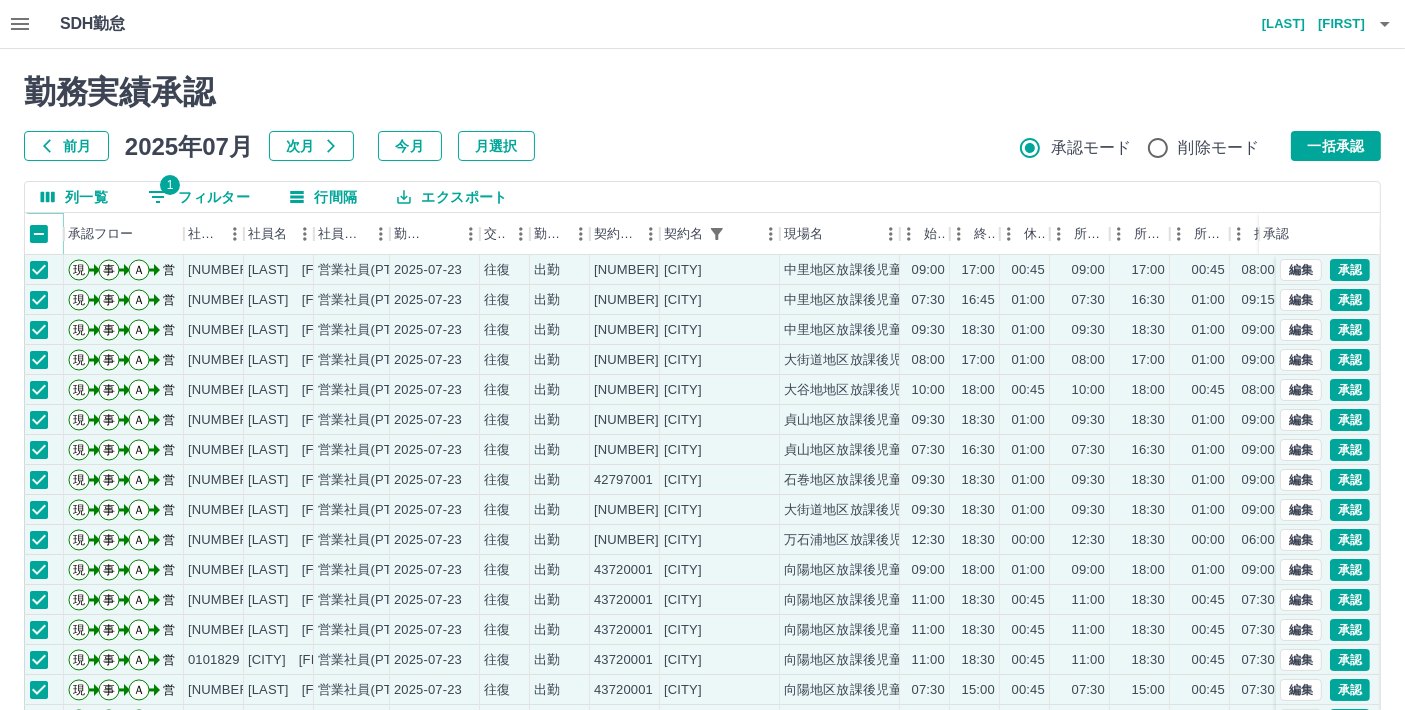 scroll, scrollTop: 134, scrollLeft: 0, axis: vertical 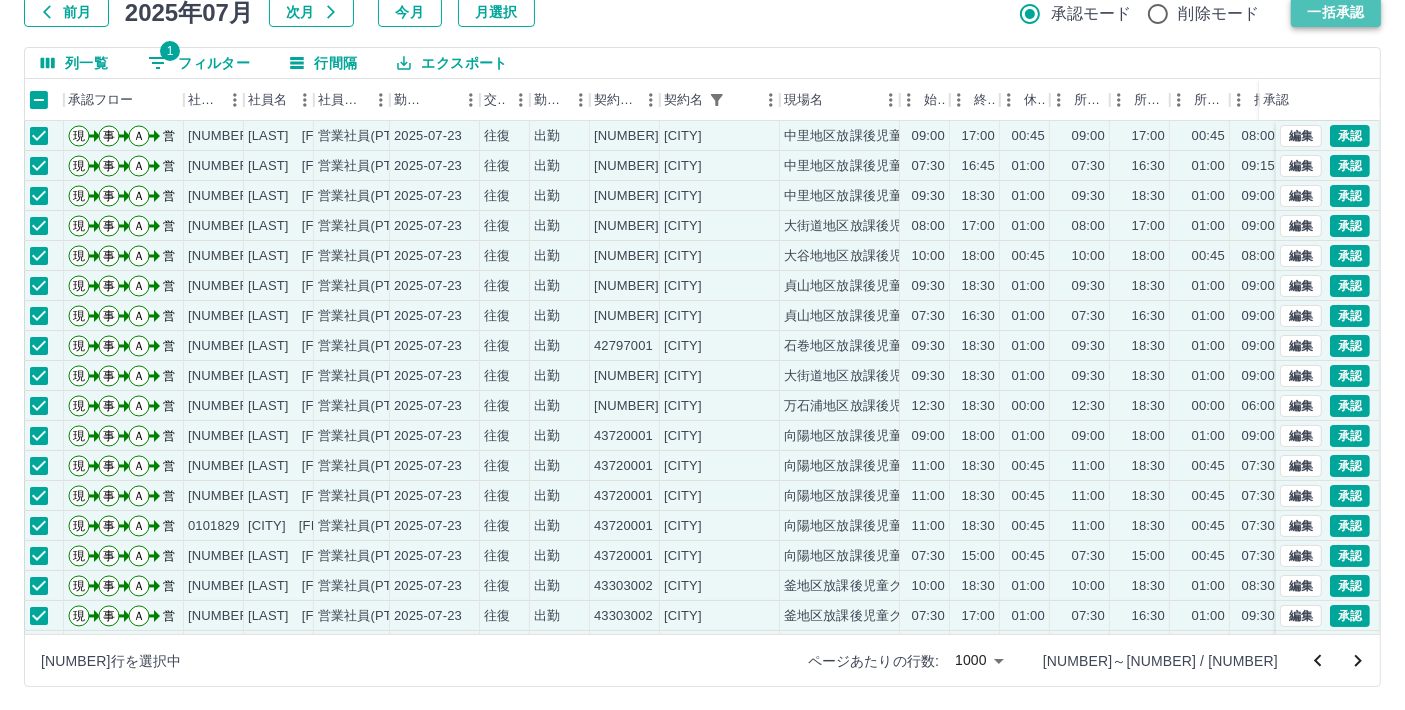 click on "一括承認" at bounding box center (1336, 12) 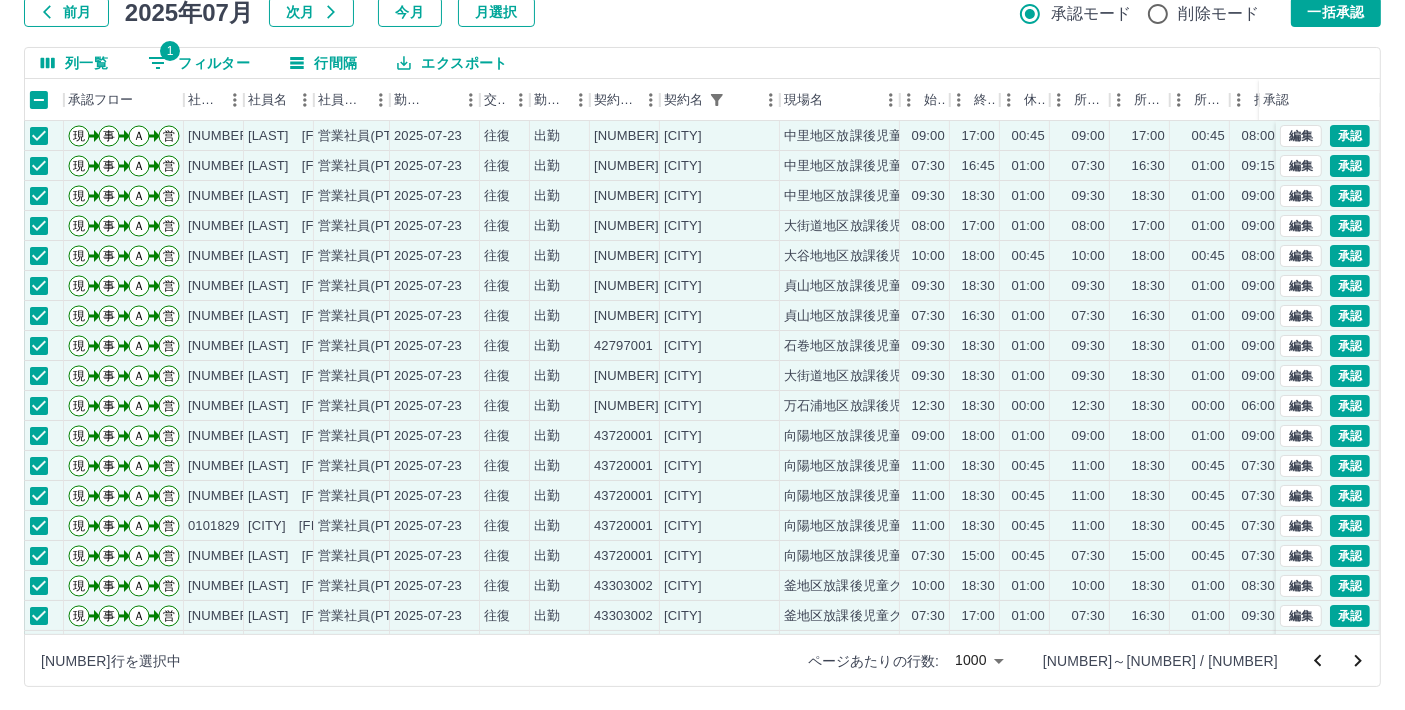 click at bounding box center (702, 355) 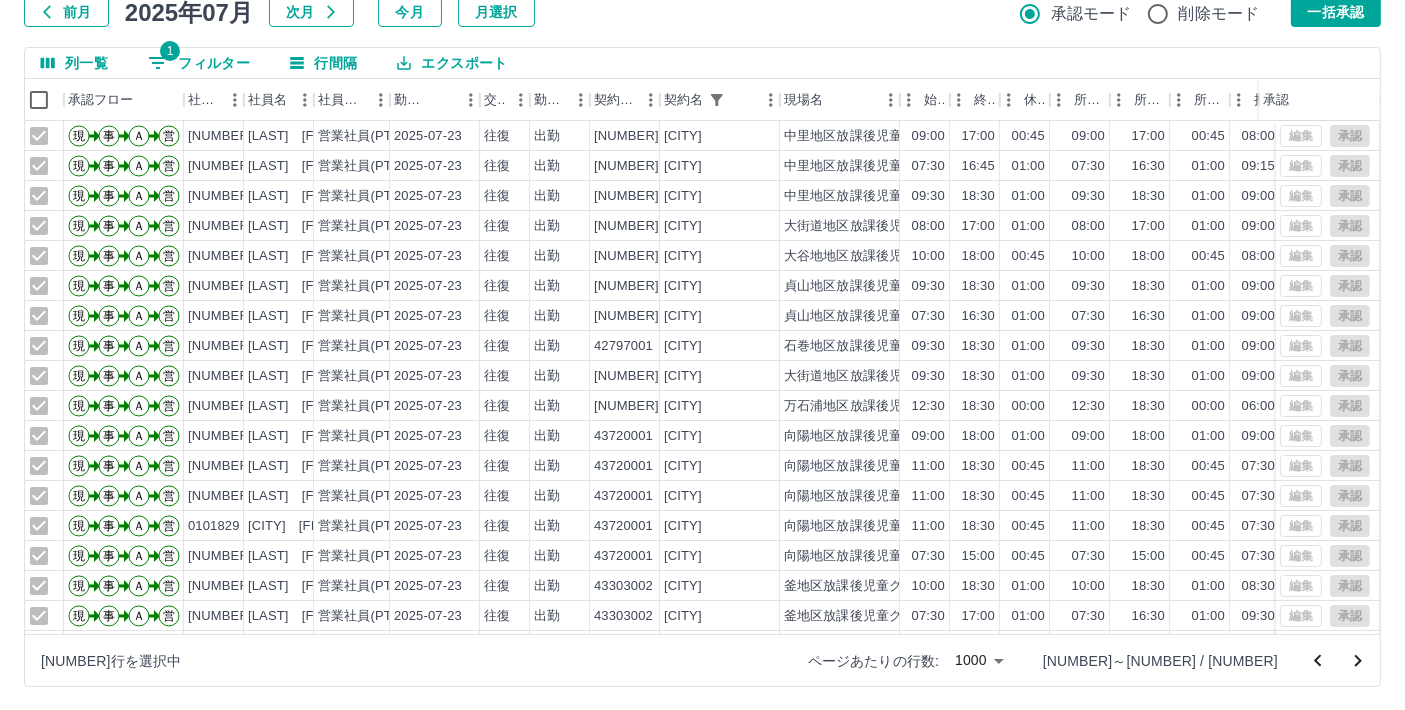 scroll, scrollTop: 0, scrollLeft: 0, axis: both 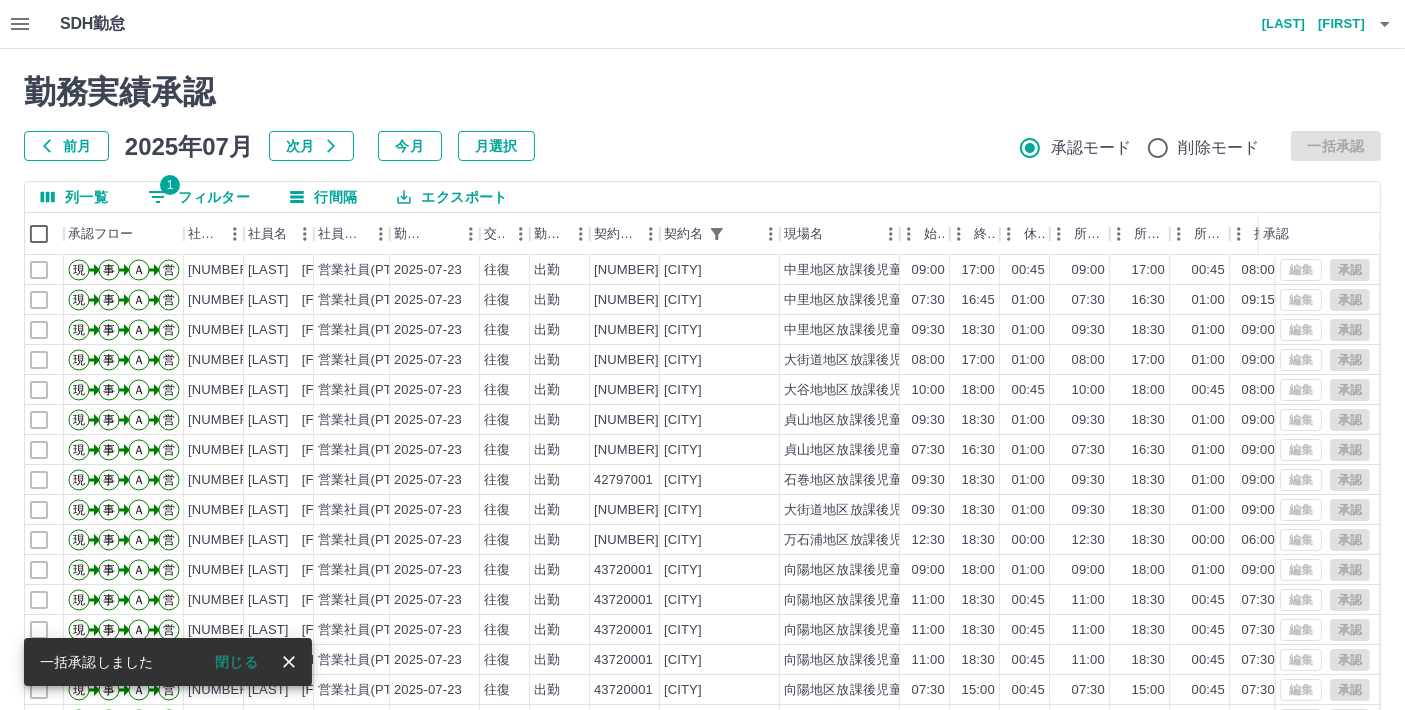 click on "ページあたりの行数: 1000 **** 1001～2000 / 3831" at bounding box center (702, 794) 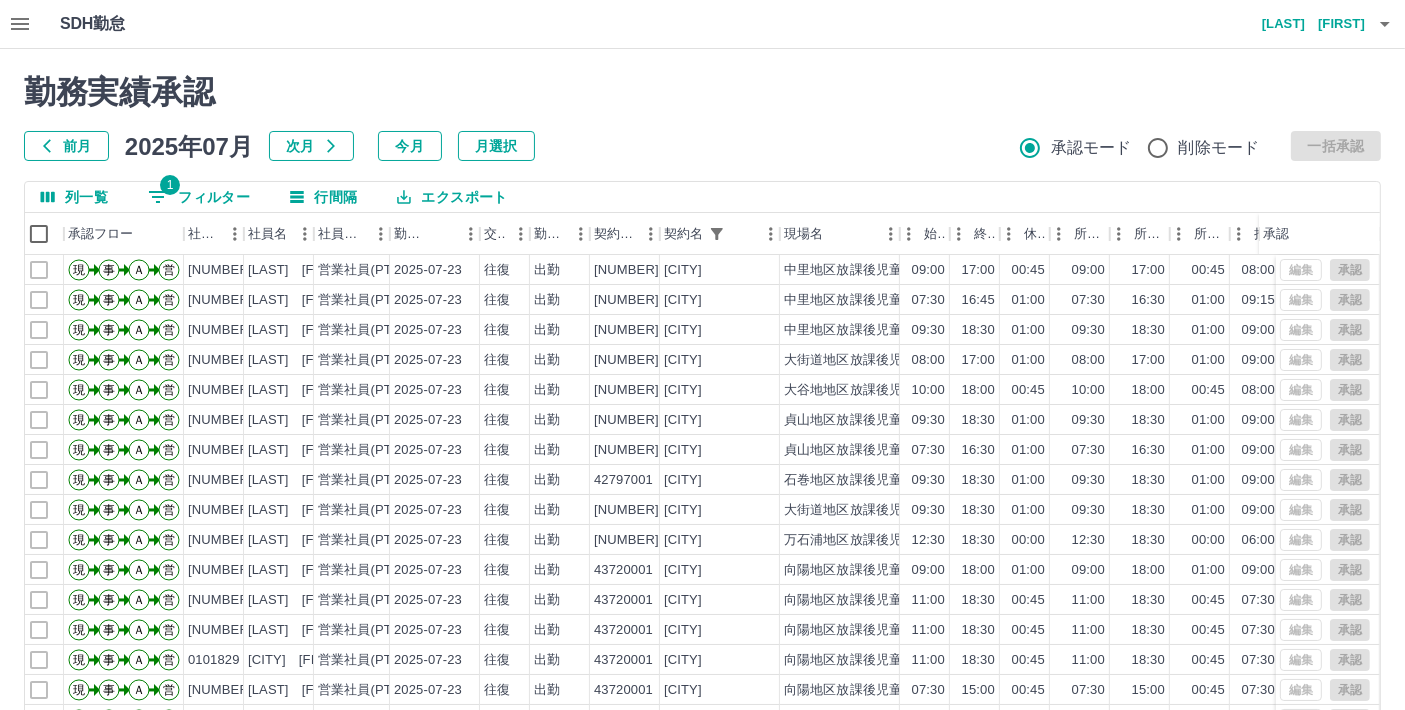 scroll, scrollTop: 134, scrollLeft: 0, axis: vertical 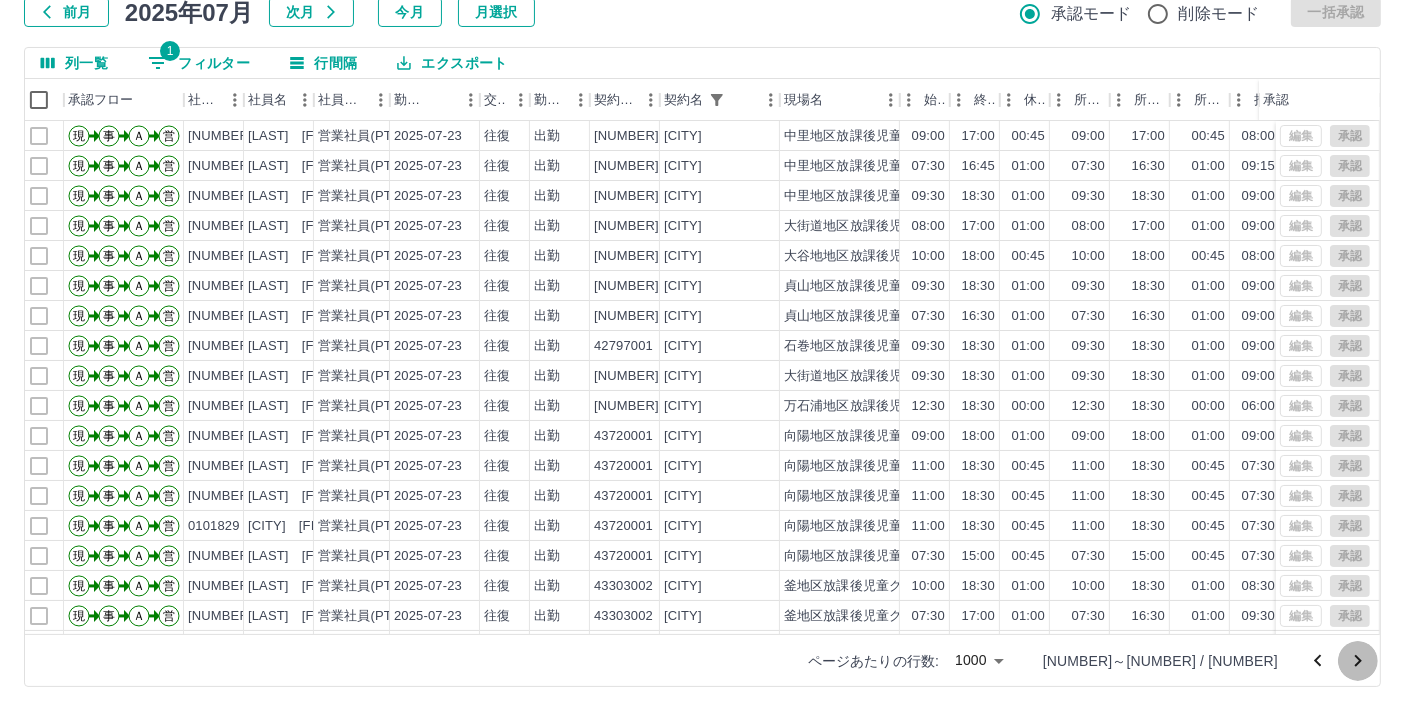 click 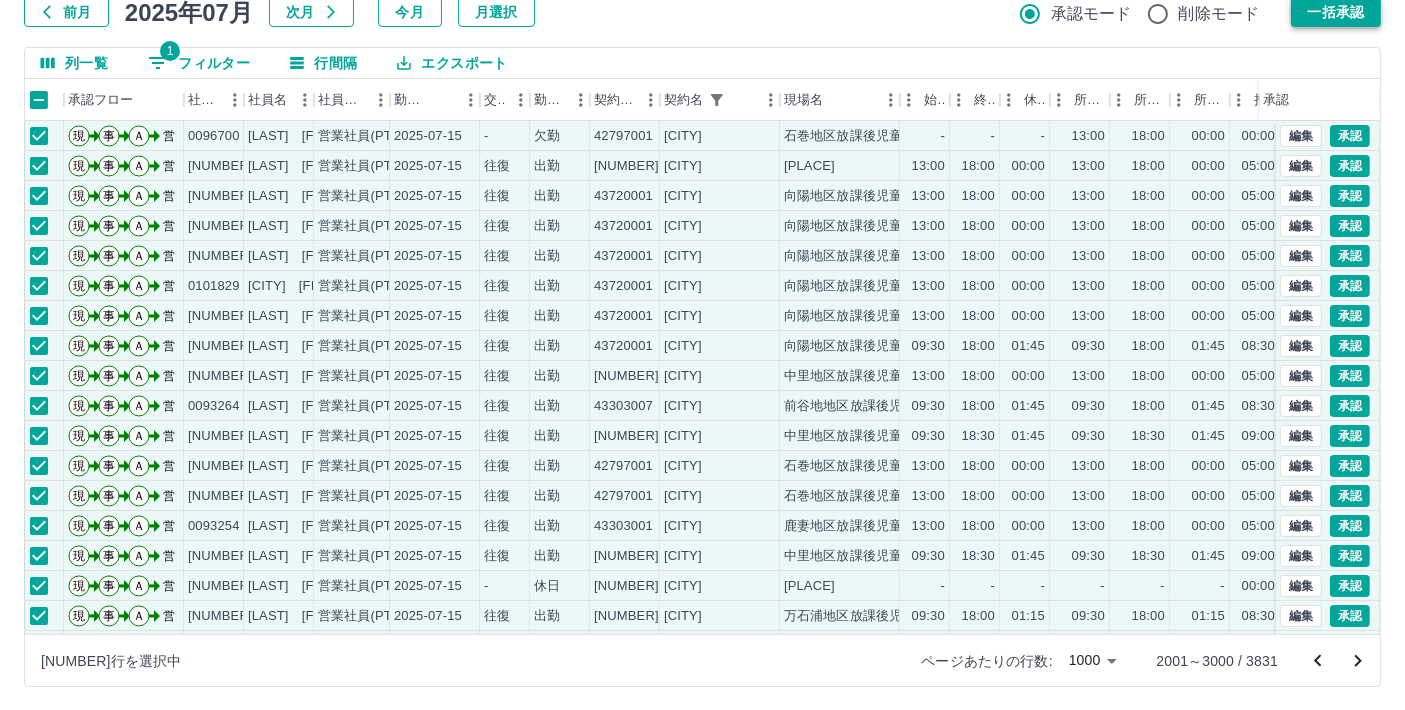 click on "一括承認" at bounding box center (1336, 12) 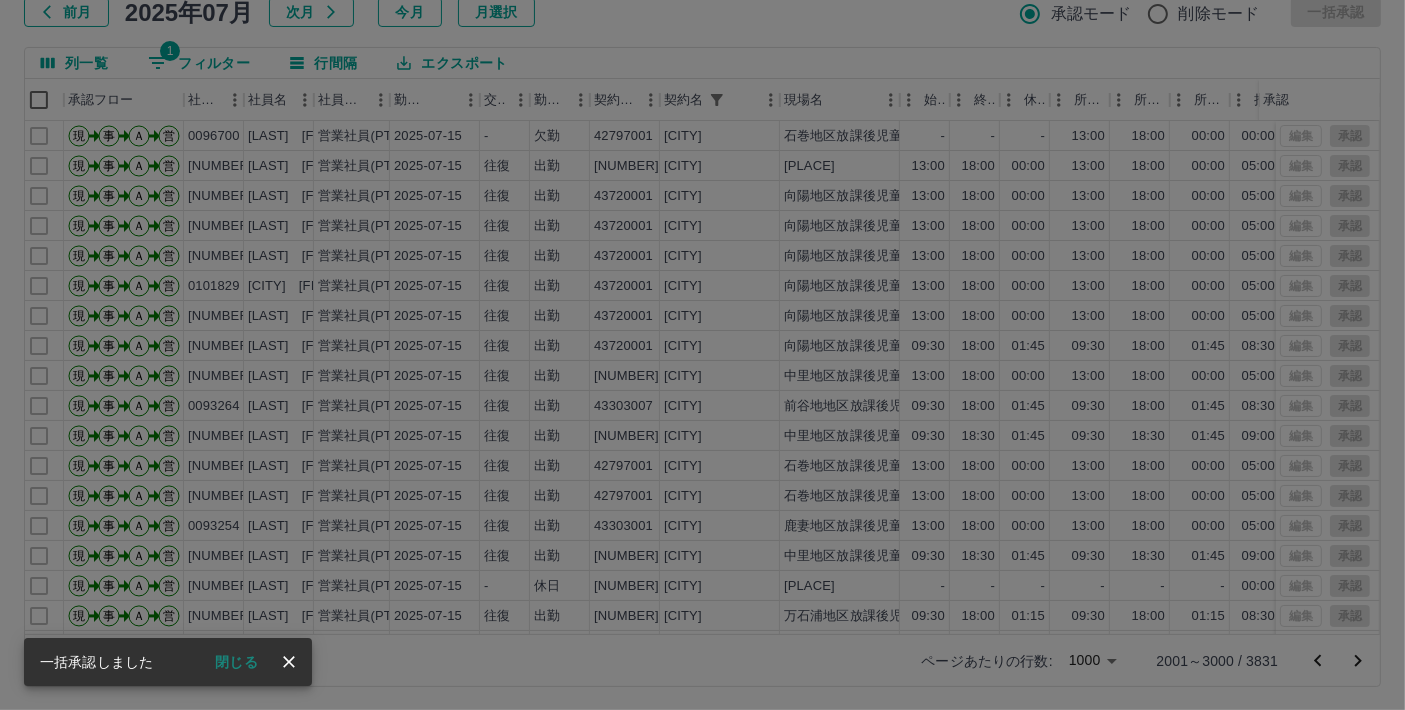 click 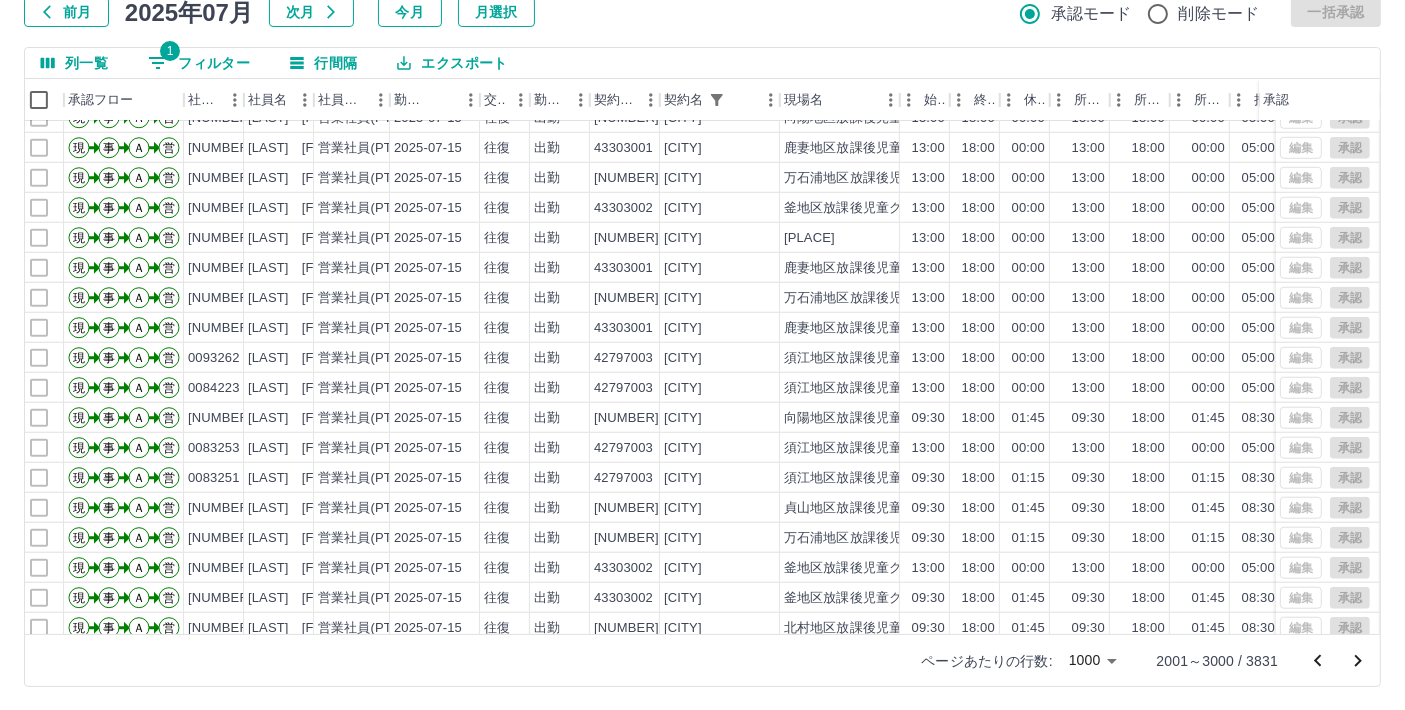 scroll, scrollTop: 1731, scrollLeft: 11, axis: both 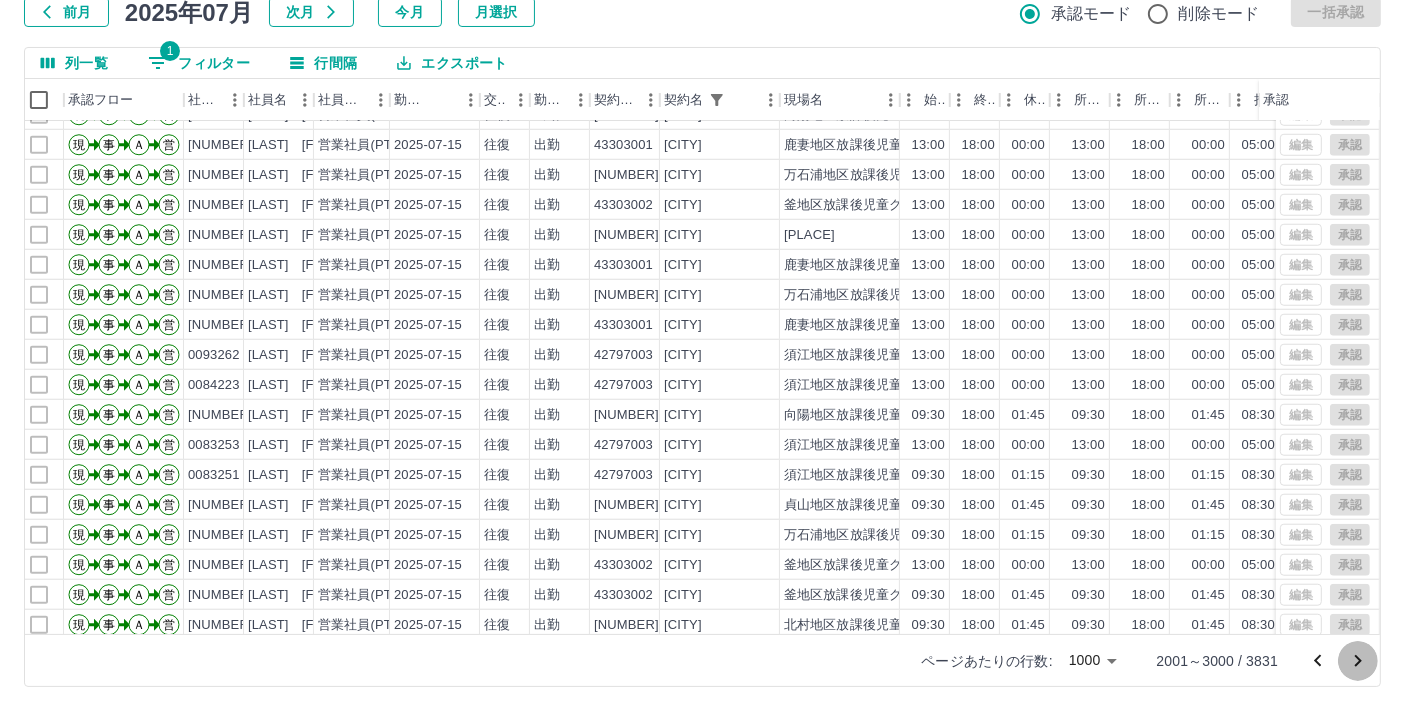 click at bounding box center (1358, 661) 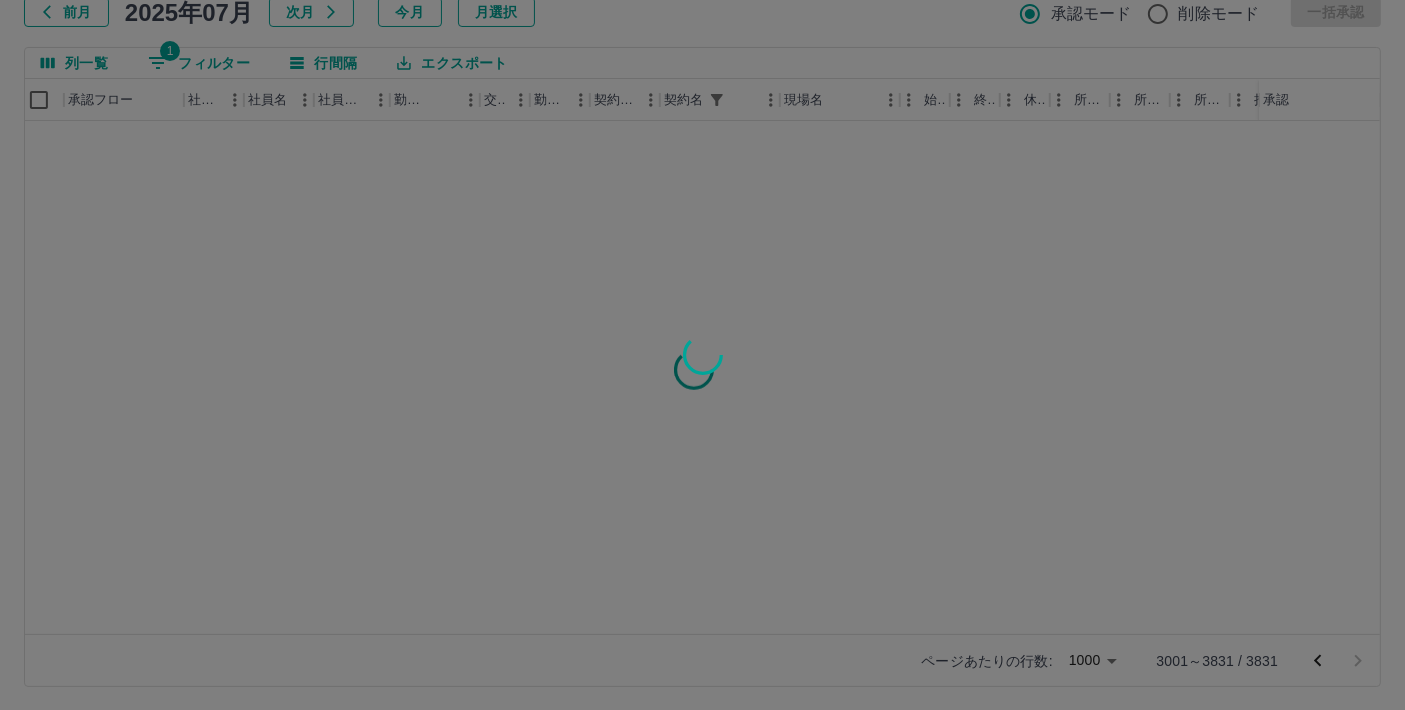 scroll, scrollTop: 0, scrollLeft: 11, axis: horizontal 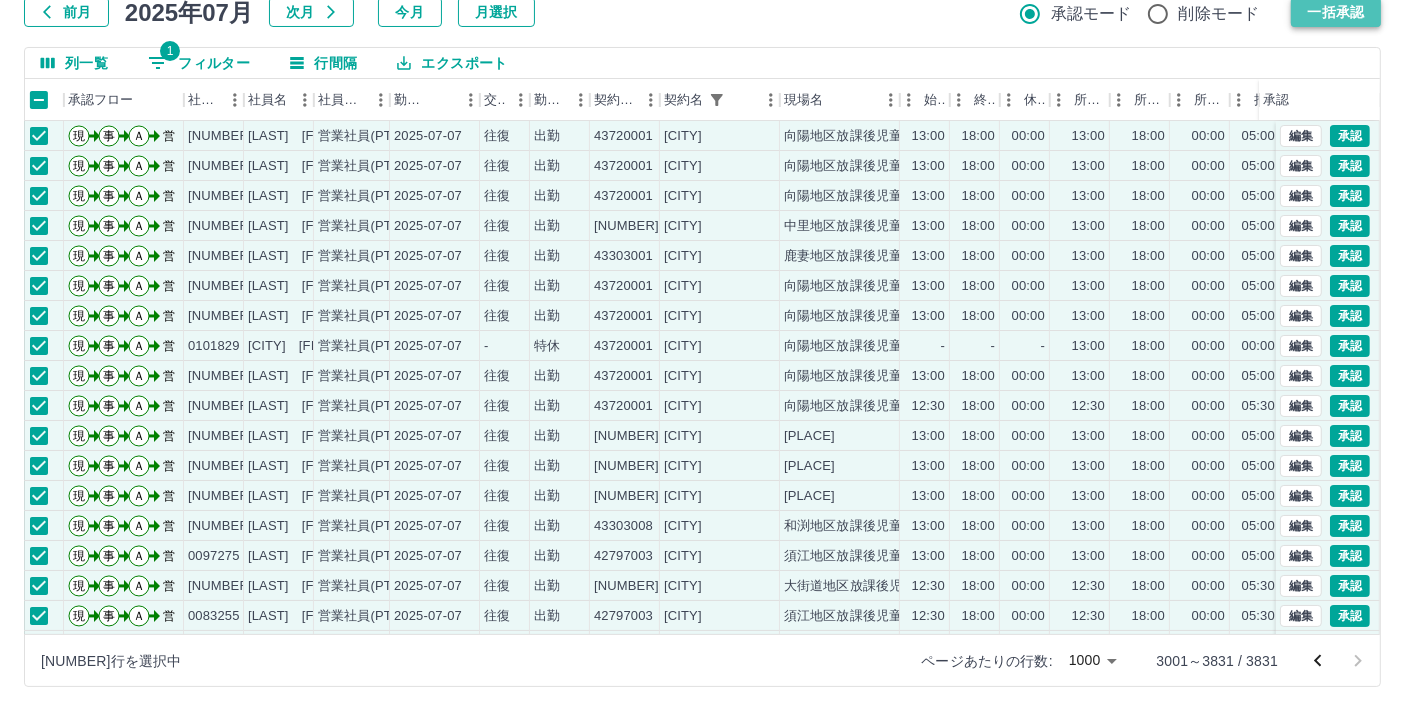 click on "一括承認" at bounding box center (1336, 12) 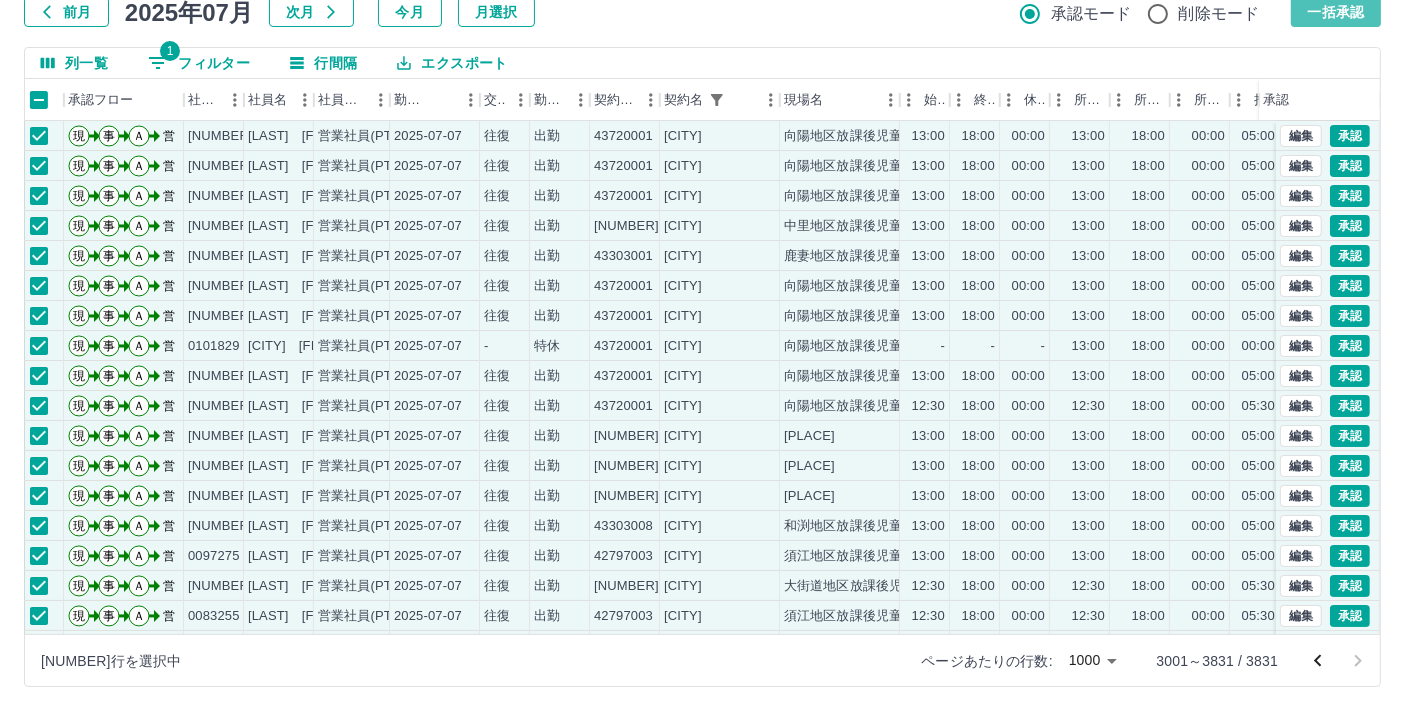 click at bounding box center [702, 355] 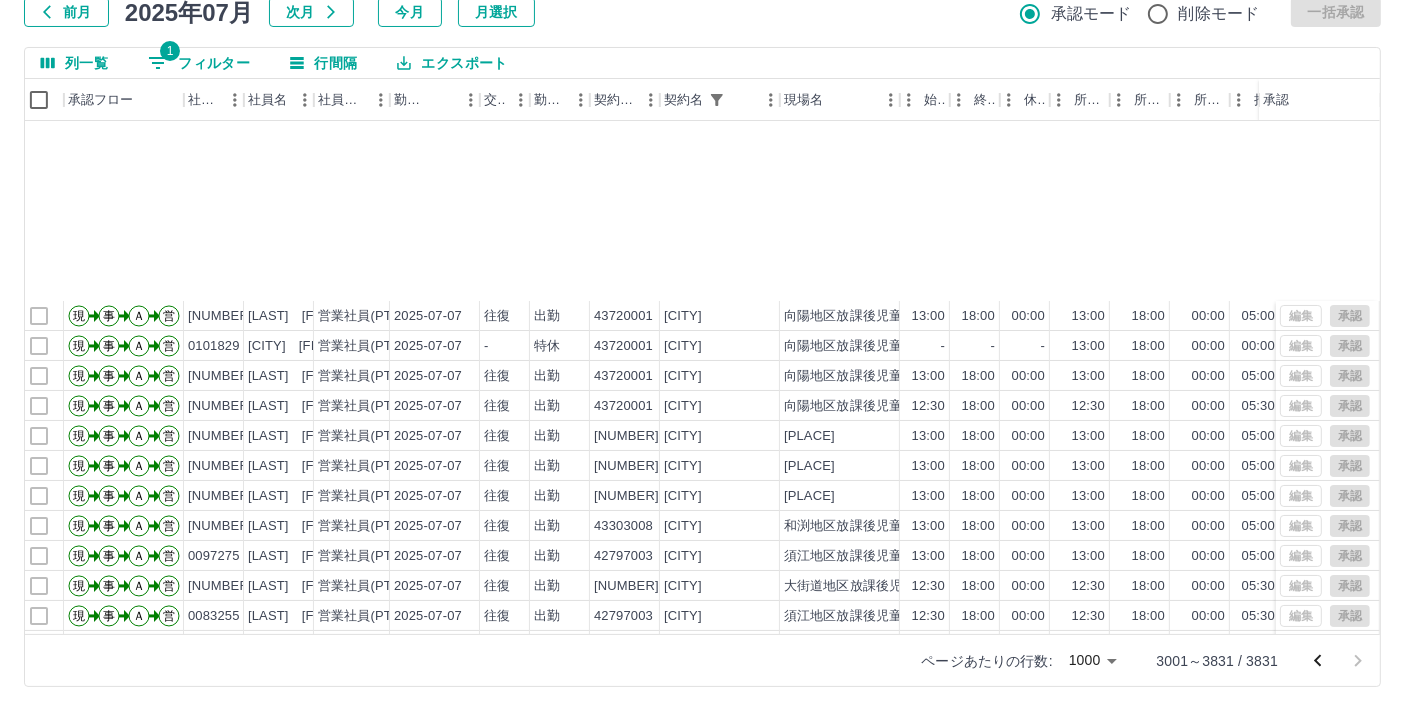 scroll, scrollTop: 282, scrollLeft: 11, axis: both 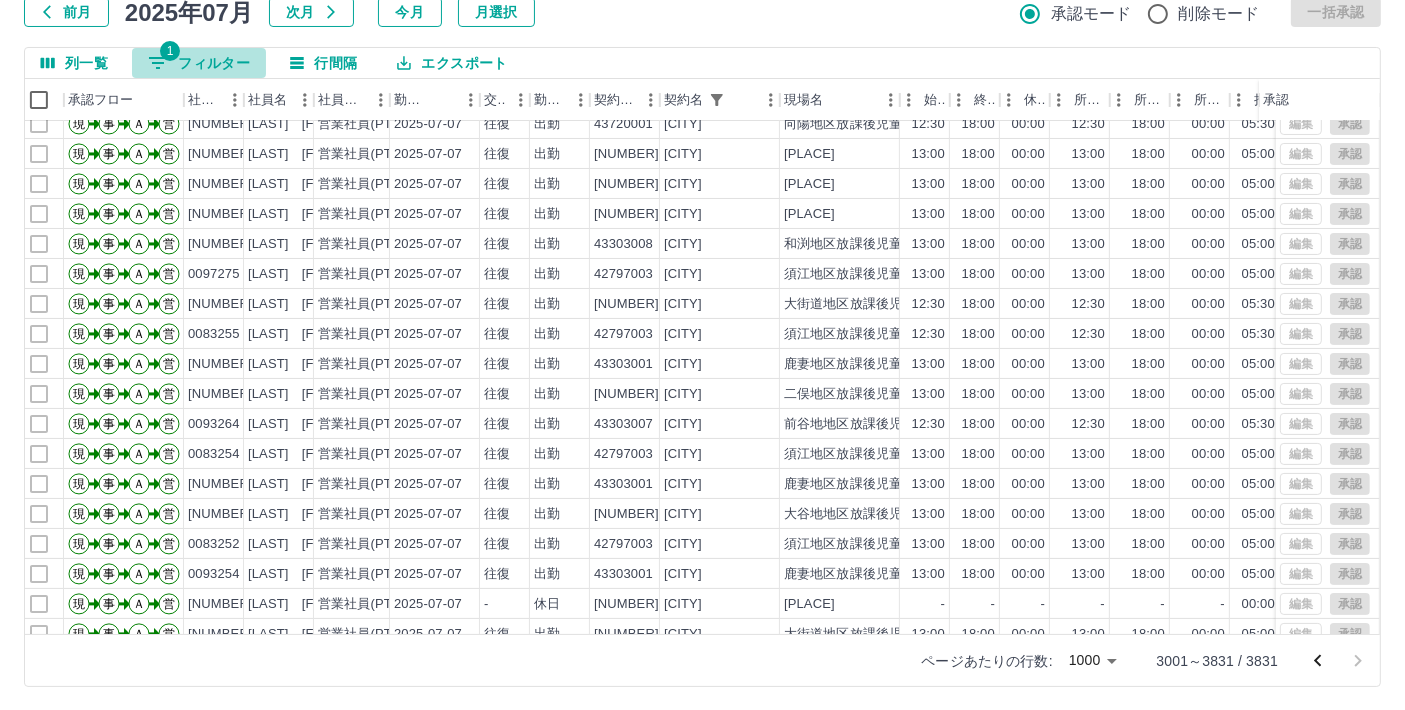 click on "1 フィルター" at bounding box center [199, 63] 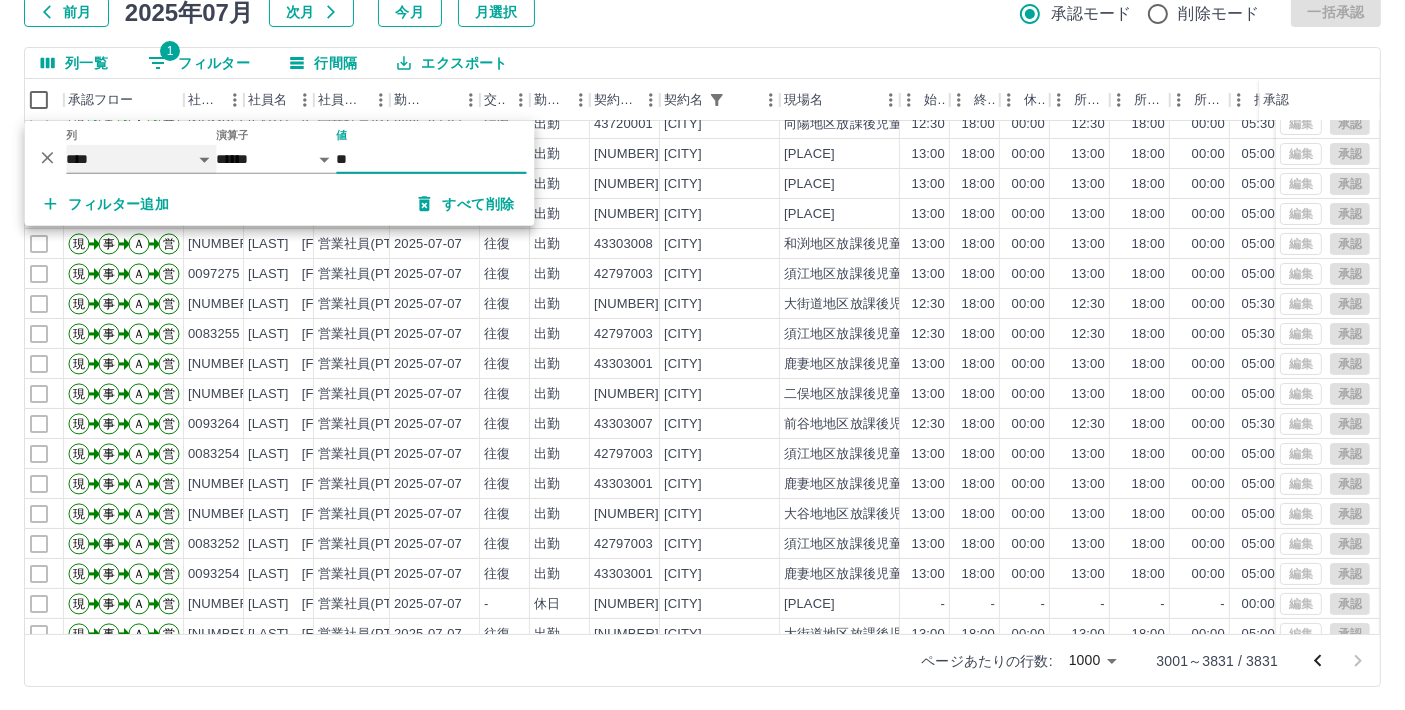 click on "**** *** **** *** *** **** ***** *** *** ** ** ** **** **** **** ** ** *** **** *****" at bounding box center [141, 159] 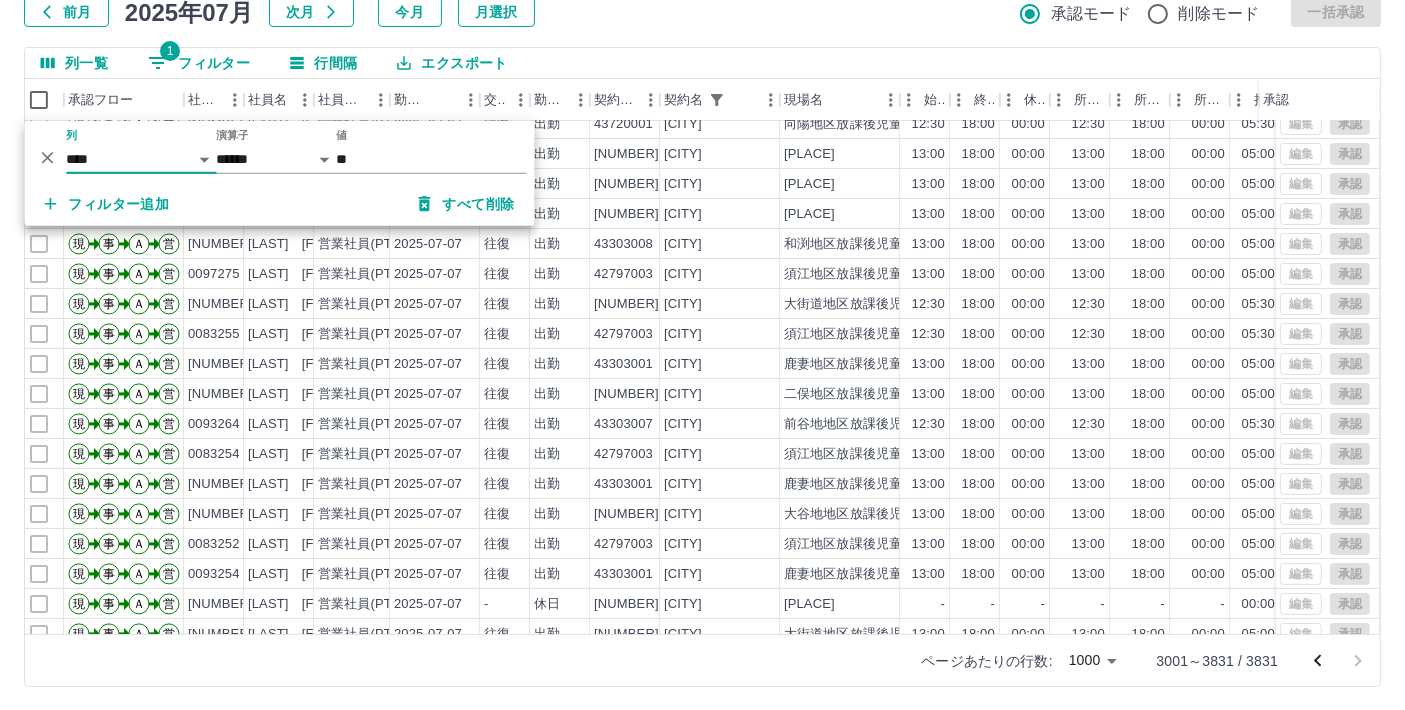click on "すべて削除" at bounding box center [466, 204] 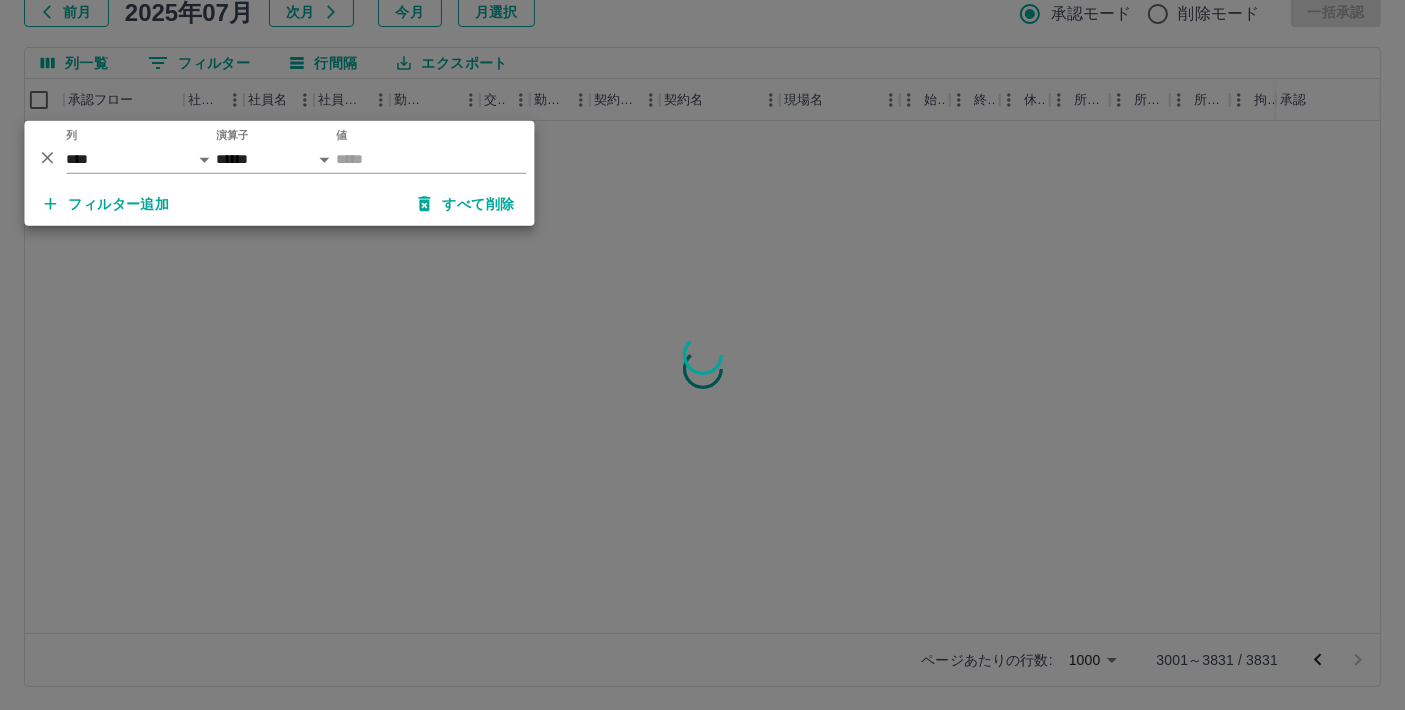 scroll, scrollTop: 0, scrollLeft: 11, axis: horizontal 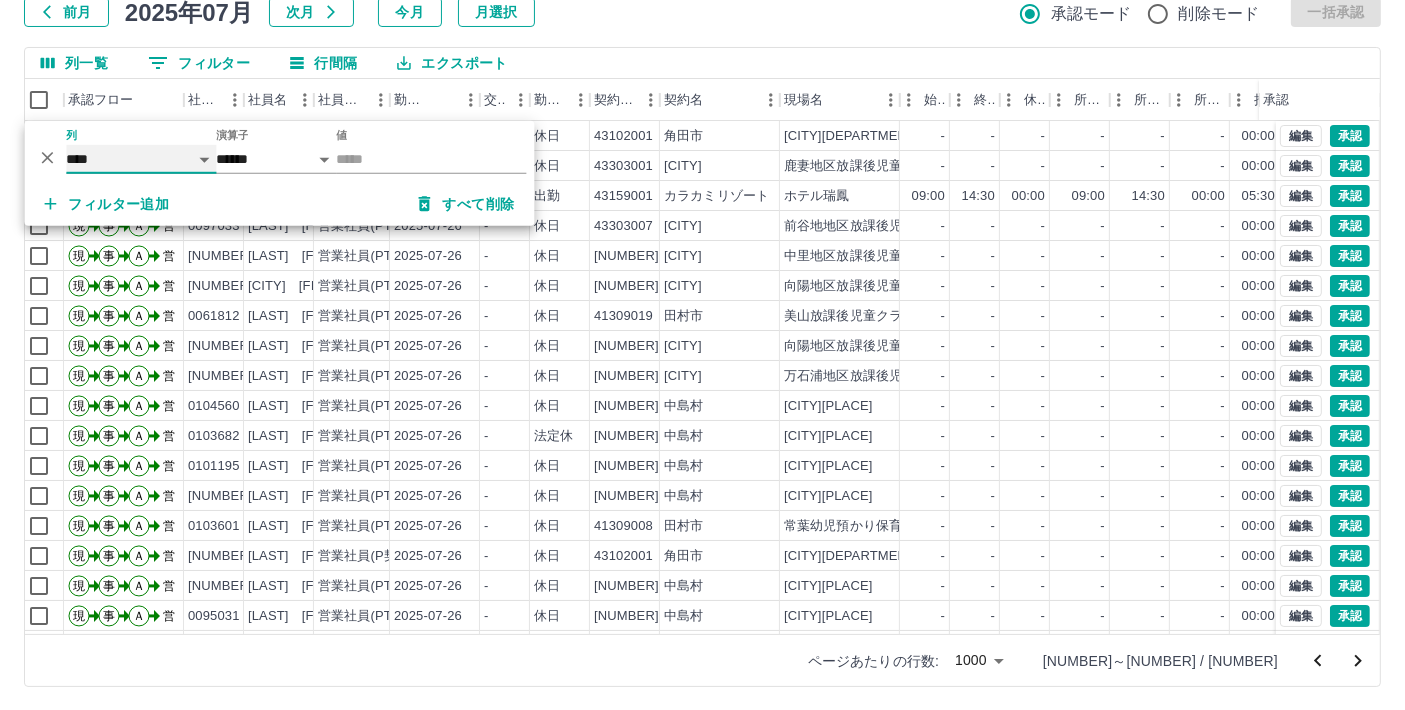 click on "**** *** **** *** *** **** ***** *** *** ** ** ** **** **** **** ** ** *** **** *****" at bounding box center [141, 159] 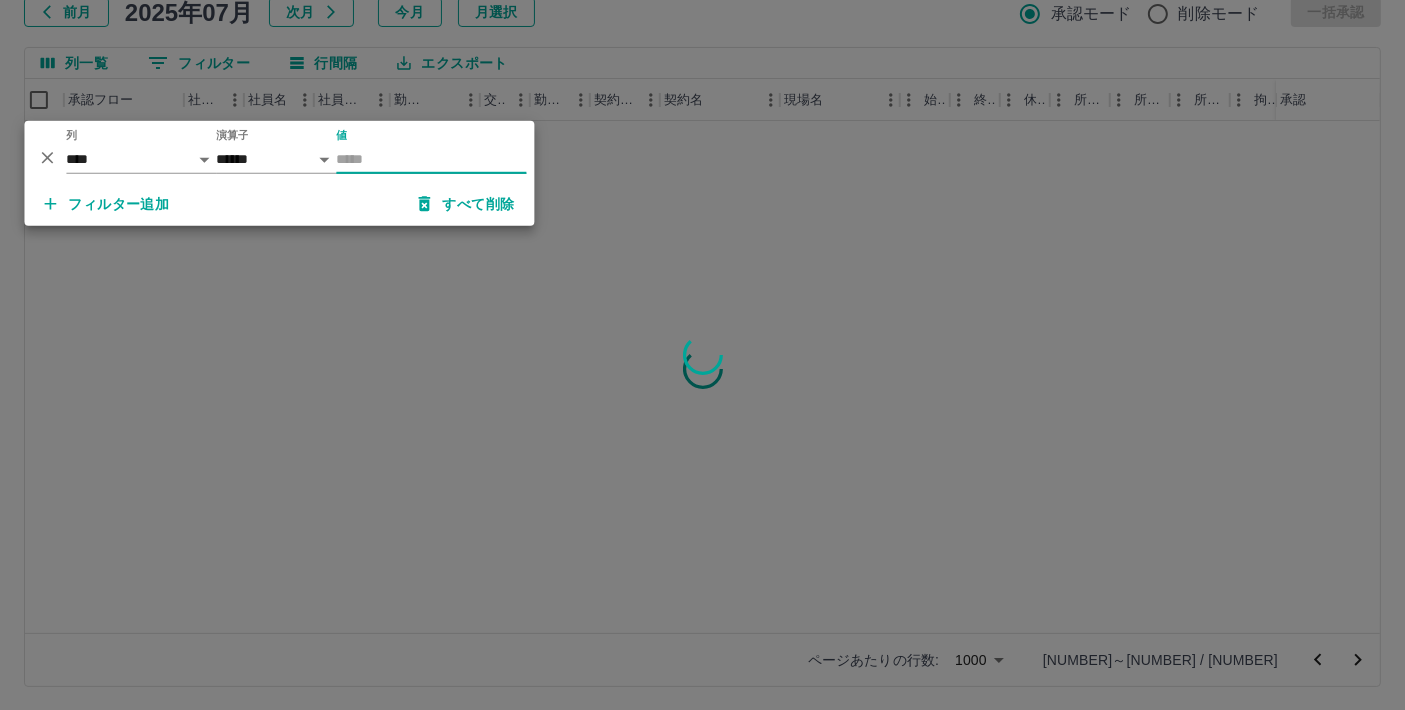 click on "値" at bounding box center (431, 159) 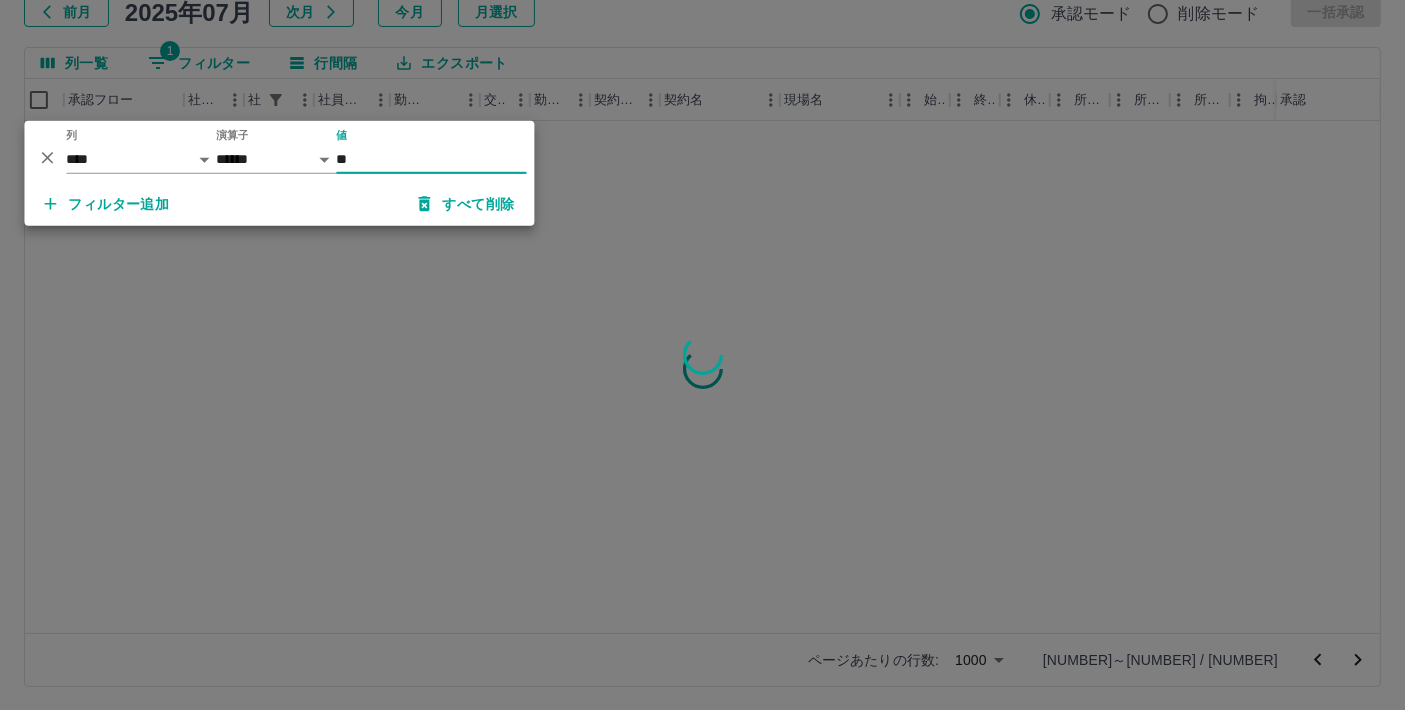 type on "**" 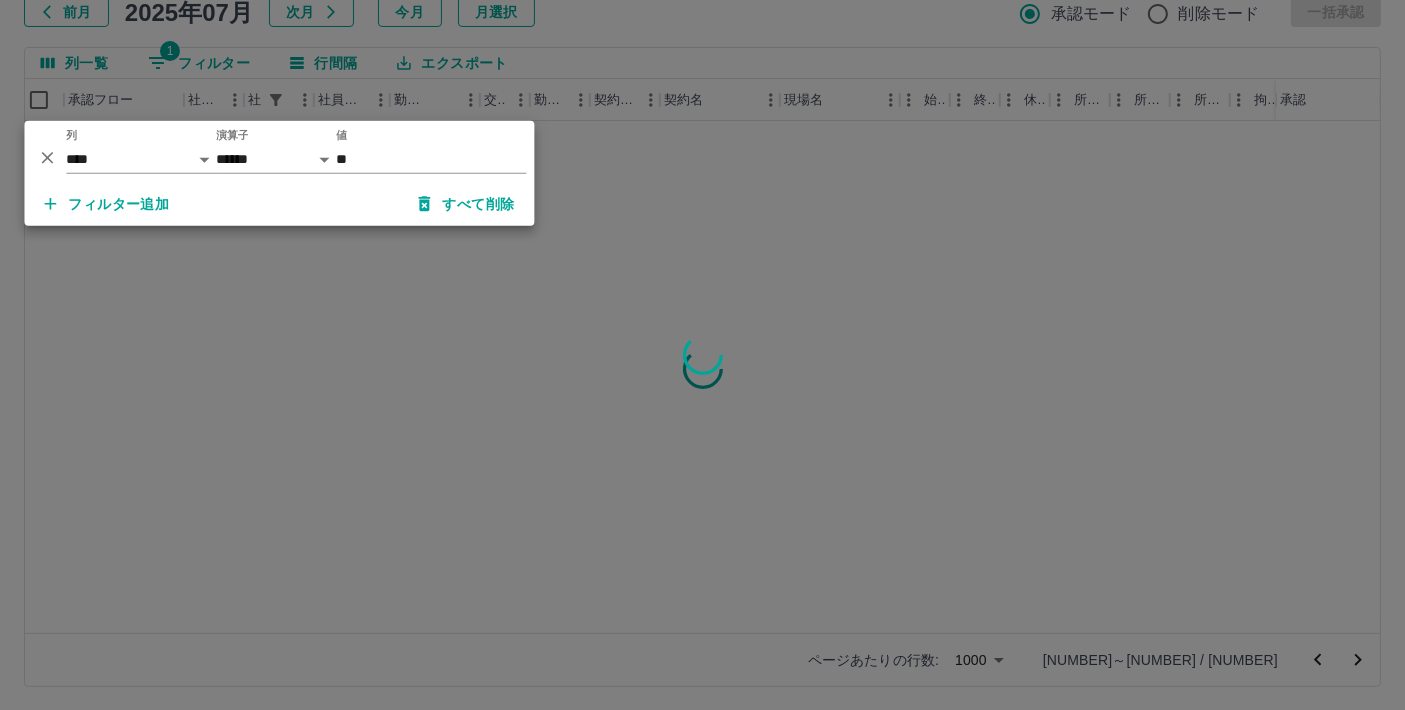 click at bounding box center (702, 355) 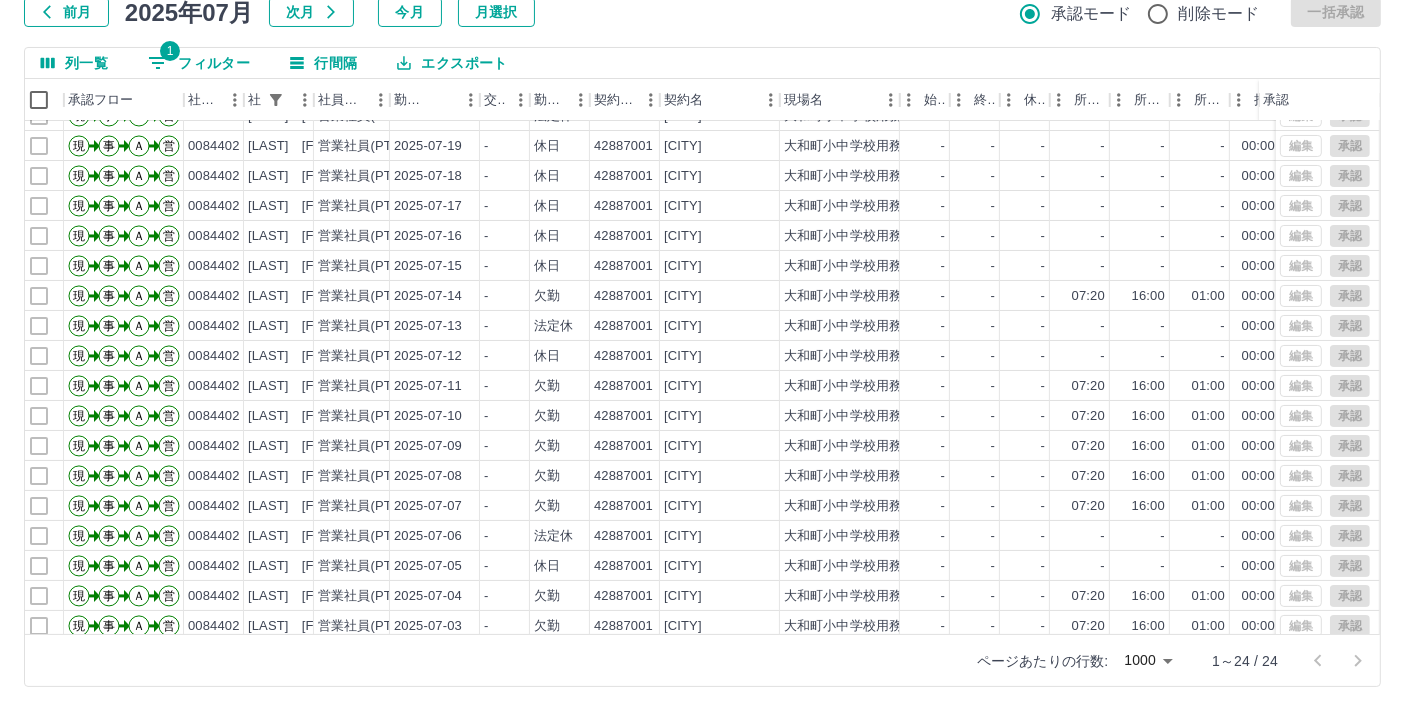 scroll, scrollTop: 0, scrollLeft: 11, axis: horizontal 